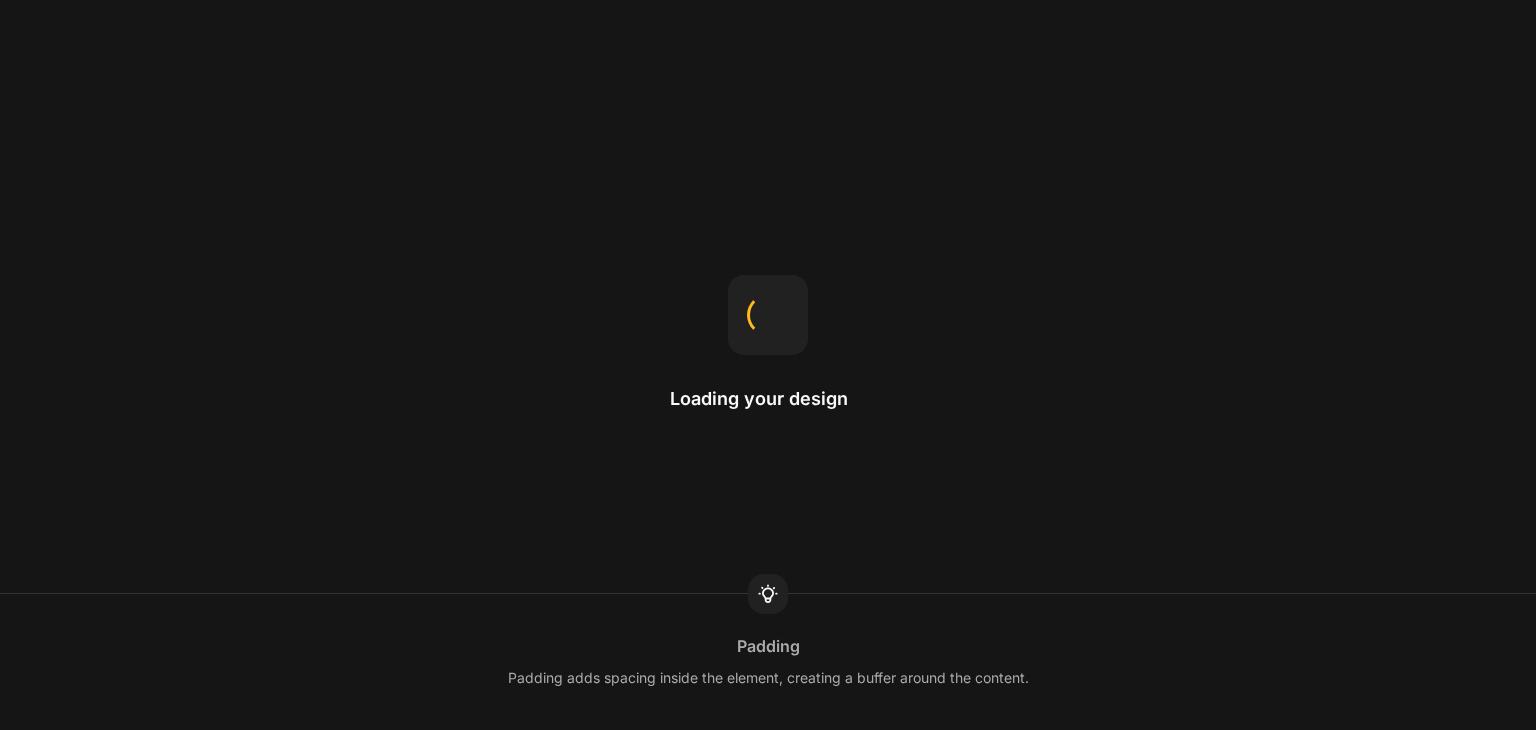 scroll, scrollTop: 0, scrollLeft: 0, axis: both 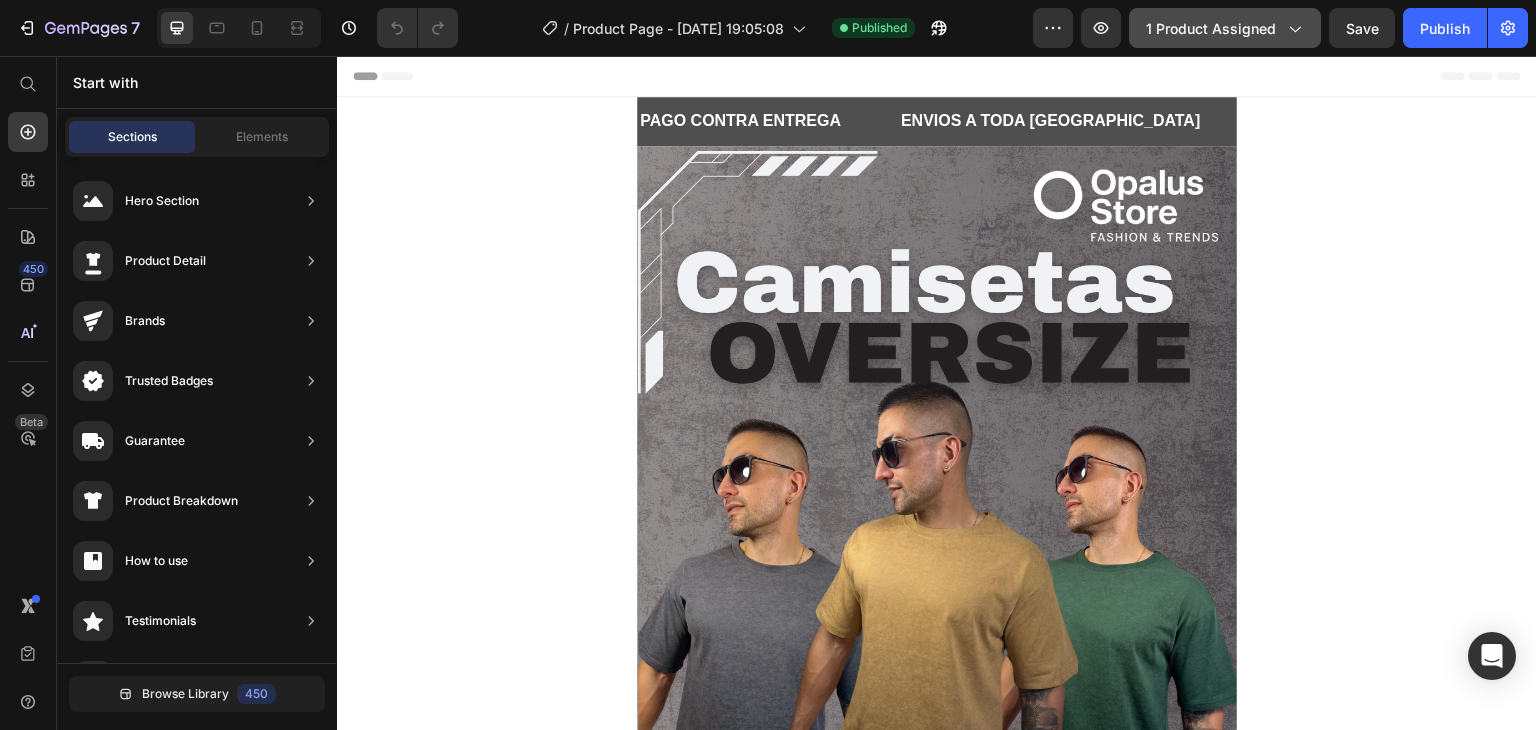 click on "1 product assigned" 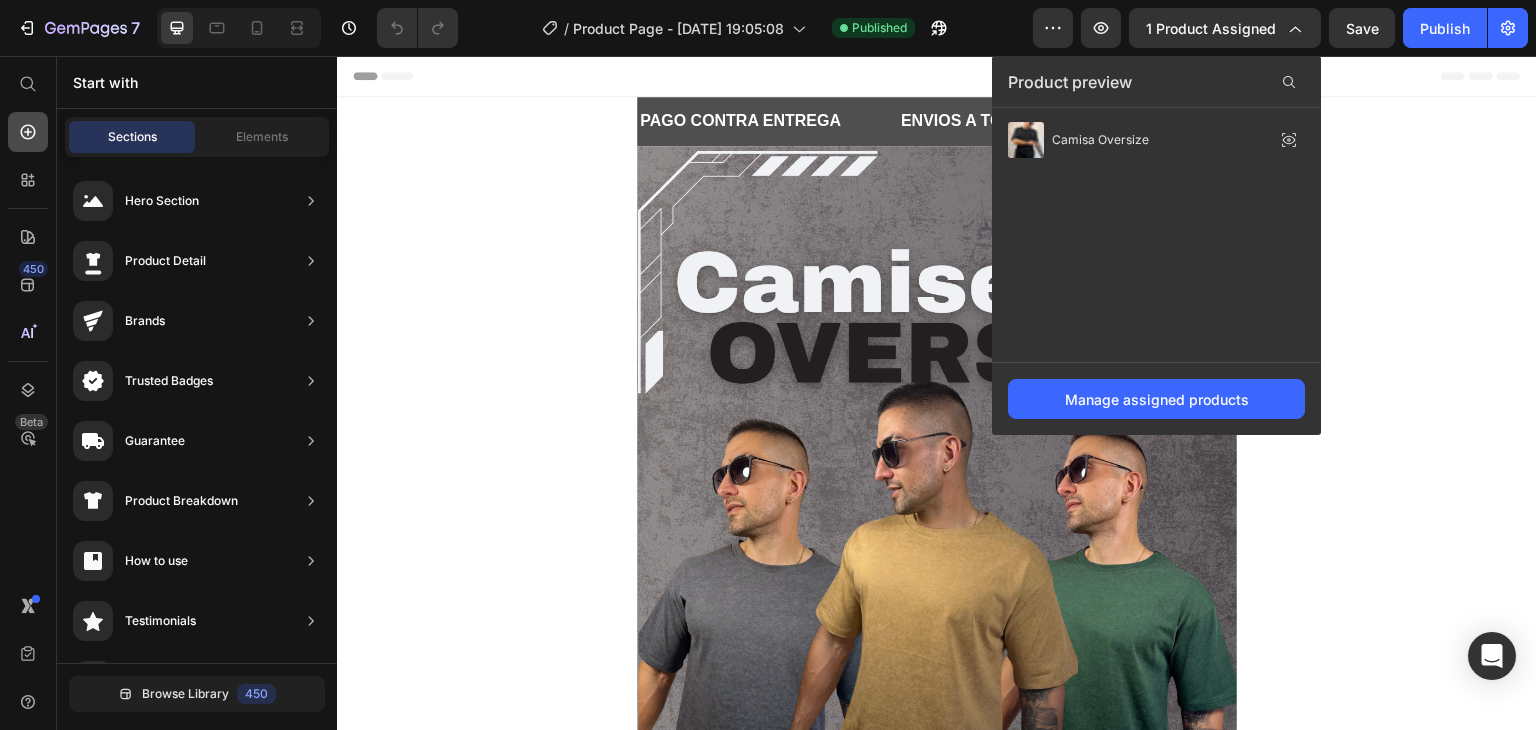 click 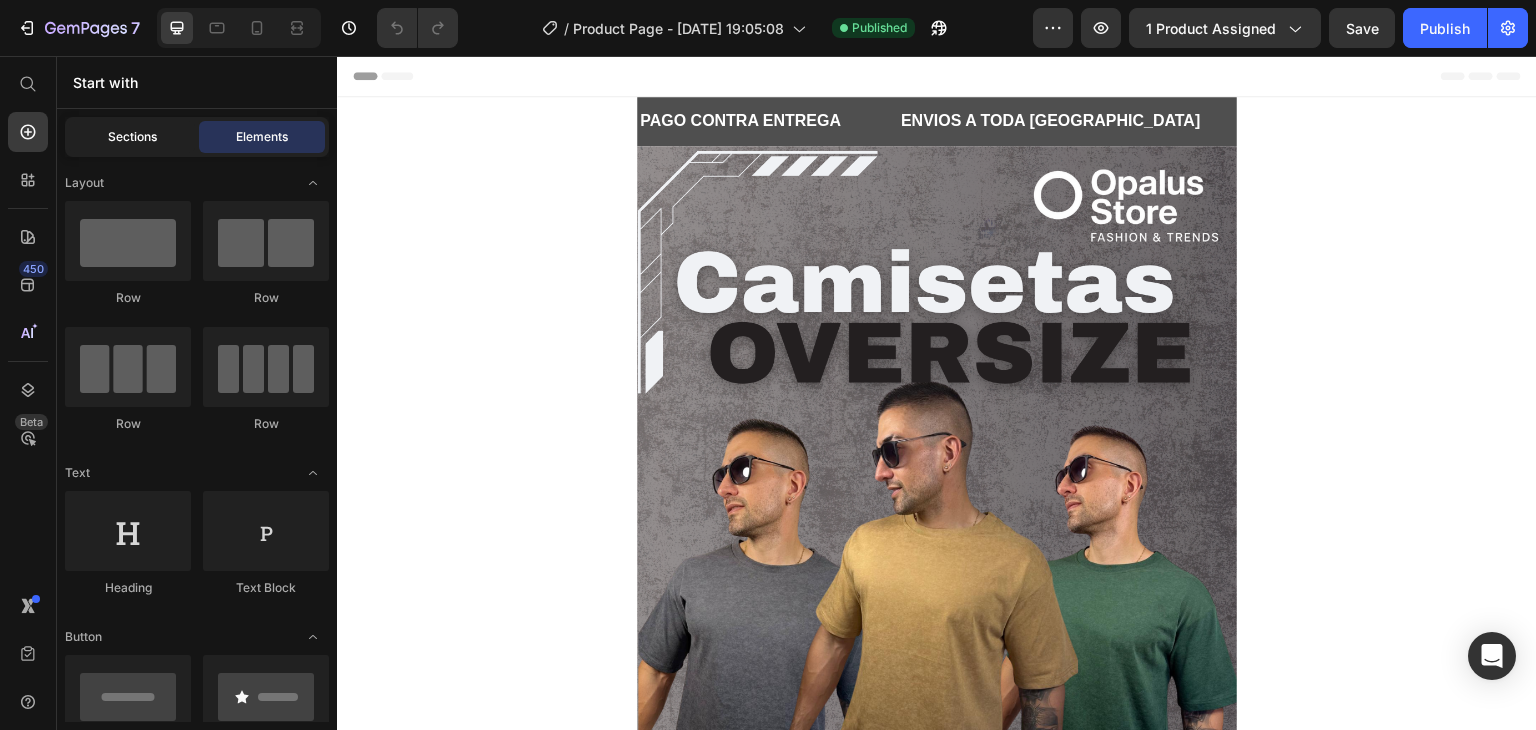 click on "Sections" 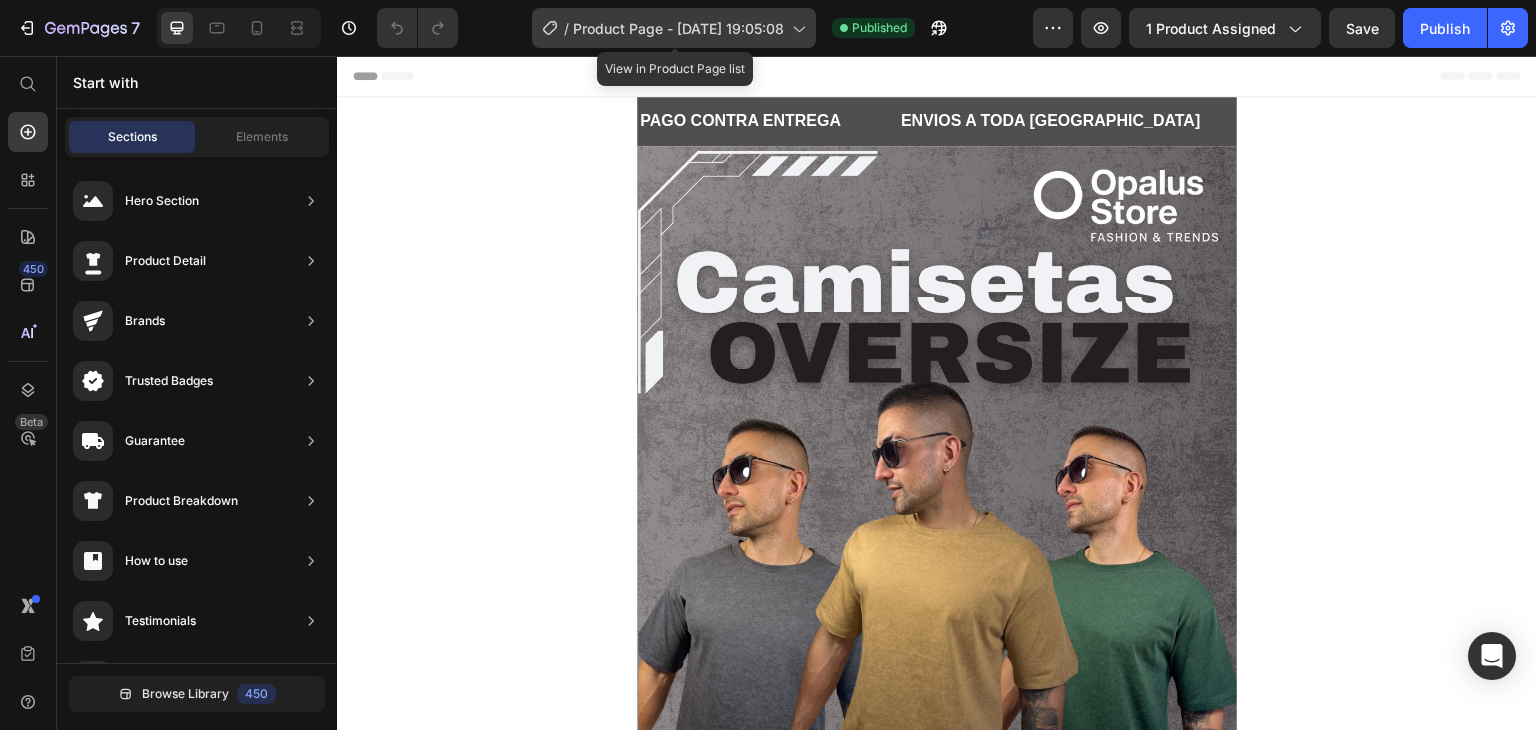 click on "Product Page - [DATE] 19:05:08" at bounding box center [678, 28] 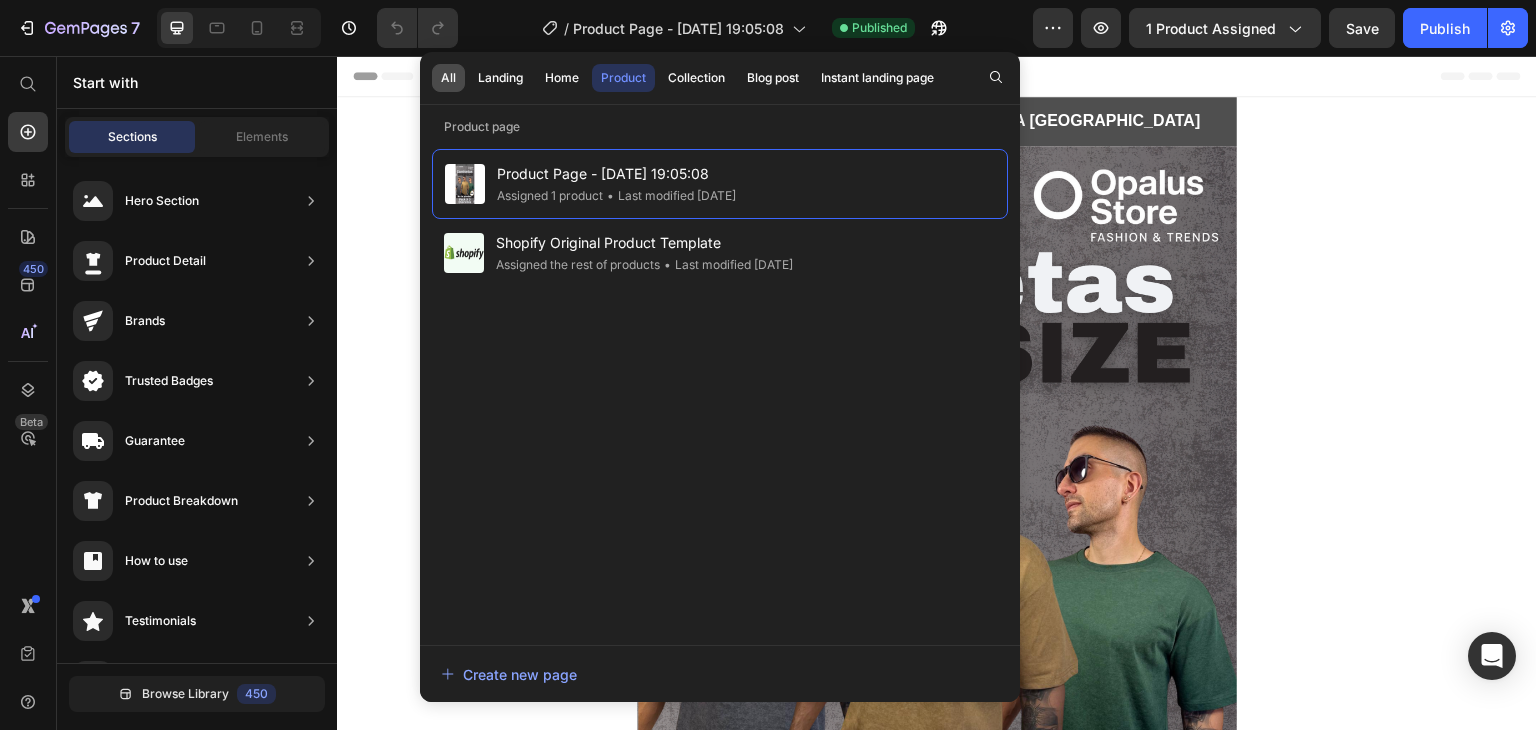 click on "All" 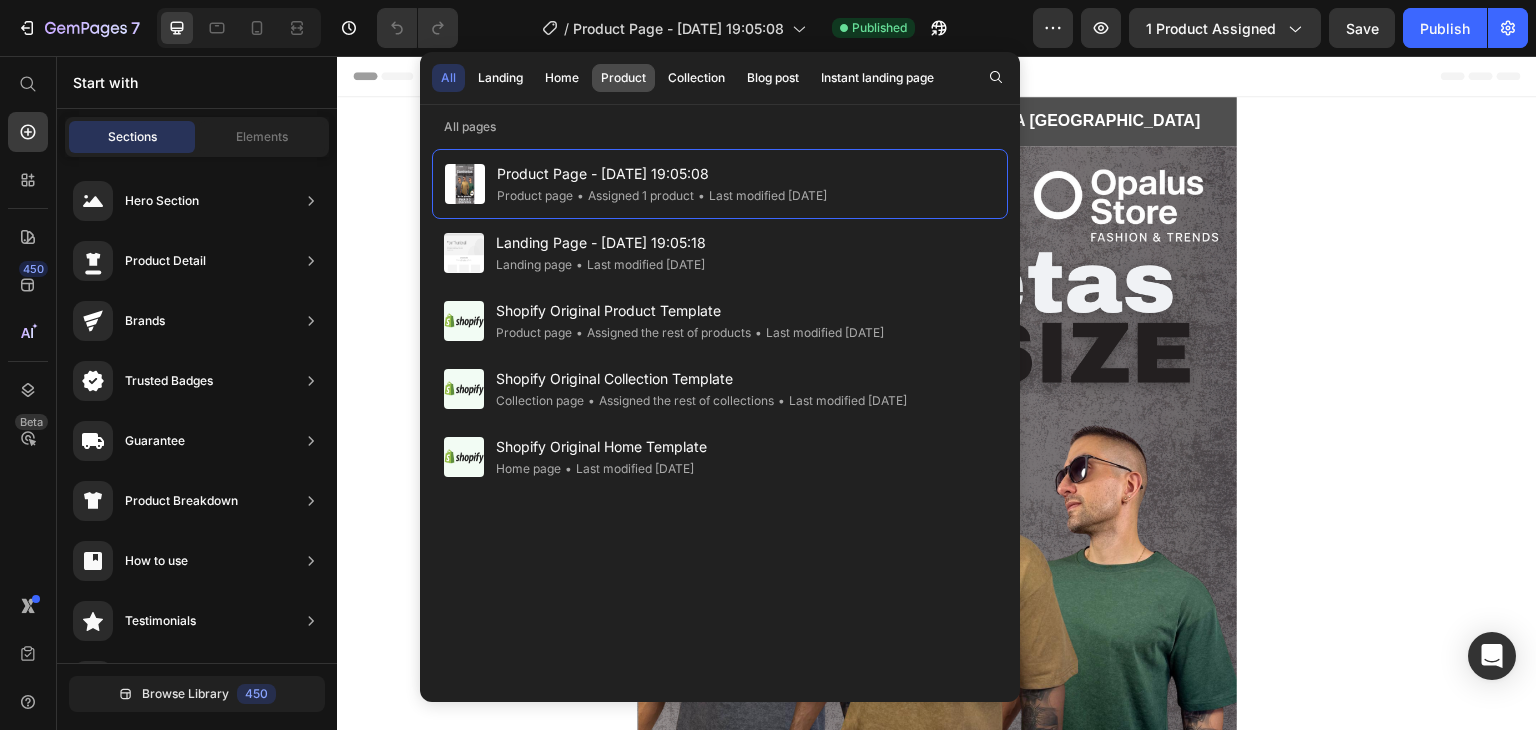 click on "Product" at bounding box center (623, 78) 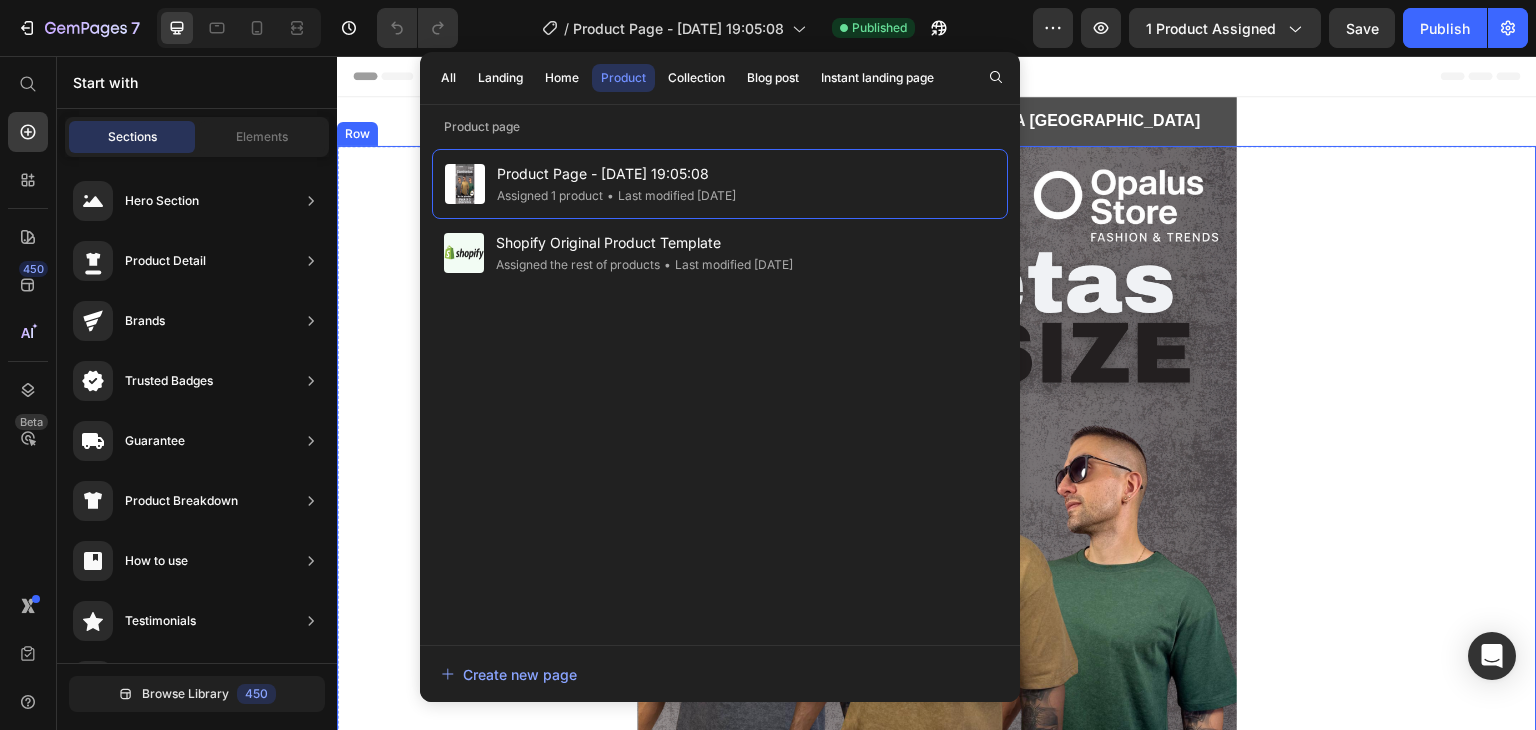 click on "Image Releasit COD Form & Upsells Releasit COD Form & Upsells
Publish the page to see the content.
Custom Code Product Image Image Image Row Row Row" at bounding box center [937, 835] 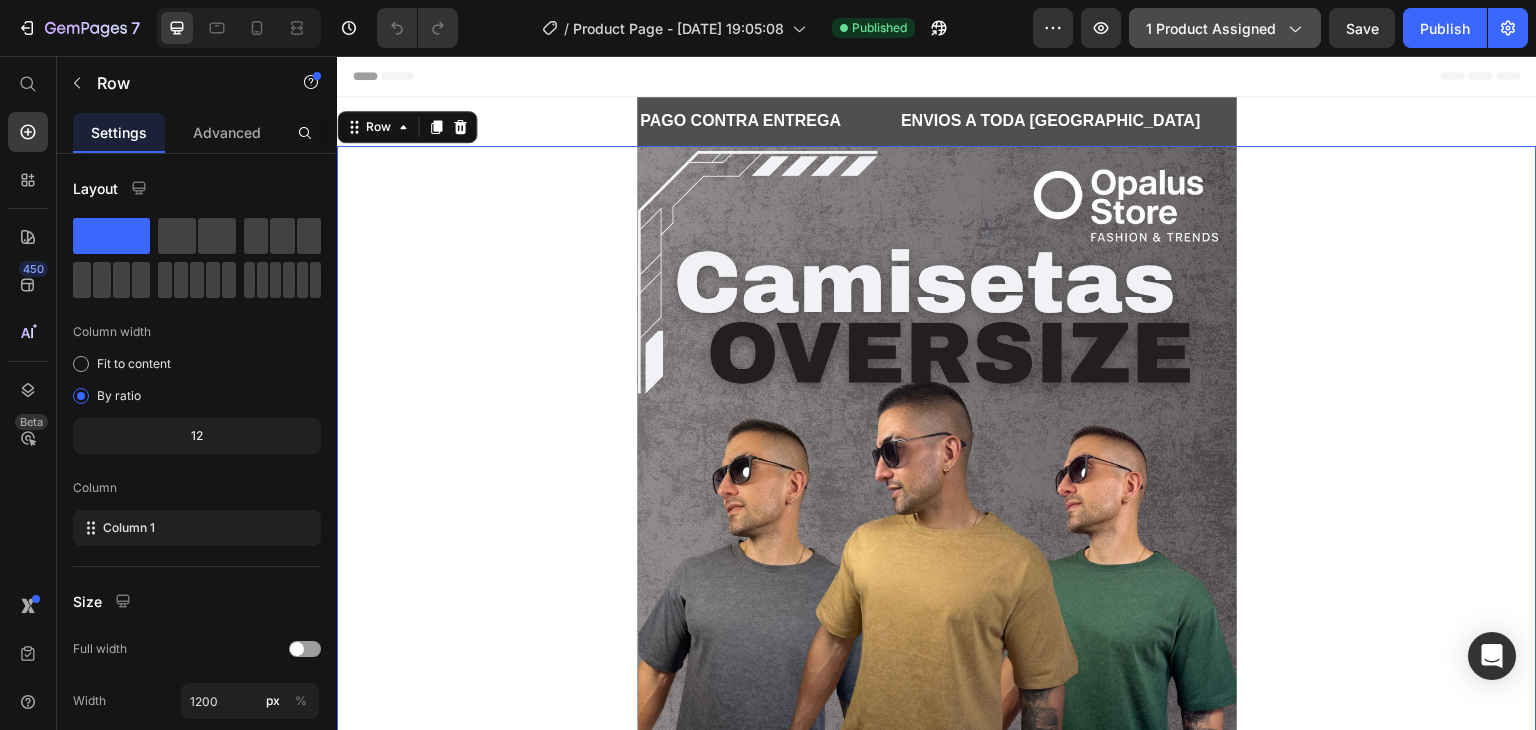 click on "1 product assigned" at bounding box center [1225, 28] 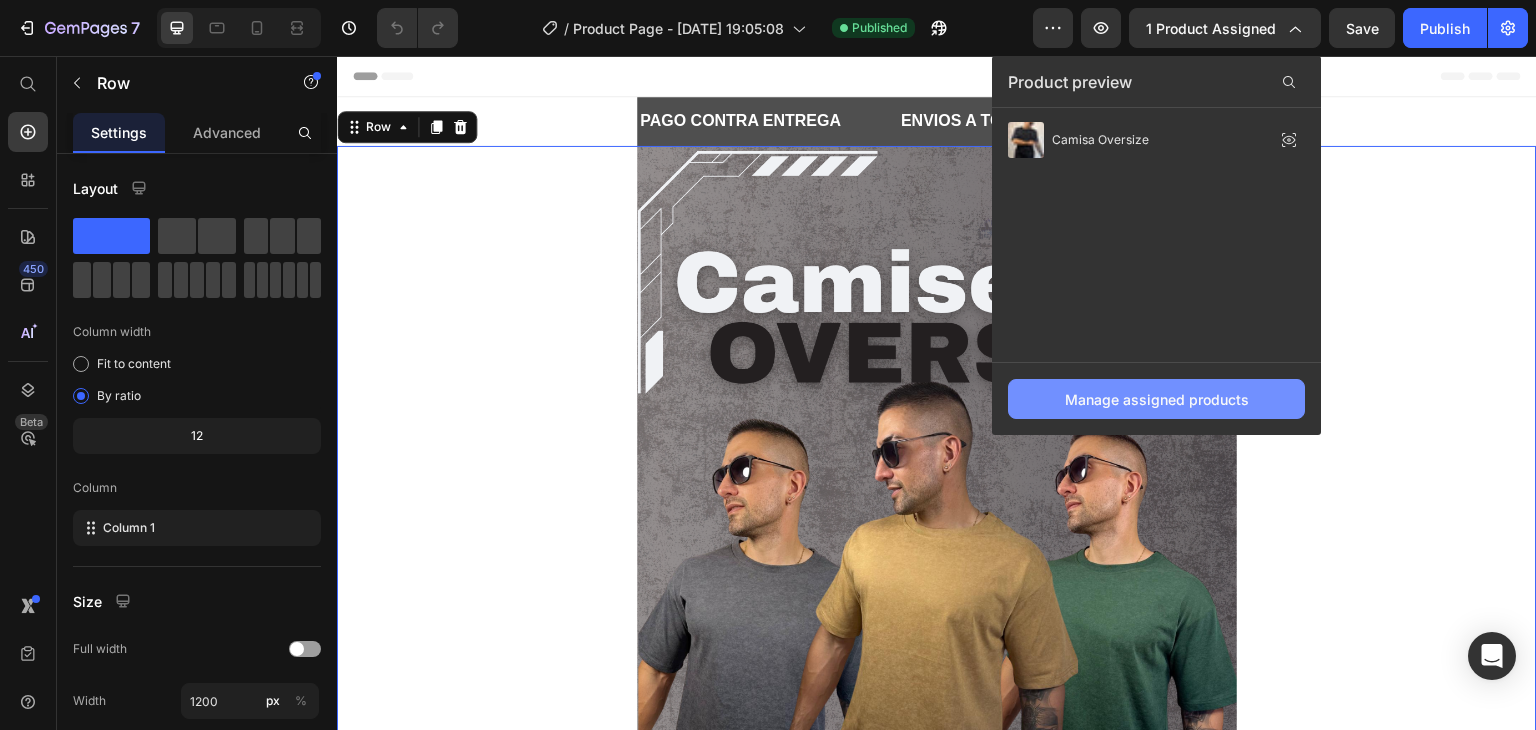 click on "Manage assigned products" at bounding box center (1156, 399) 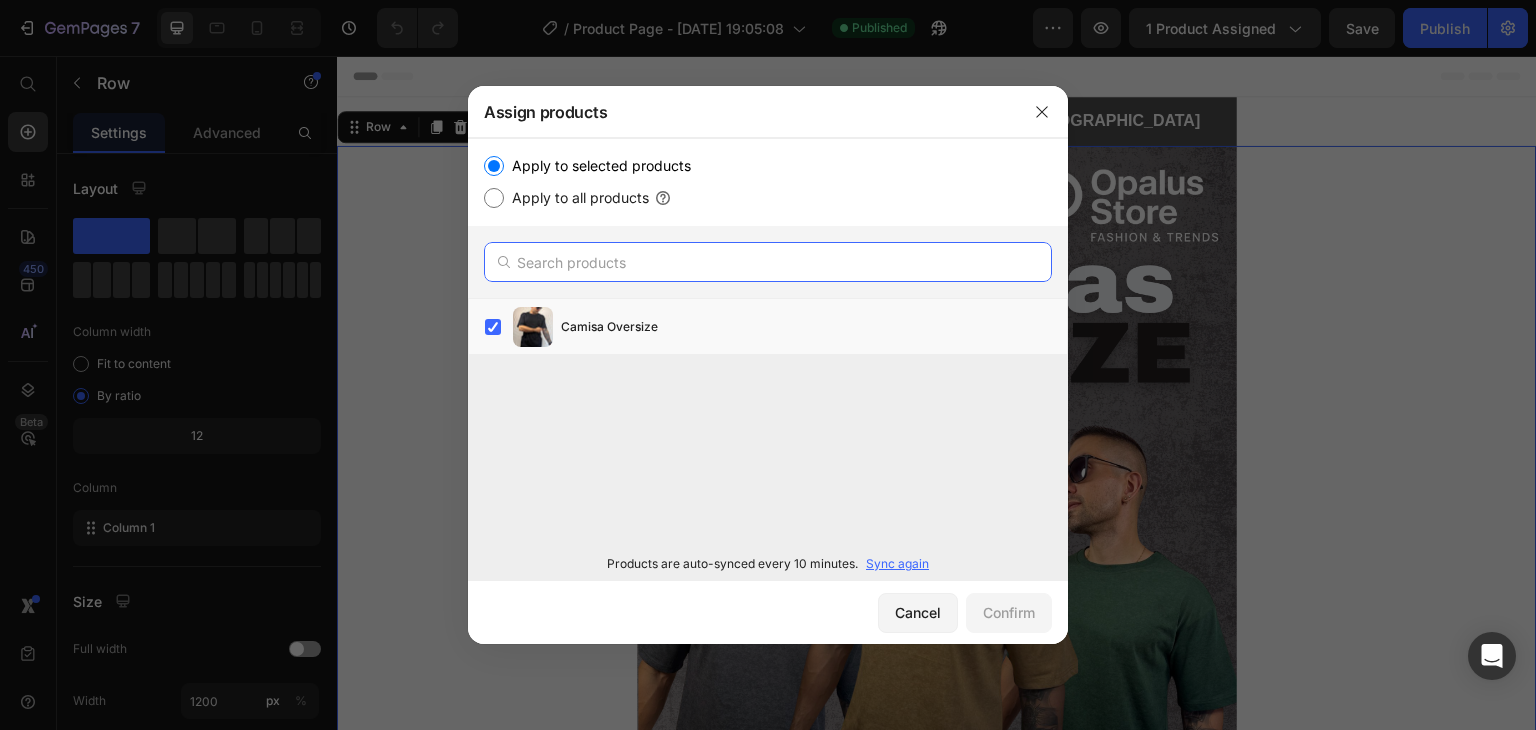 click at bounding box center [768, 262] 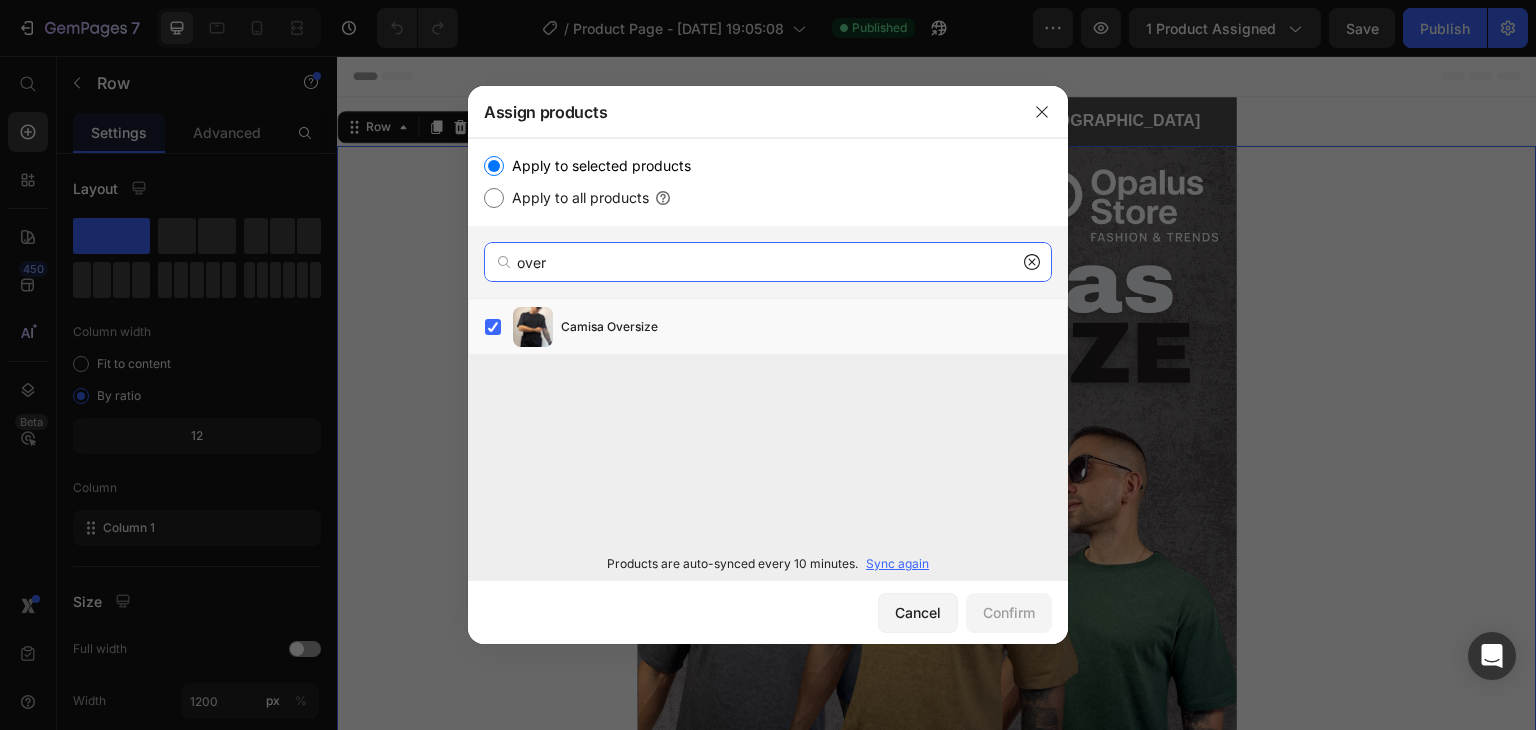 type on "over" 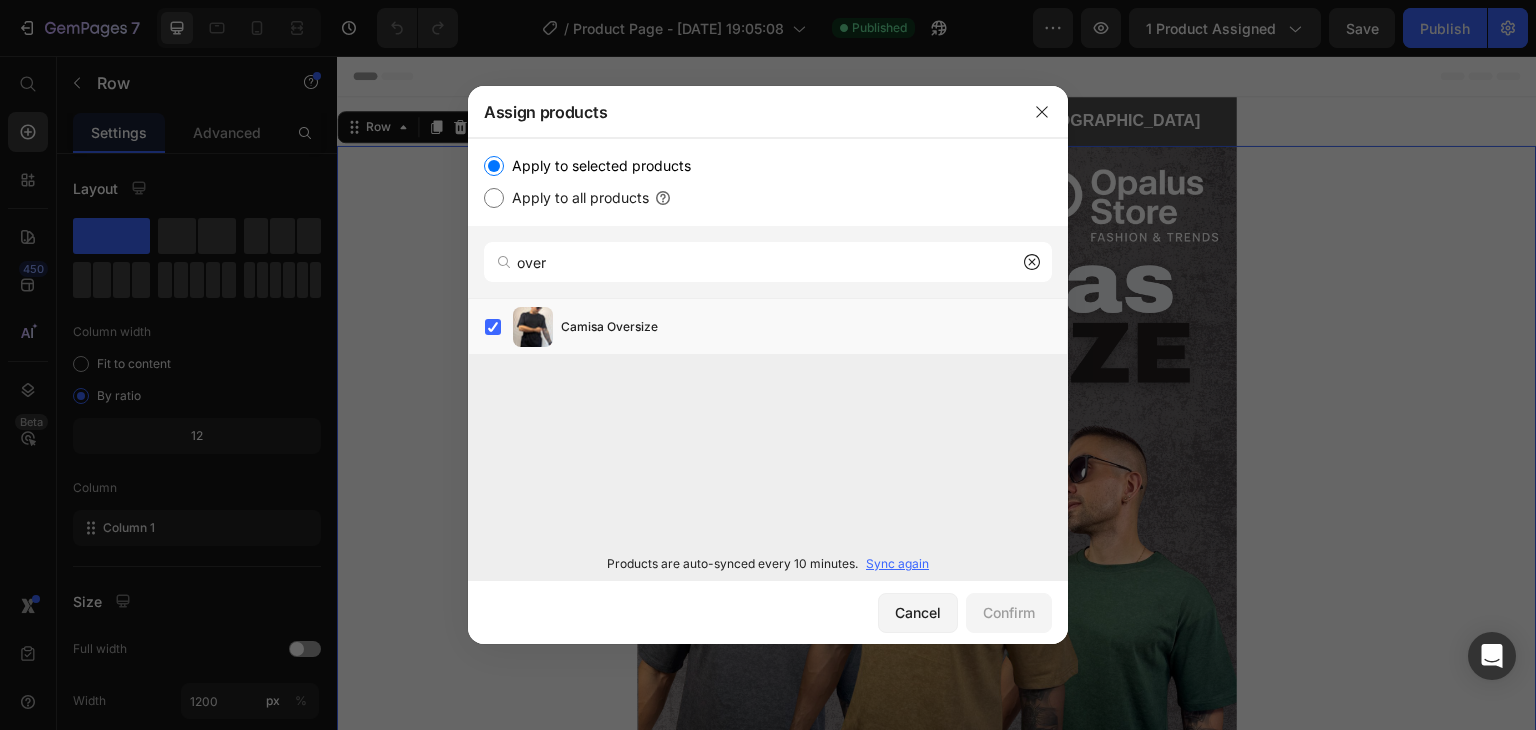 click on "Apply to all products" at bounding box center (576, 198) 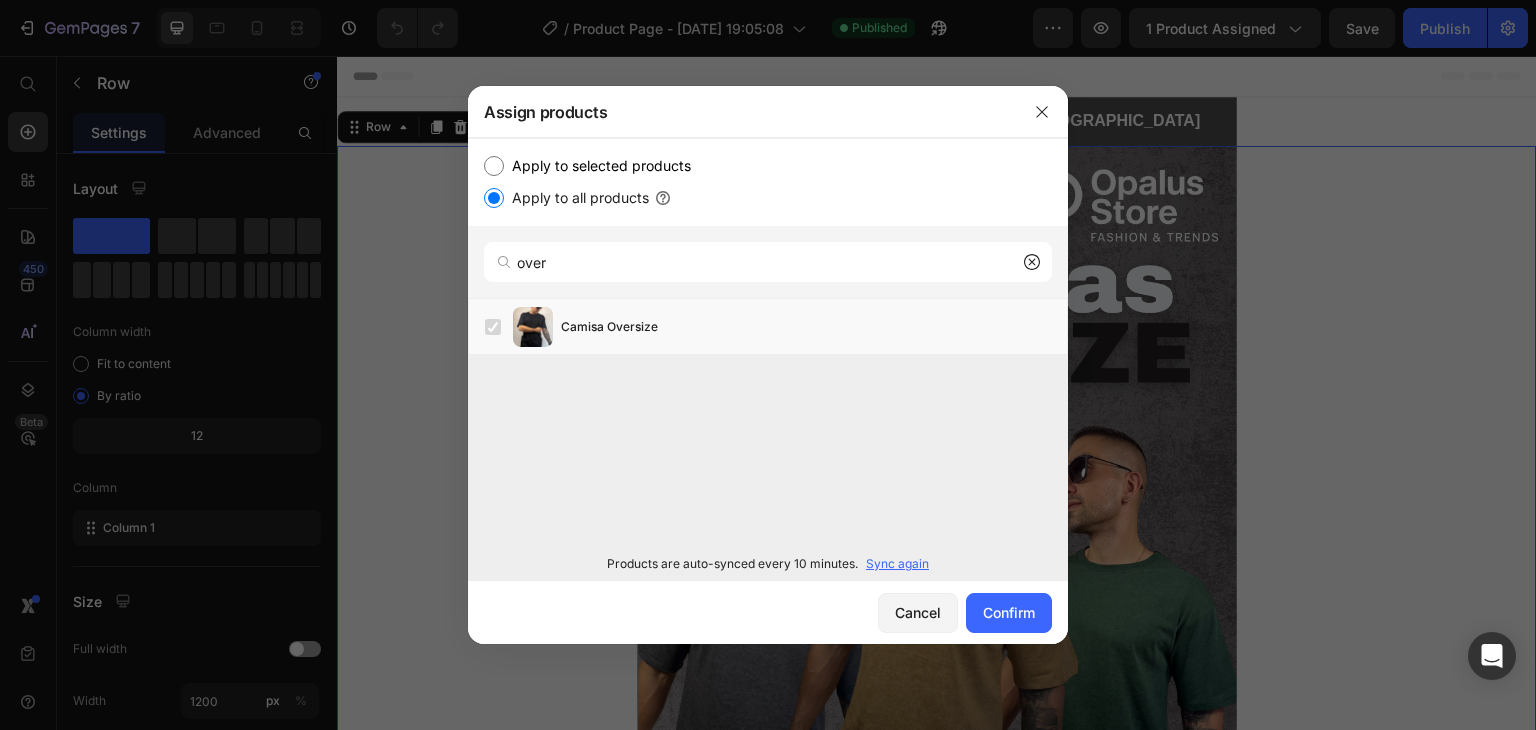 click on "Apply to selected products Apply to all products" 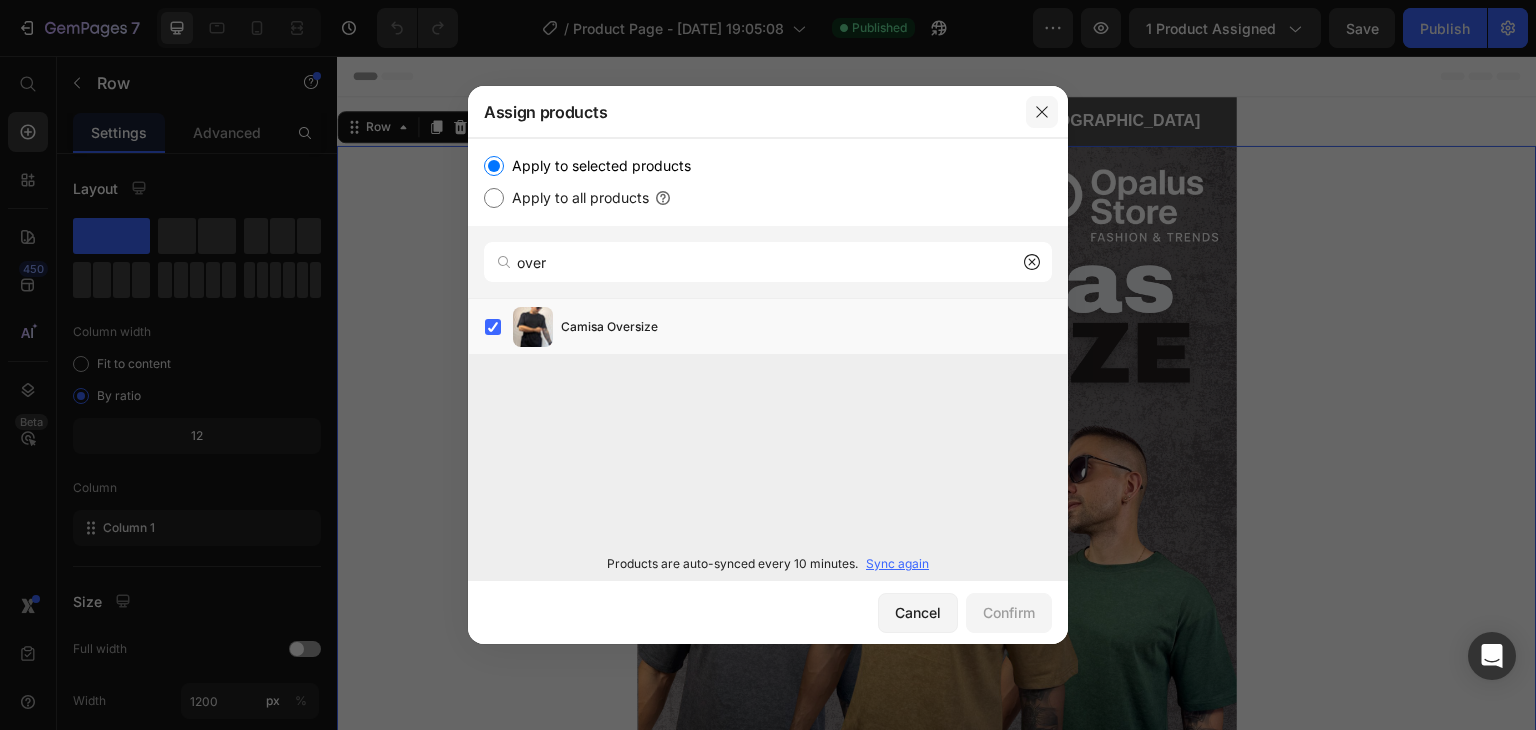 click 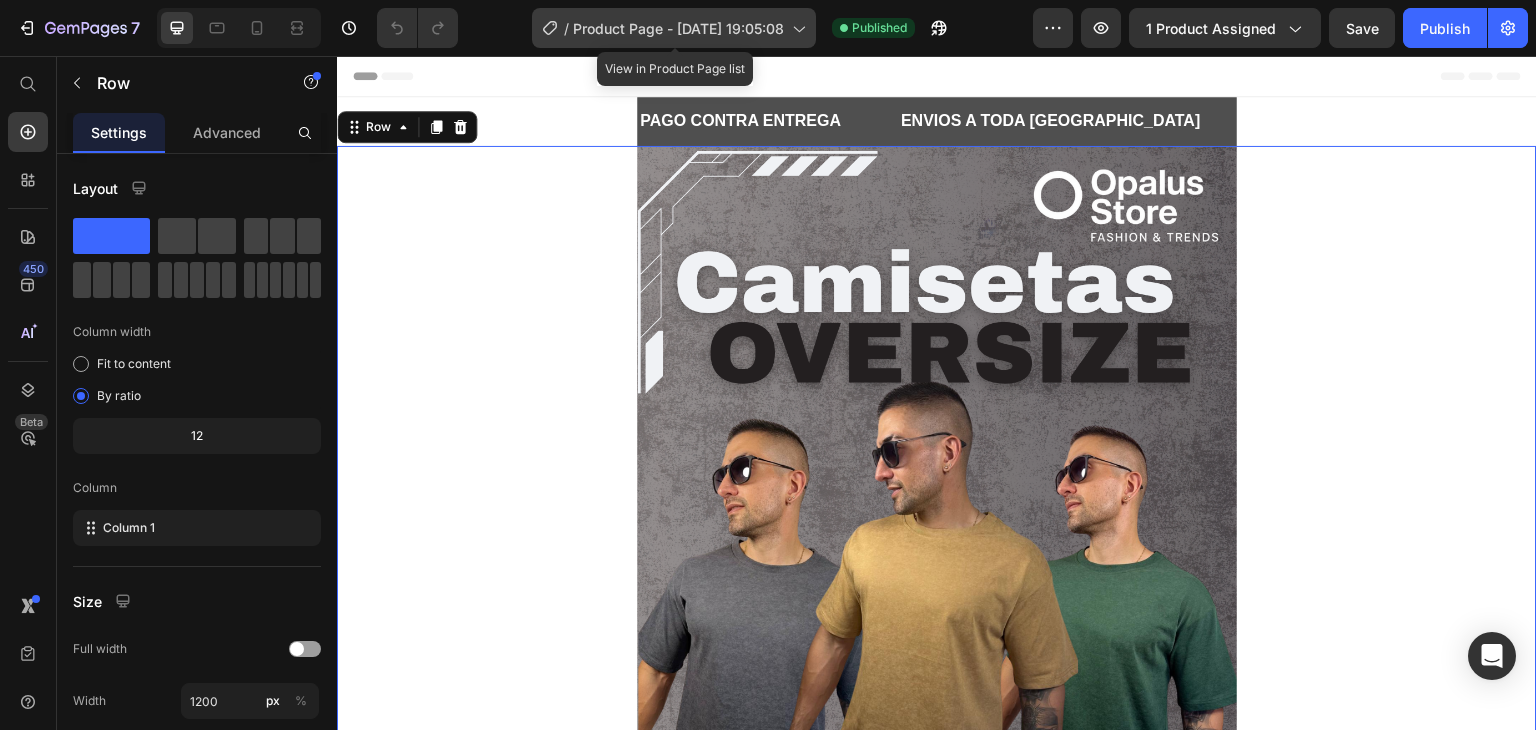 click on "Product Page - [DATE] 19:05:08" at bounding box center [678, 28] 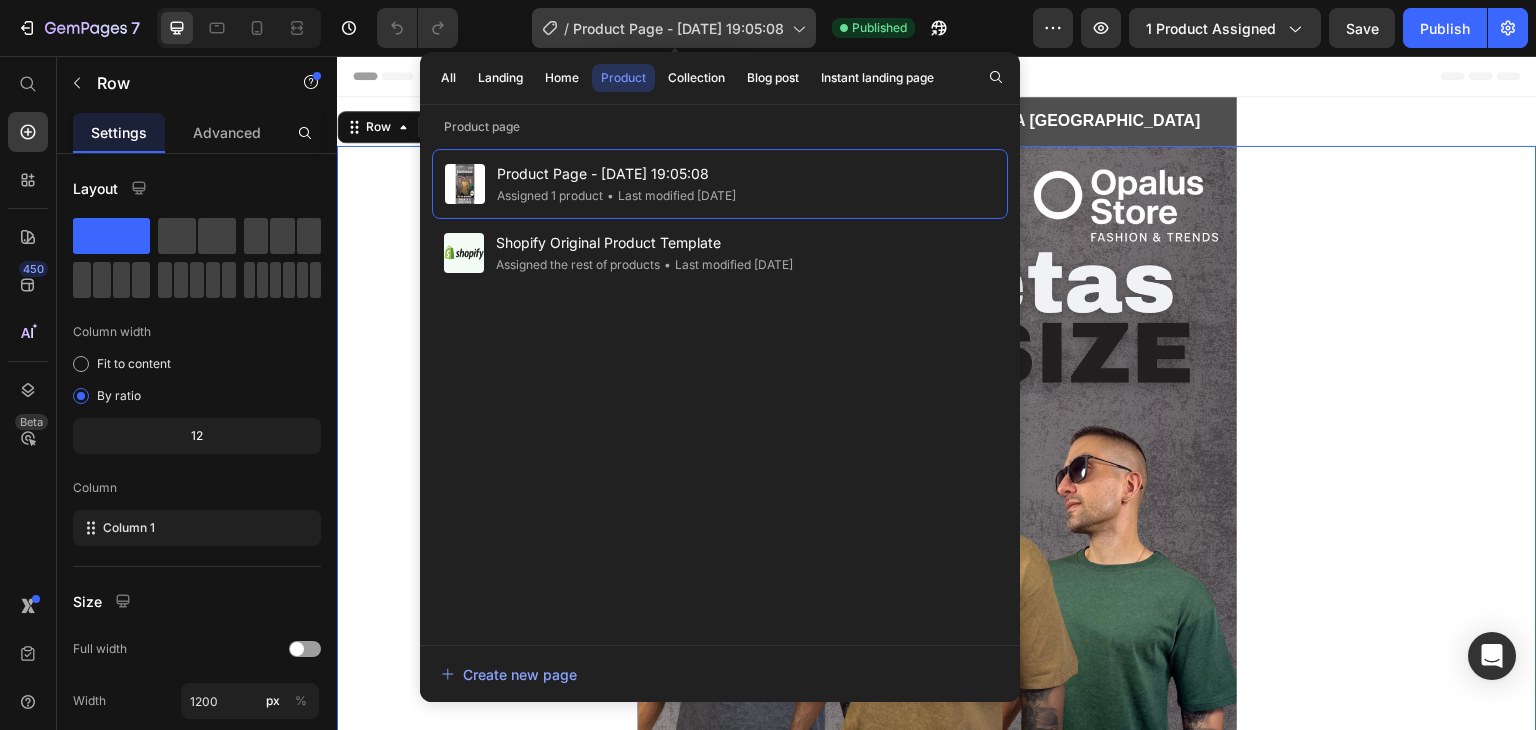 click on "Product Page - [DATE] 19:05:08" at bounding box center (678, 28) 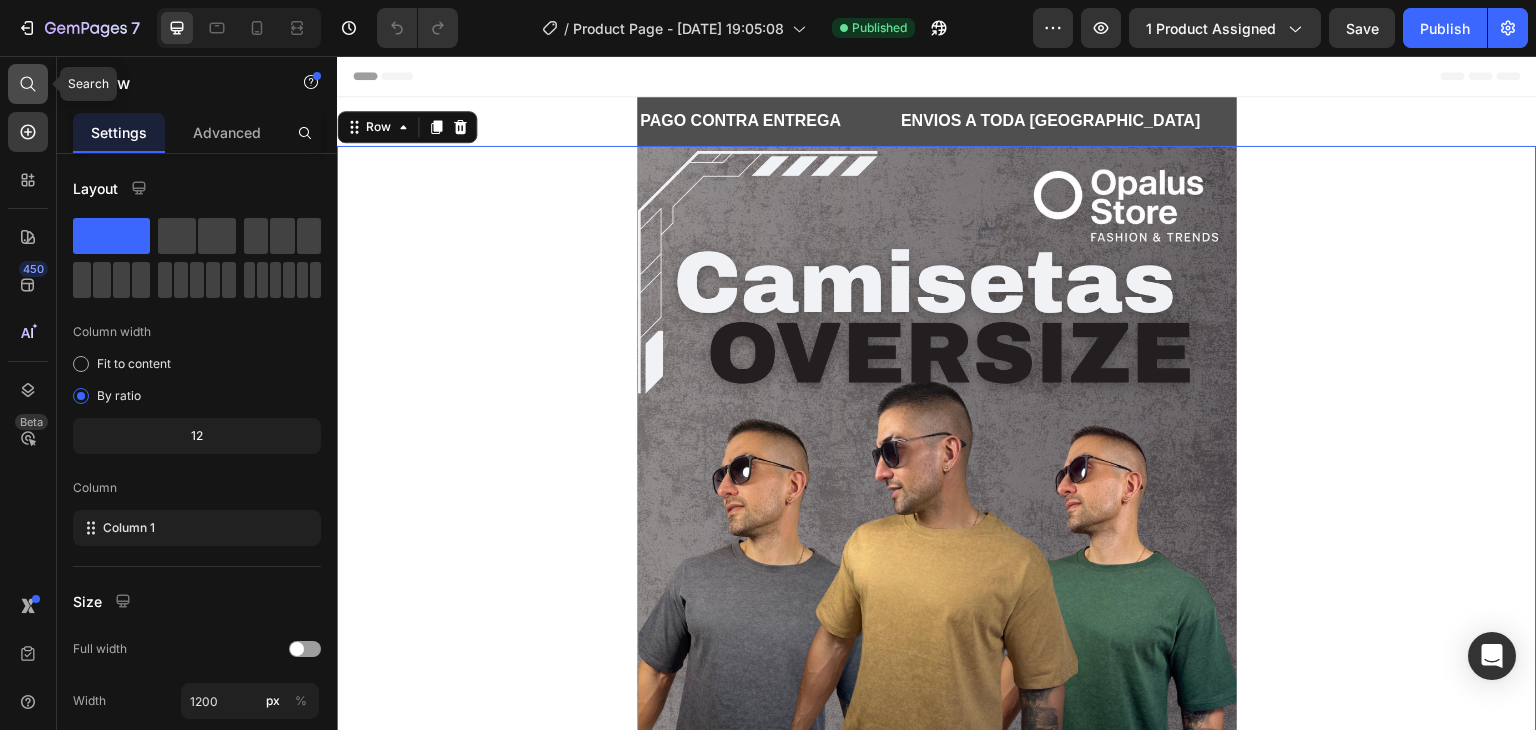 click 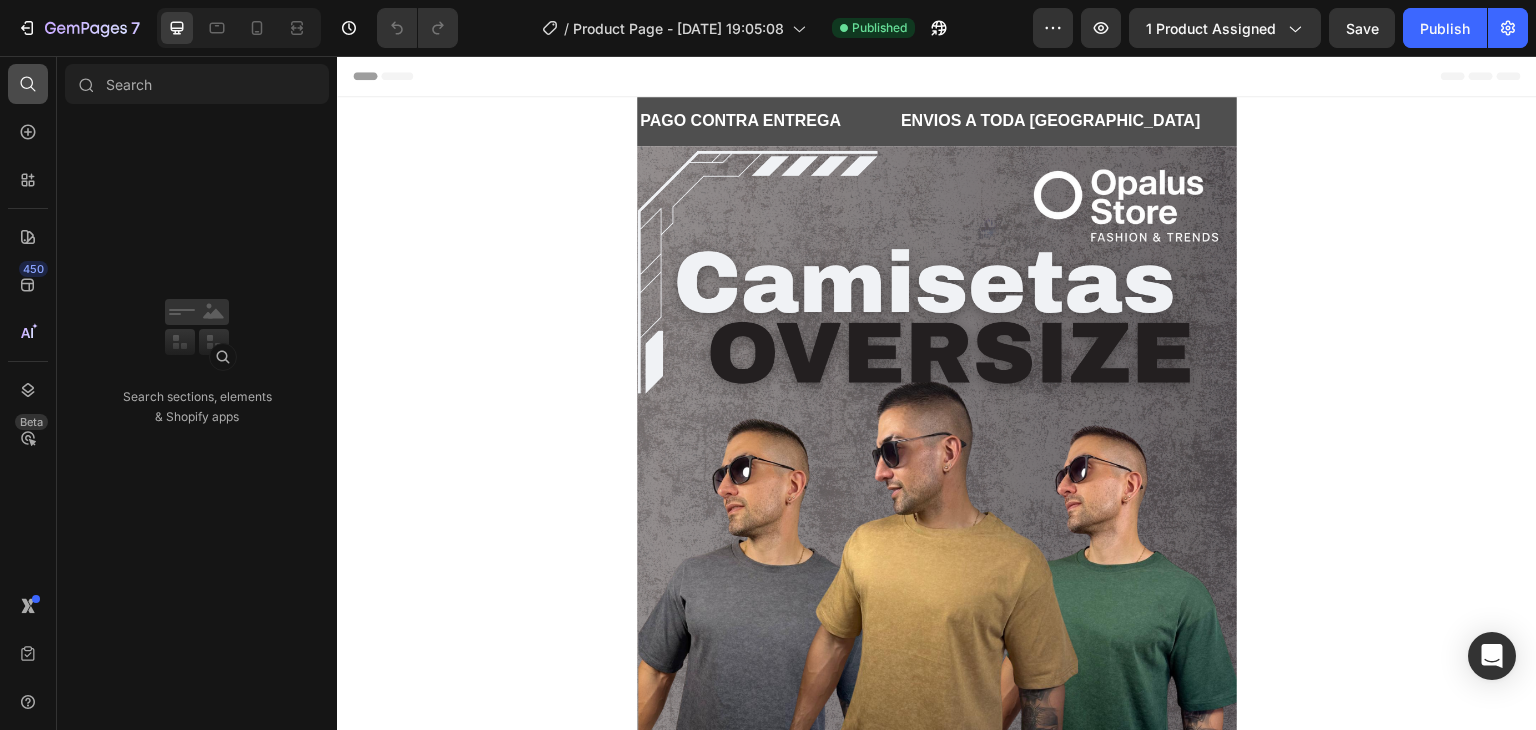 click 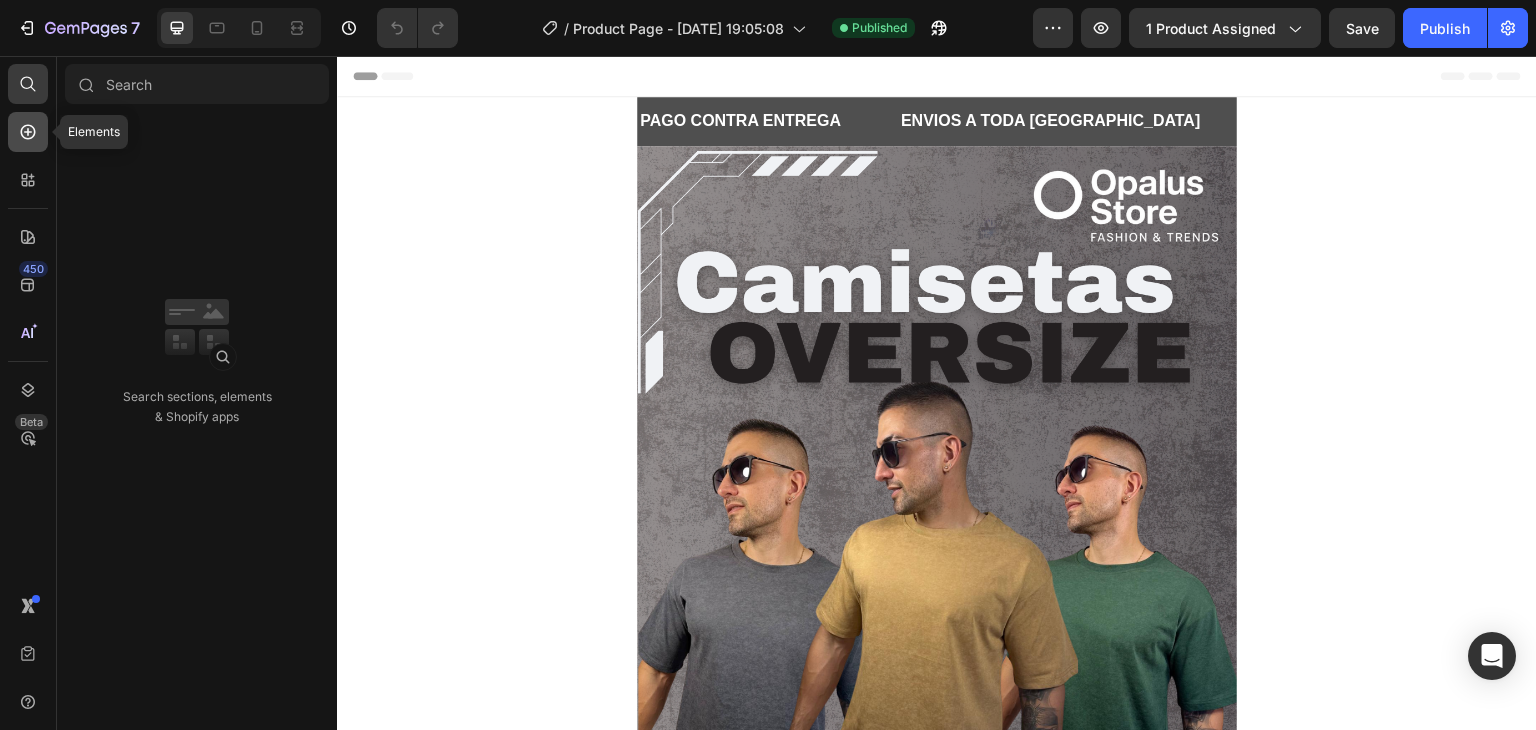 click 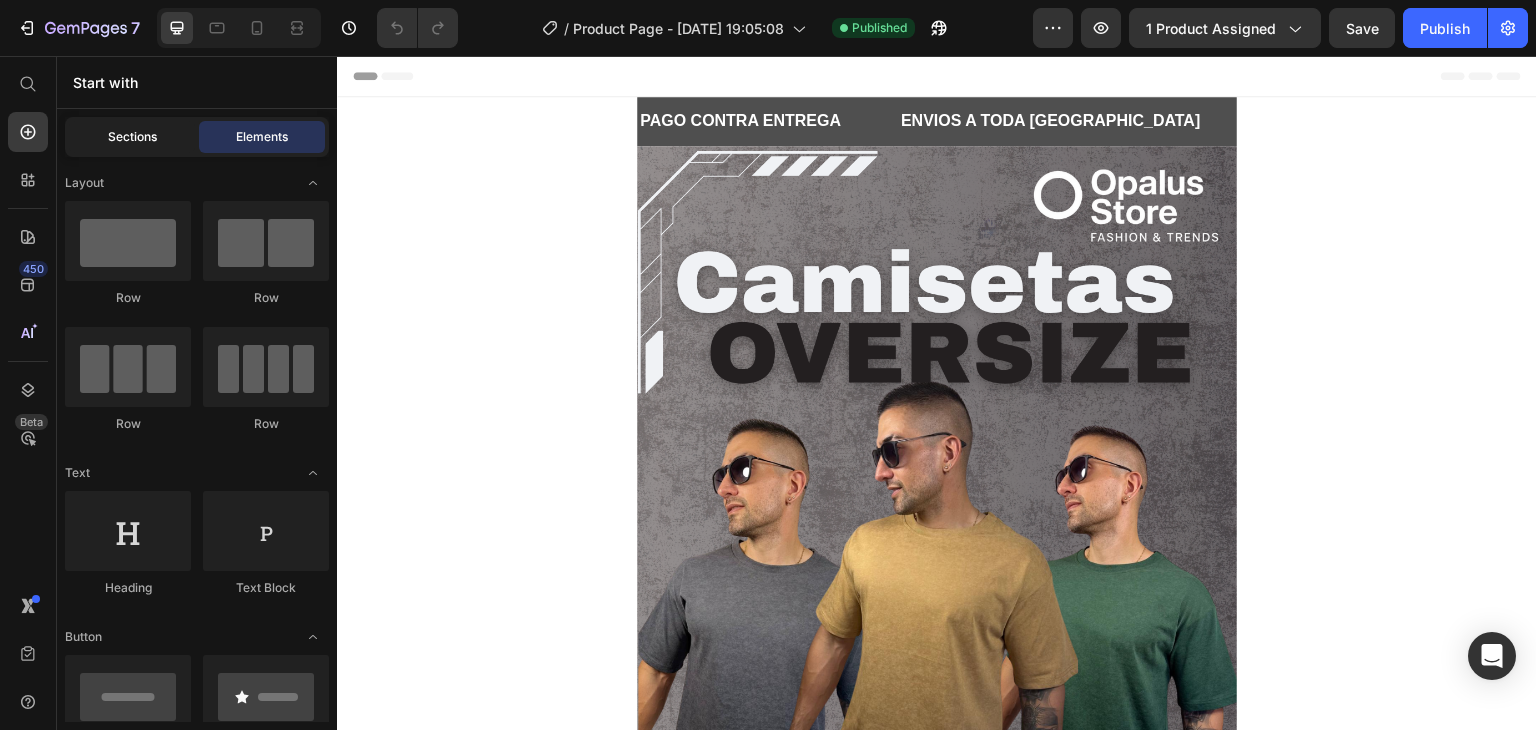 click on "Sections" at bounding box center [132, 137] 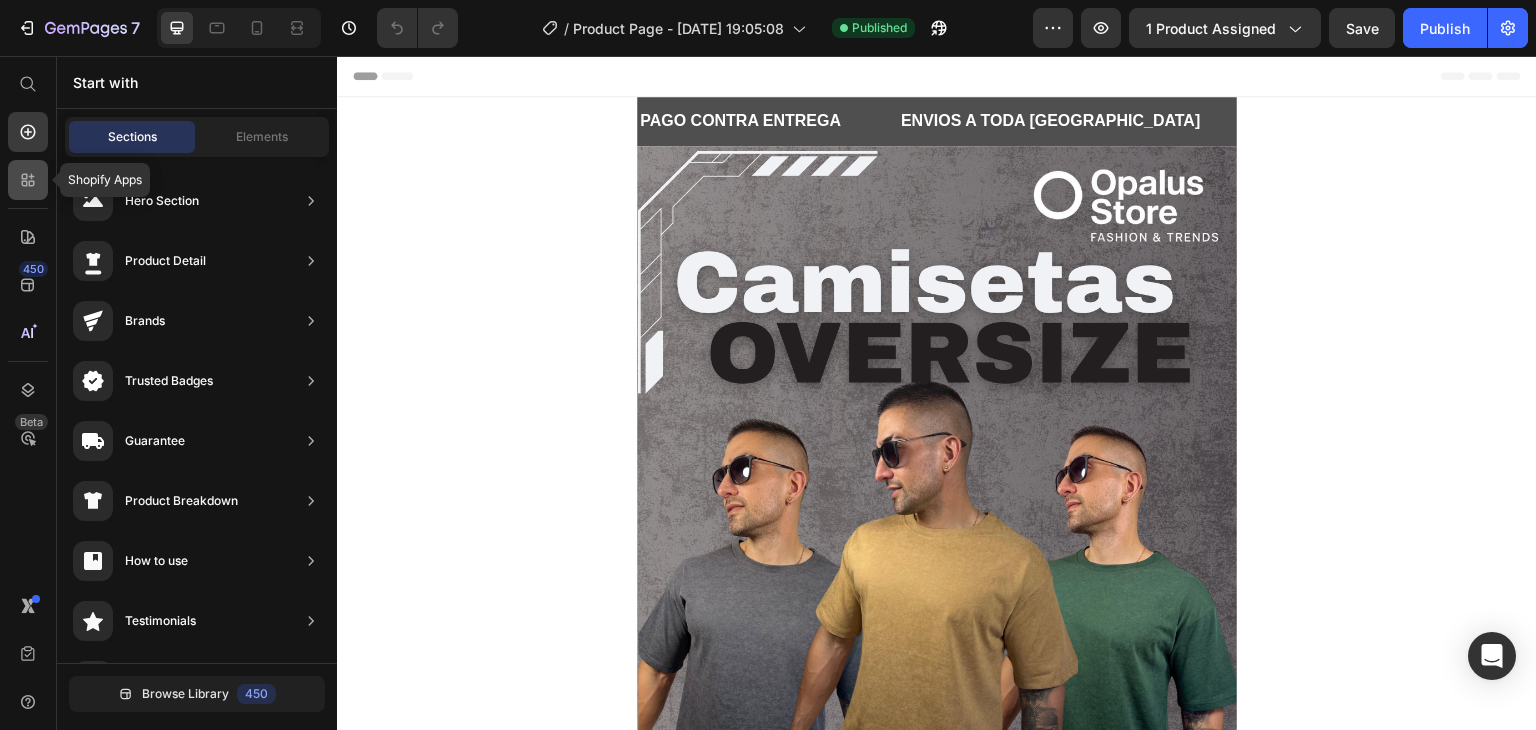 click 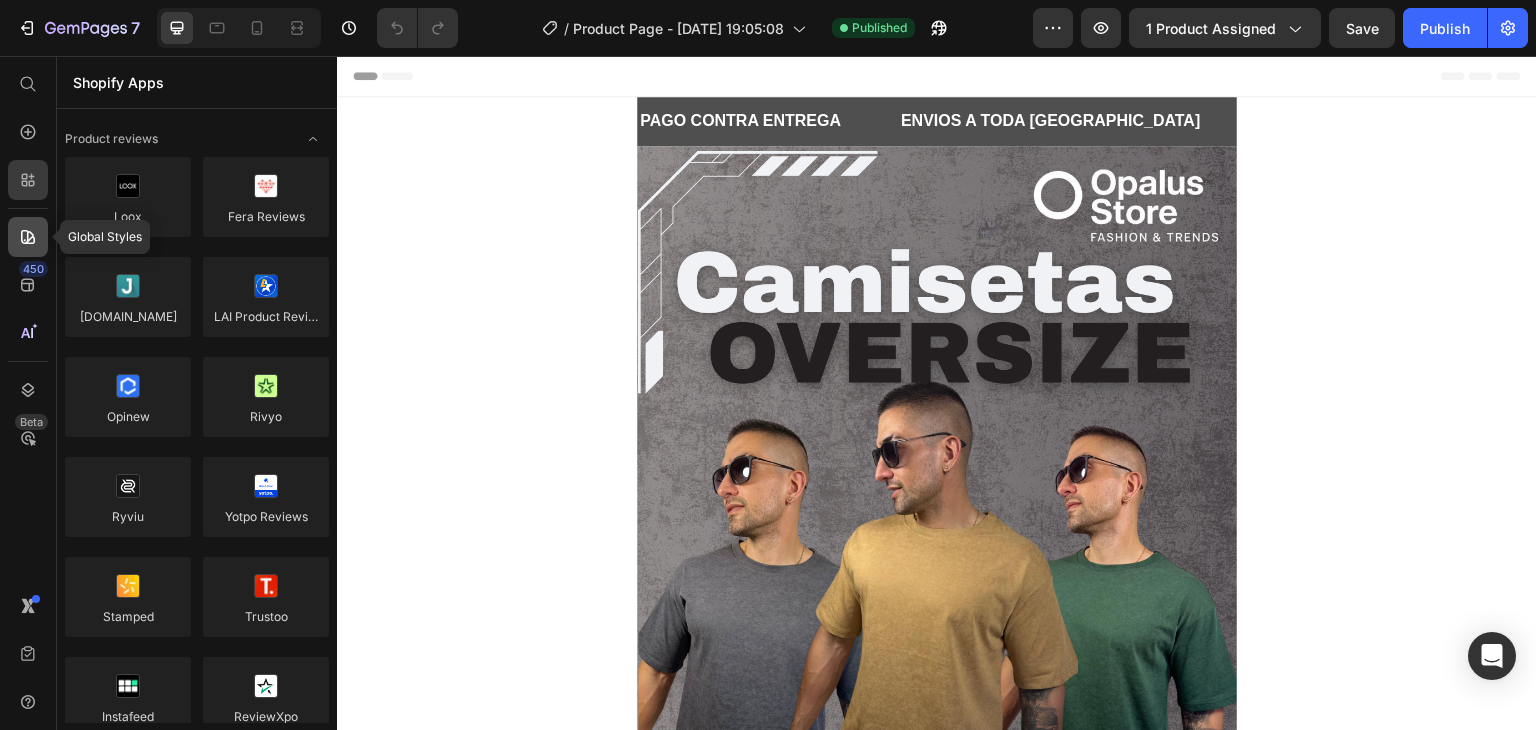 click 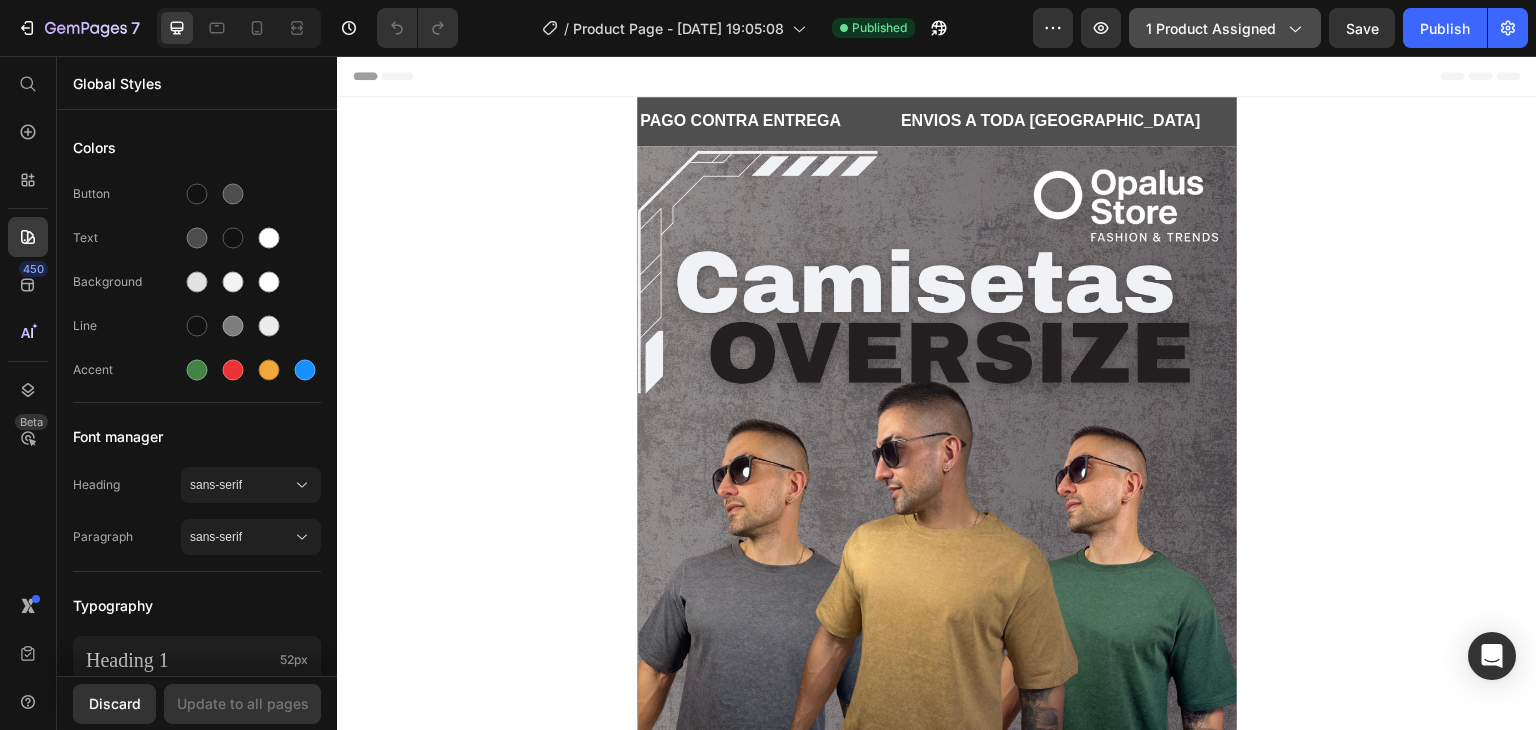 click on "1 product assigned" 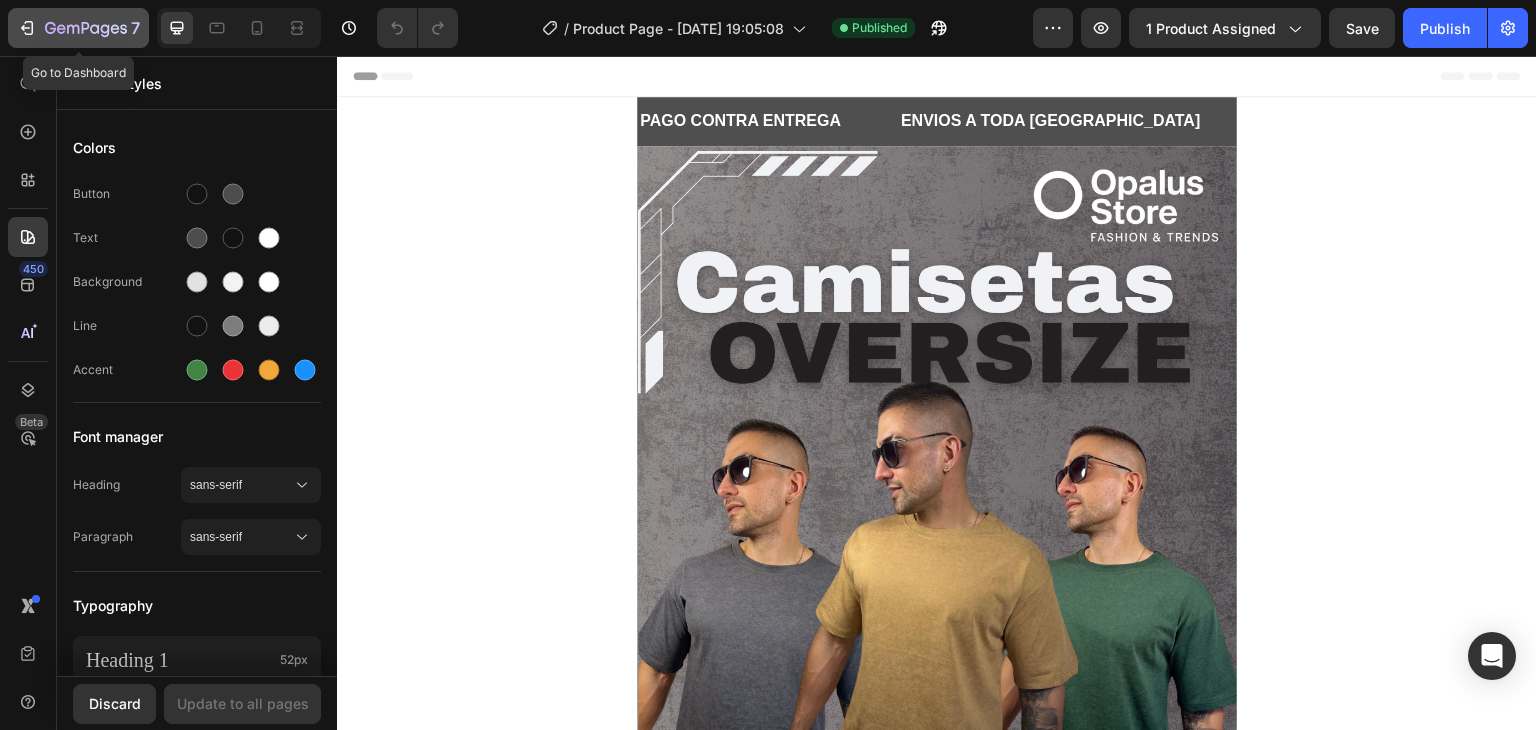 click 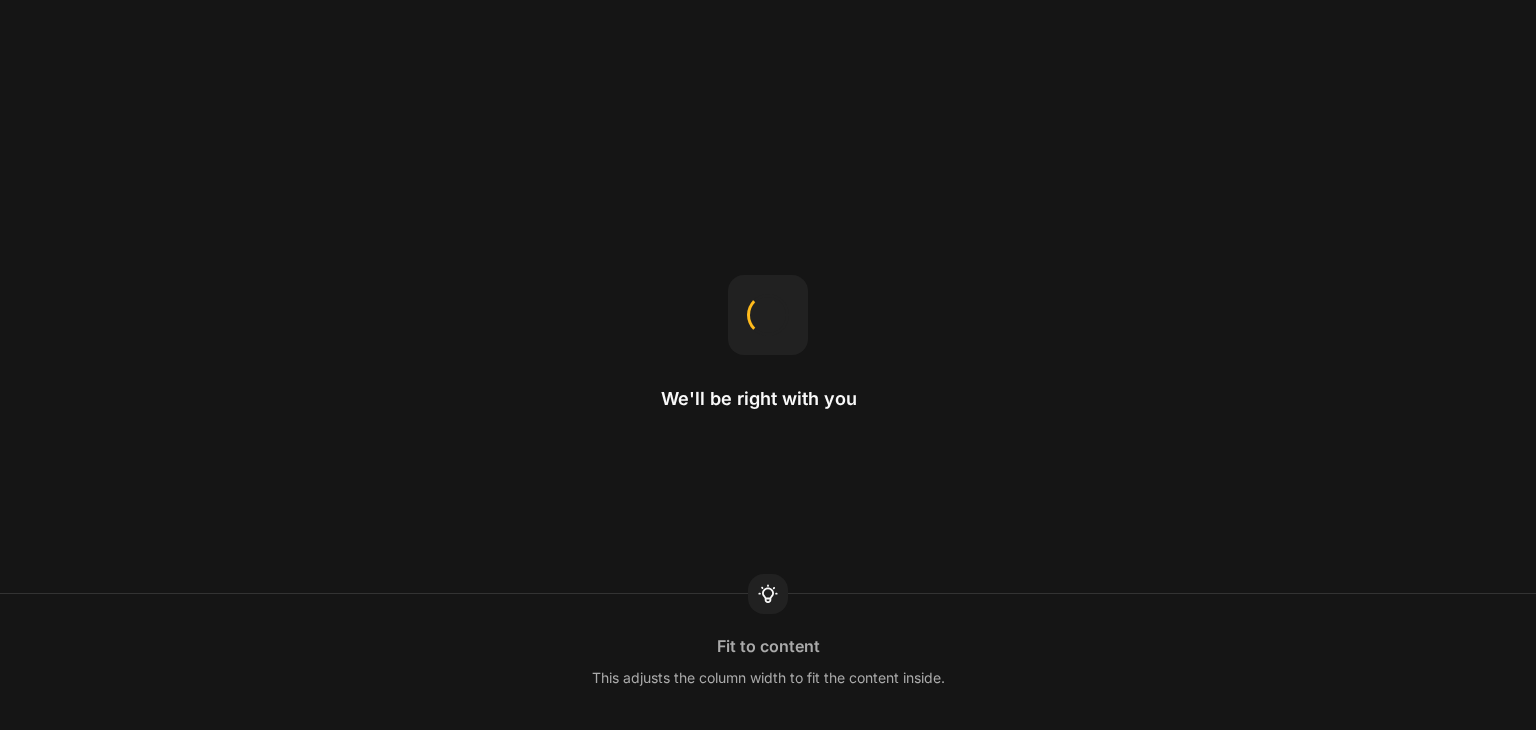 scroll, scrollTop: 0, scrollLeft: 0, axis: both 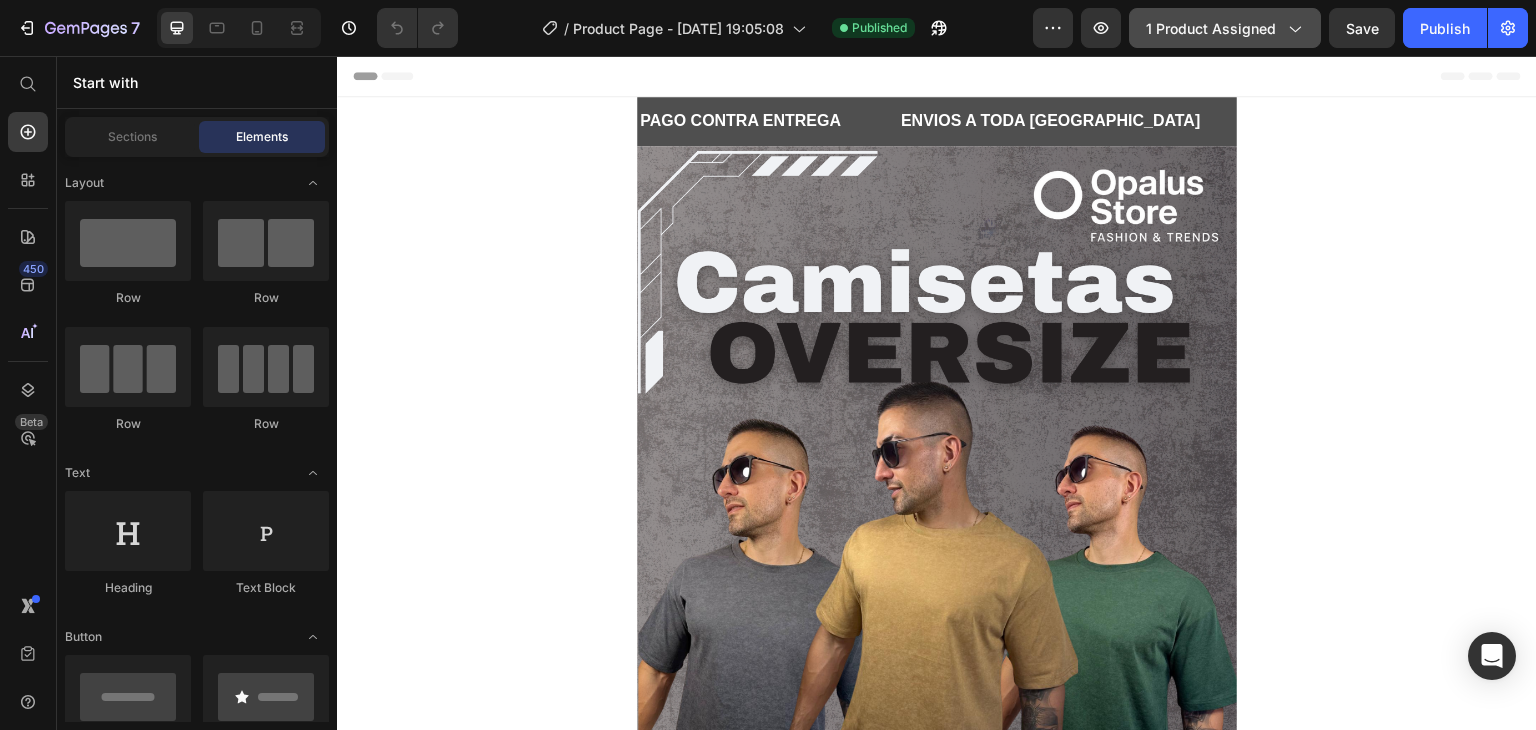 click on "1 product assigned" at bounding box center (1225, 28) 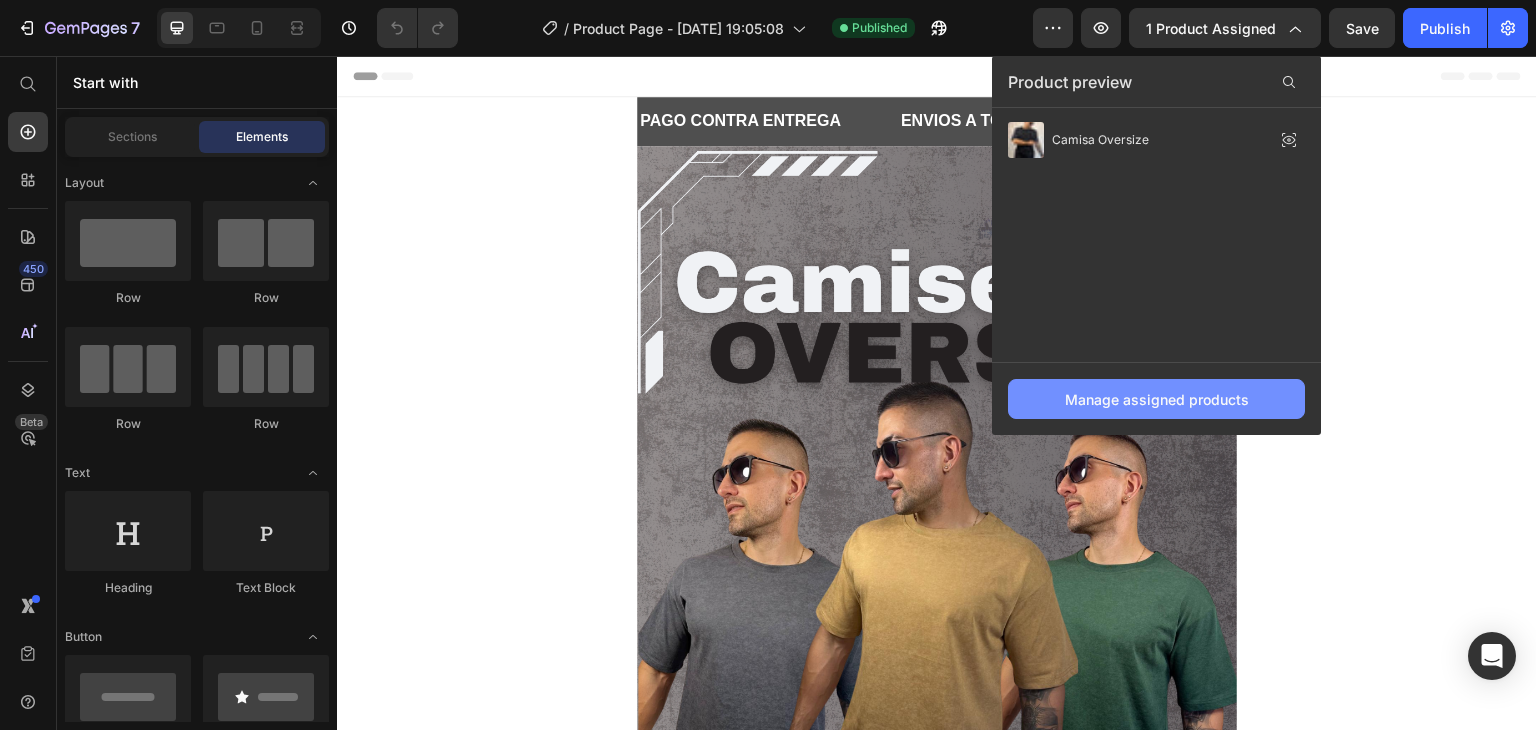 click on "Manage assigned products" at bounding box center (1157, 399) 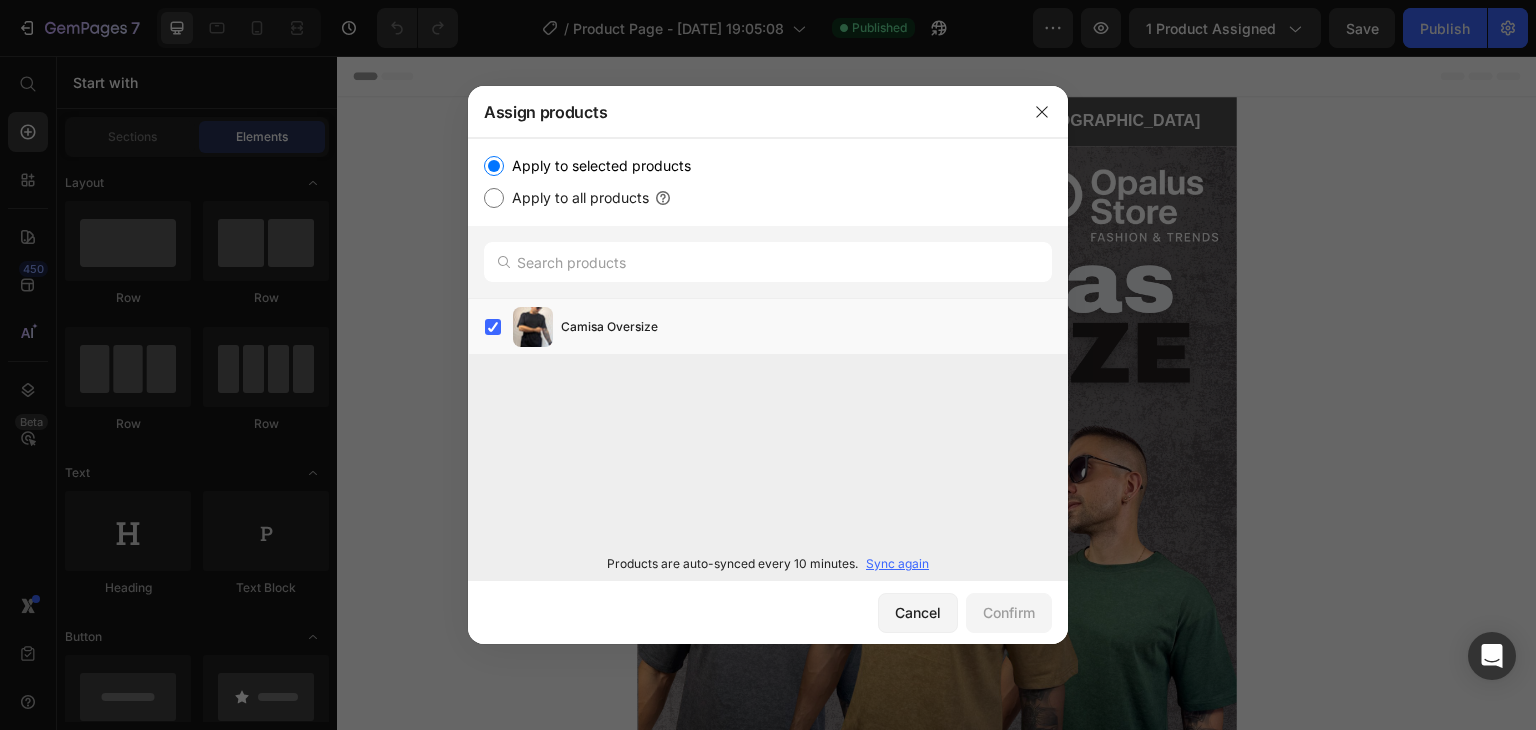 click on "Apply to all products" at bounding box center [494, 198] 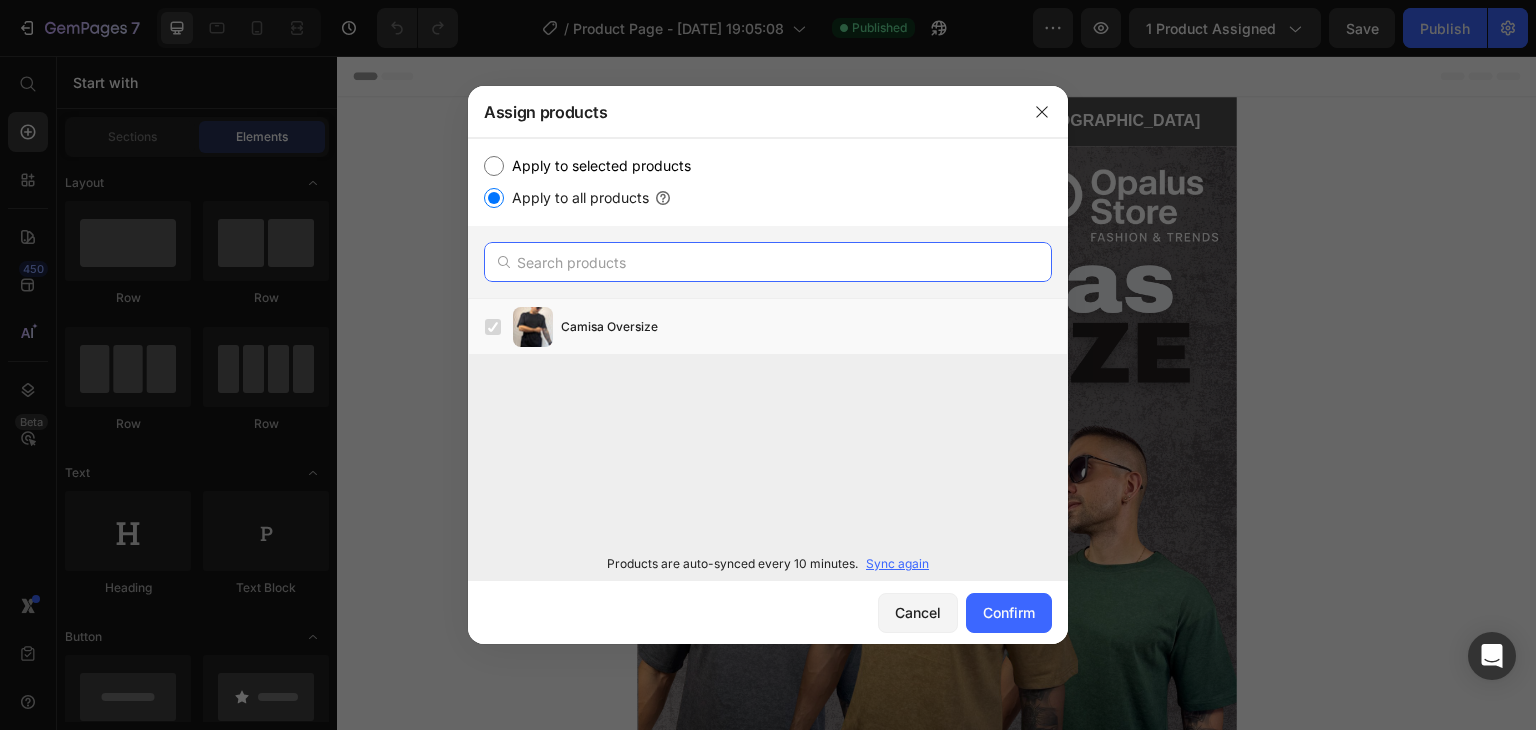 click at bounding box center [768, 262] 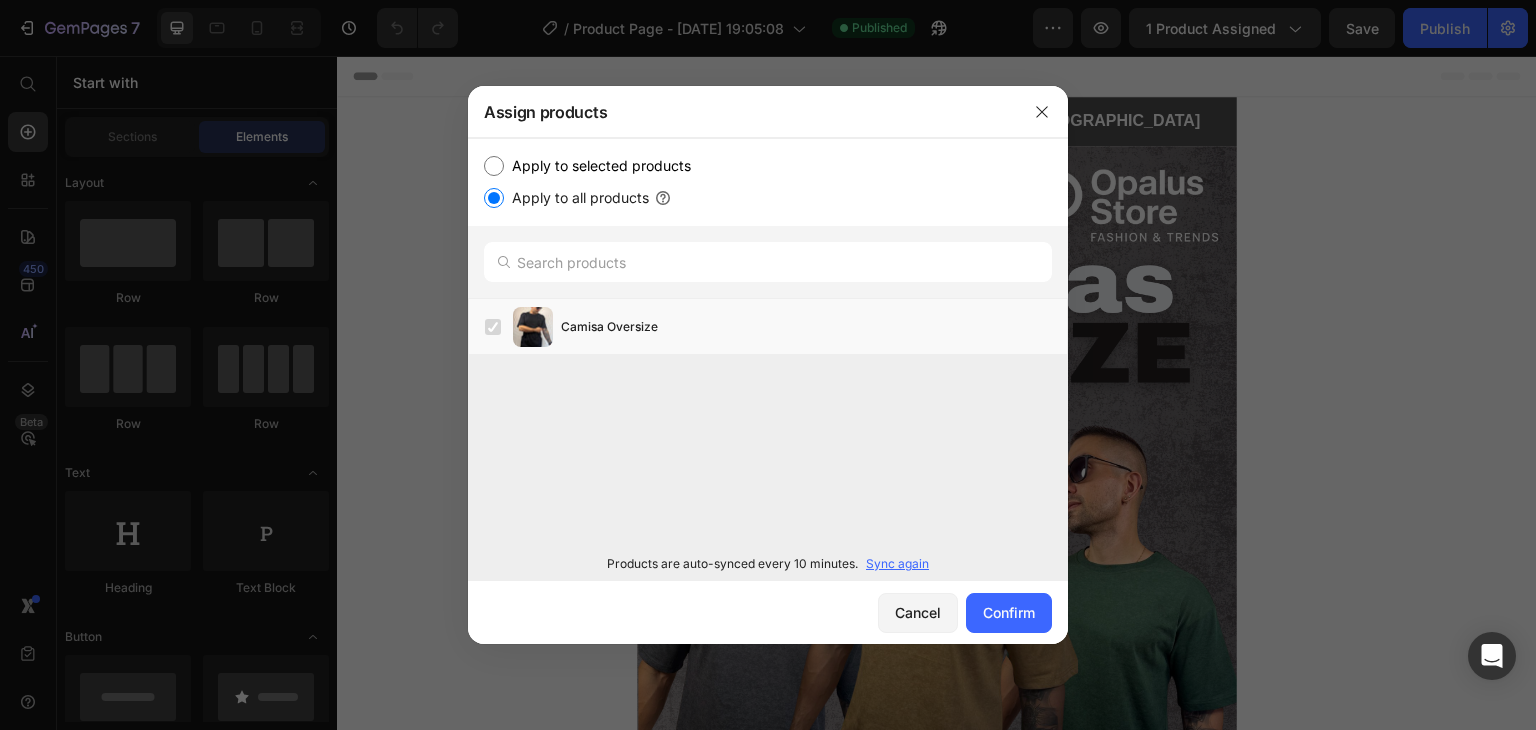 click on "Apply to selected products" at bounding box center (494, 166) 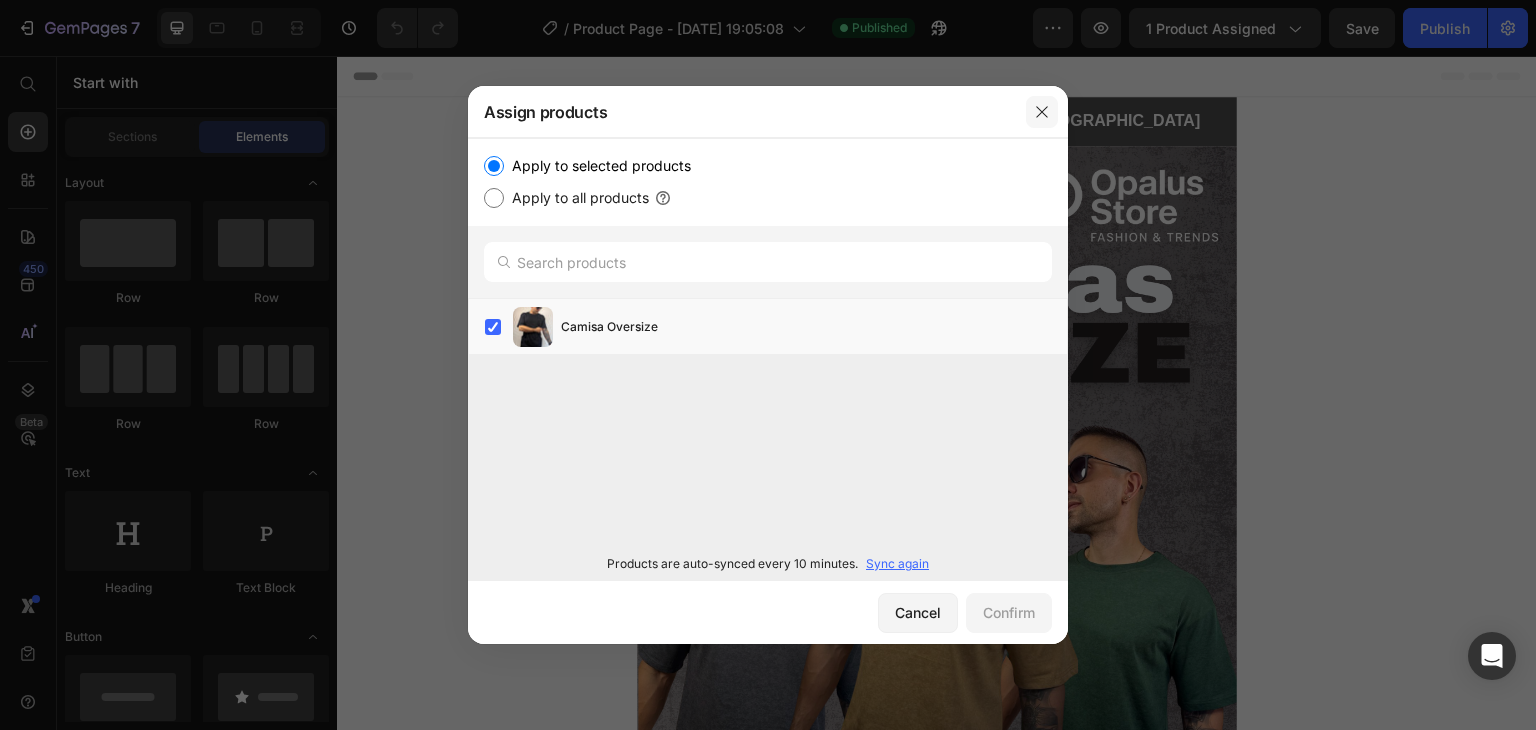 click 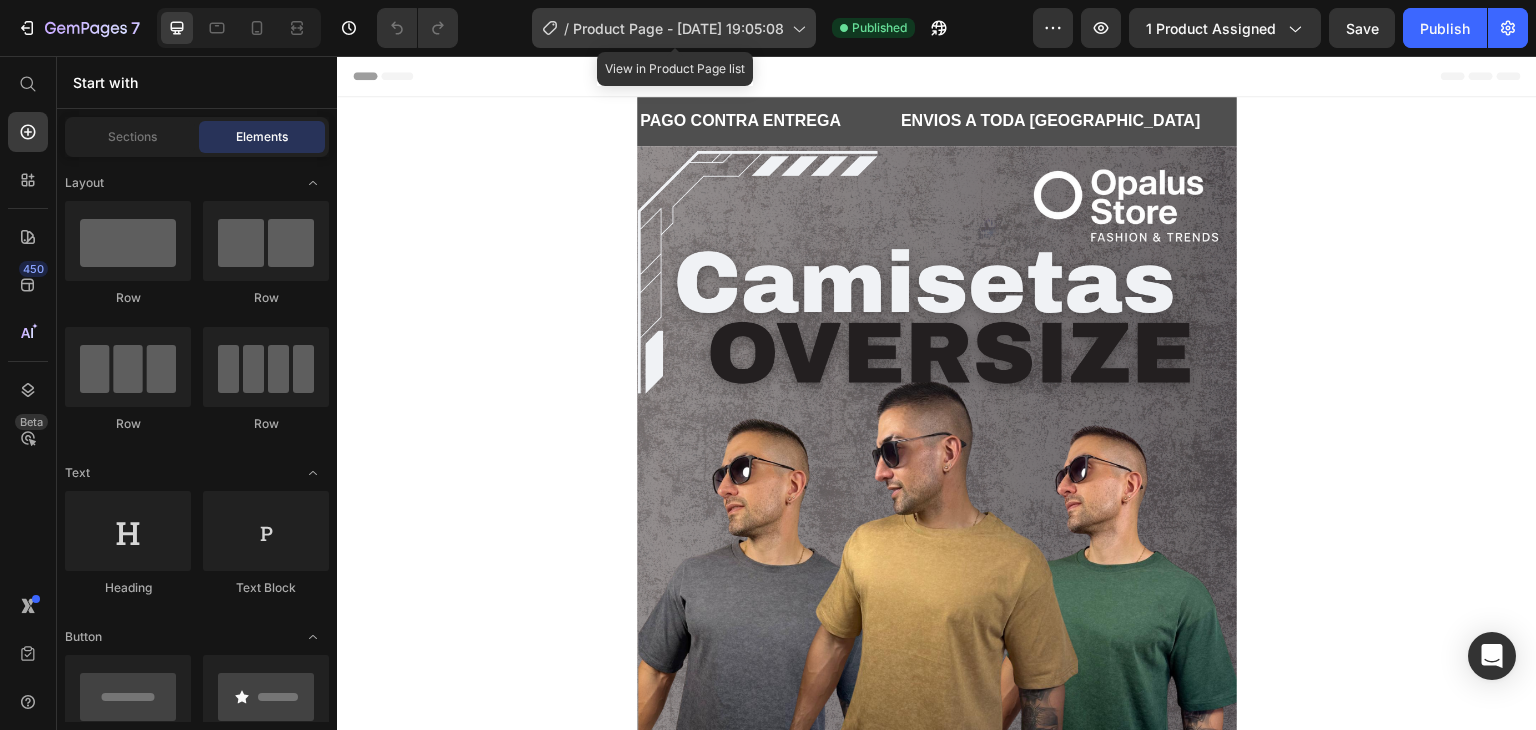 click on "Product Page - [DATE] 19:05:08" at bounding box center (678, 28) 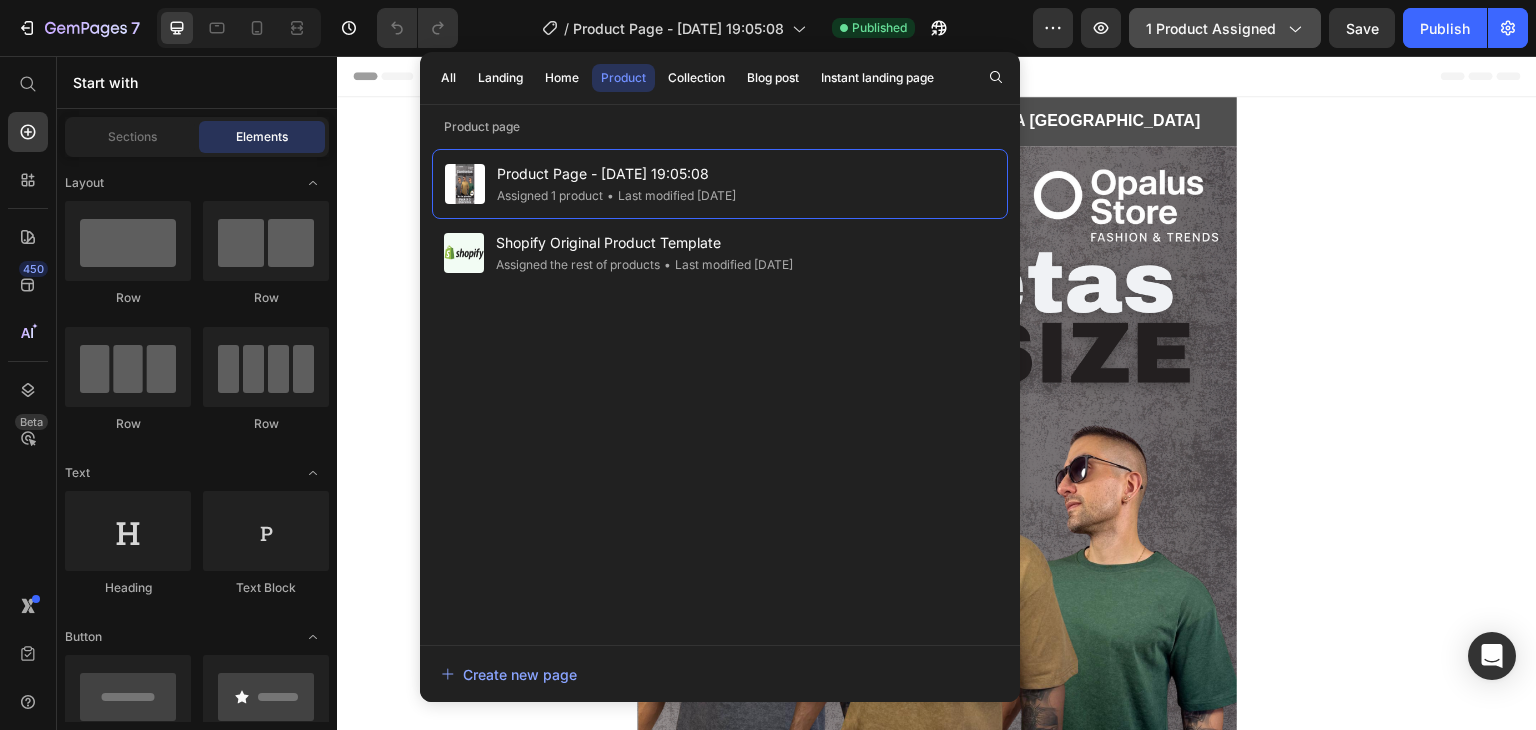 click on "1 product assigned" at bounding box center [1225, 28] 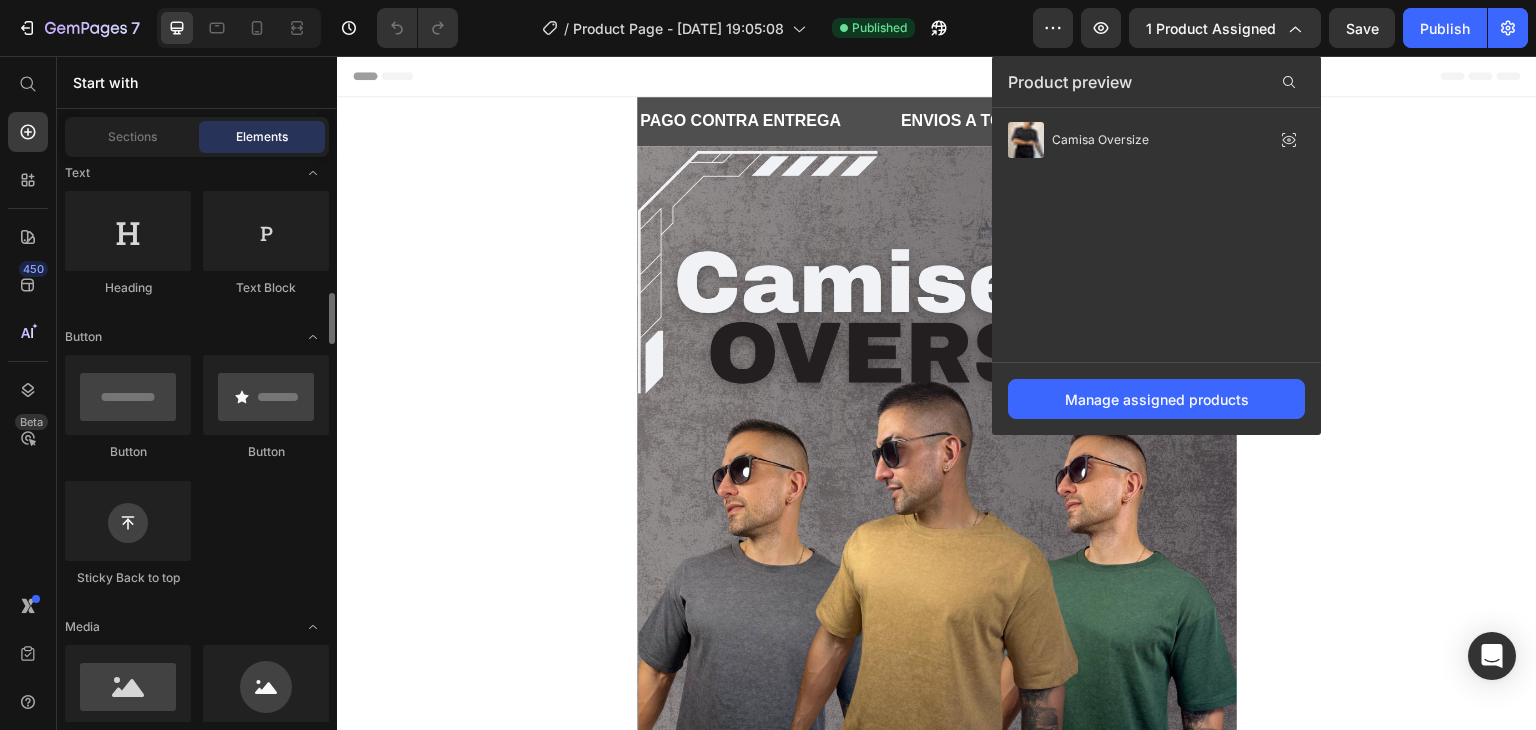 scroll, scrollTop: 400, scrollLeft: 0, axis: vertical 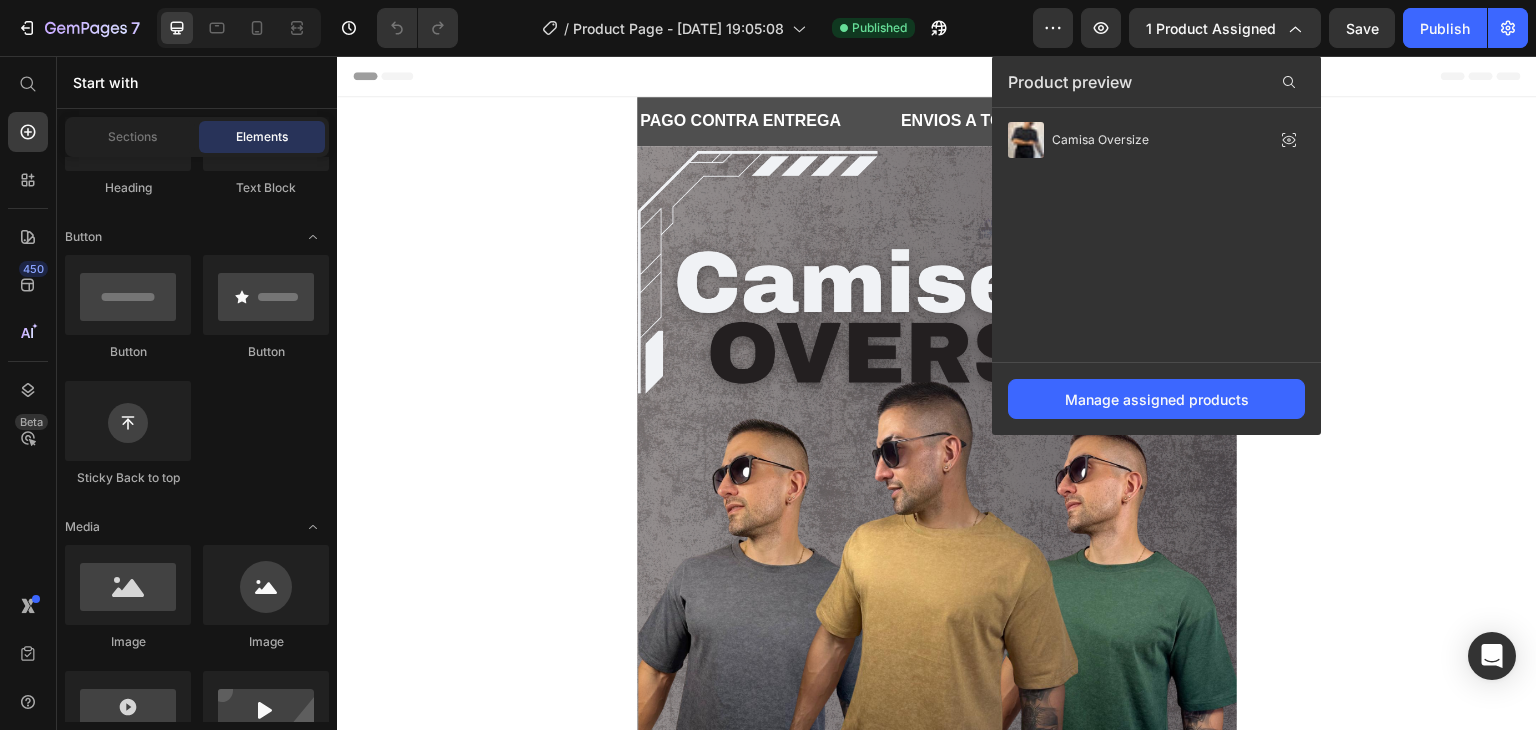 click on "Image Releasit COD Form & Upsells Releasit COD Form & Upsells
Publish the page to see the content.
Custom Code Product Image Image Image Row Row Row" at bounding box center [937, 835] 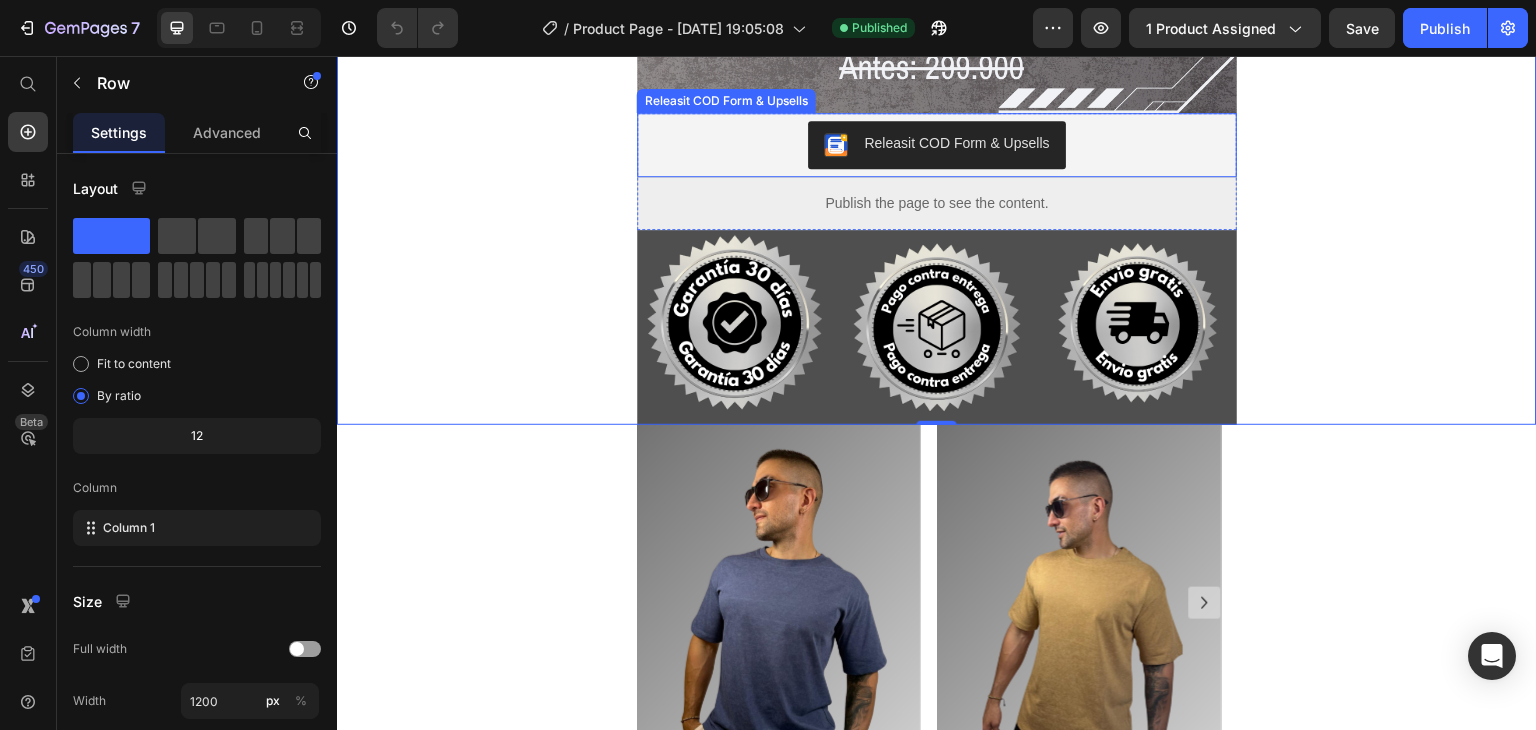 scroll, scrollTop: 1100, scrollLeft: 0, axis: vertical 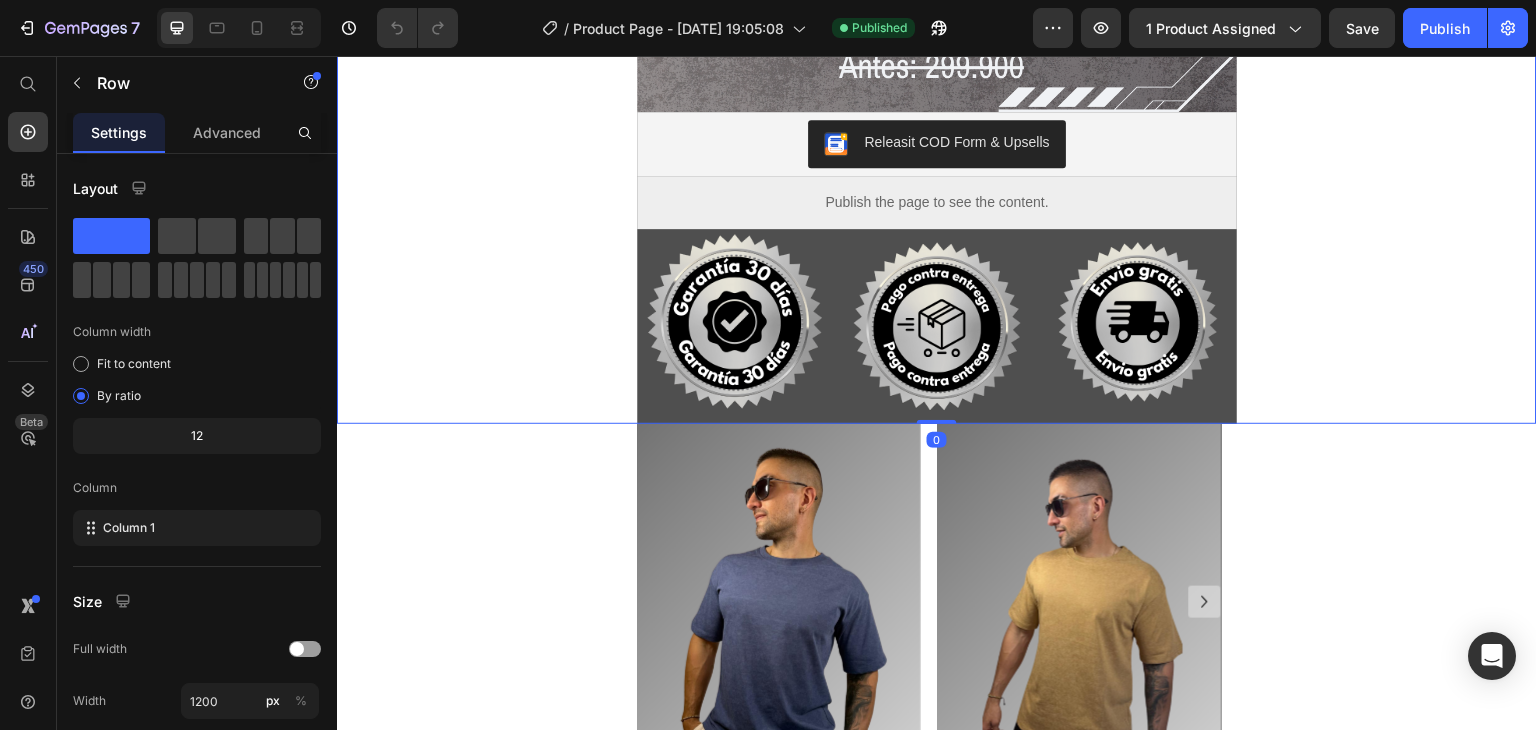 drag, startPoint x: 934, startPoint y: 389, endPoint x: 935, endPoint y: 366, distance: 23.021729 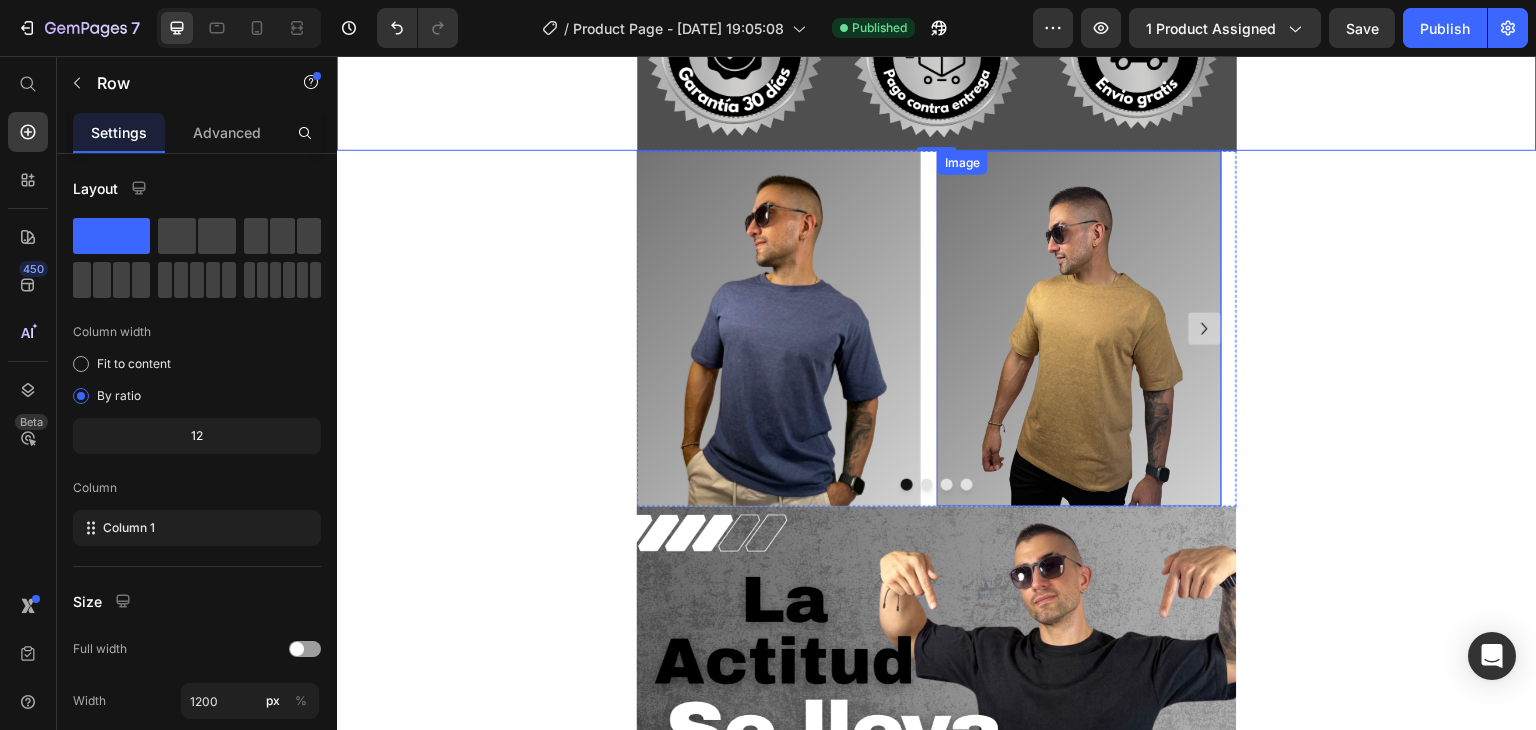 scroll, scrollTop: 1400, scrollLeft: 0, axis: vertical 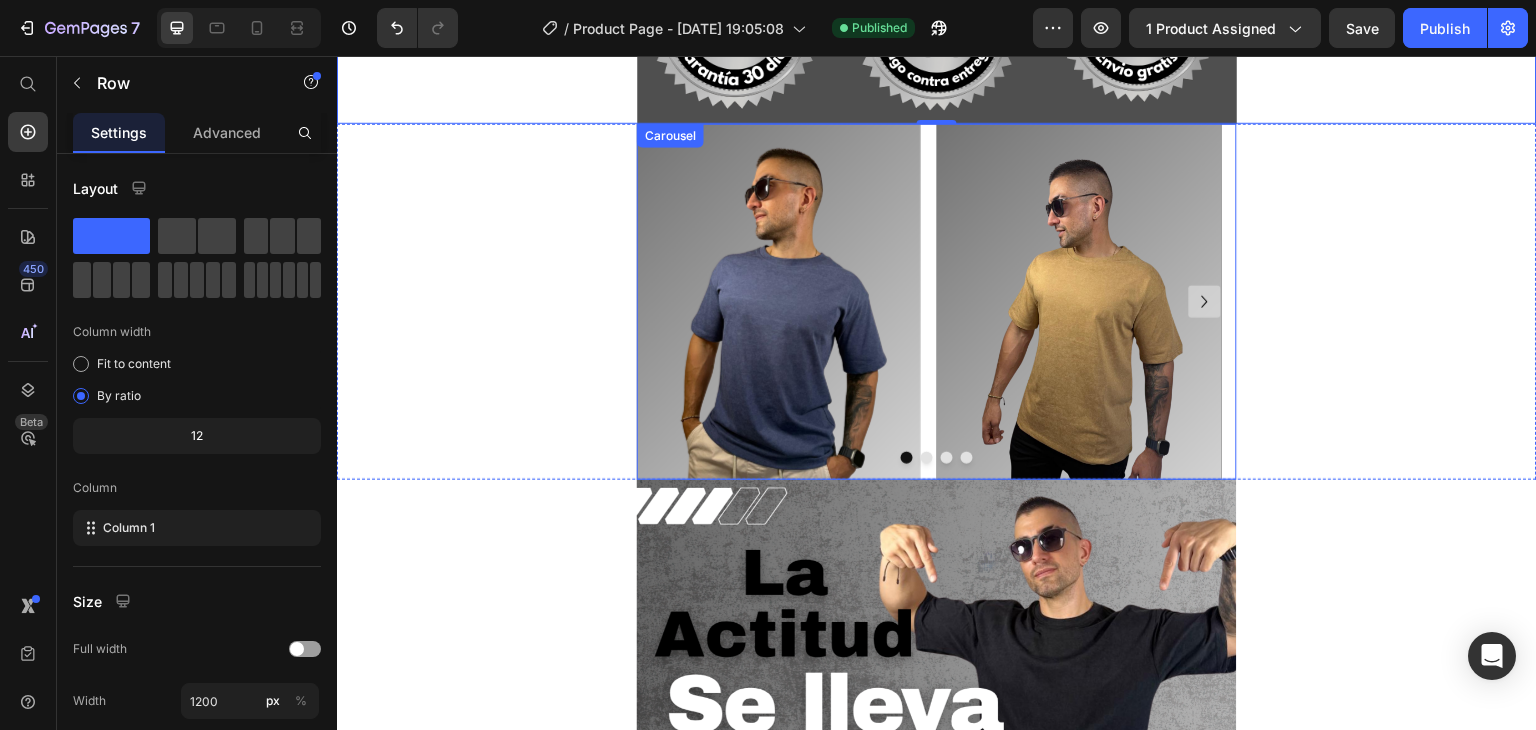 click 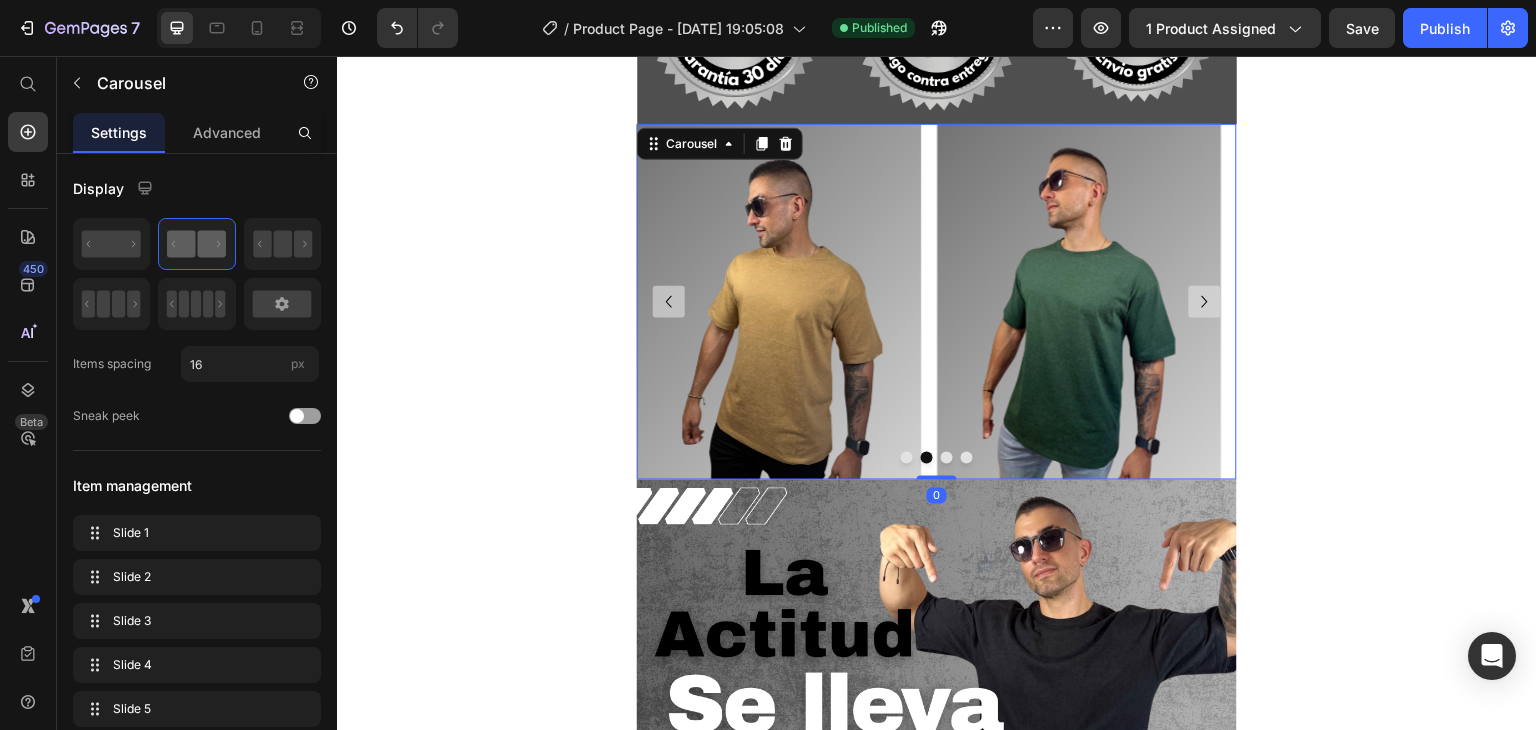 click 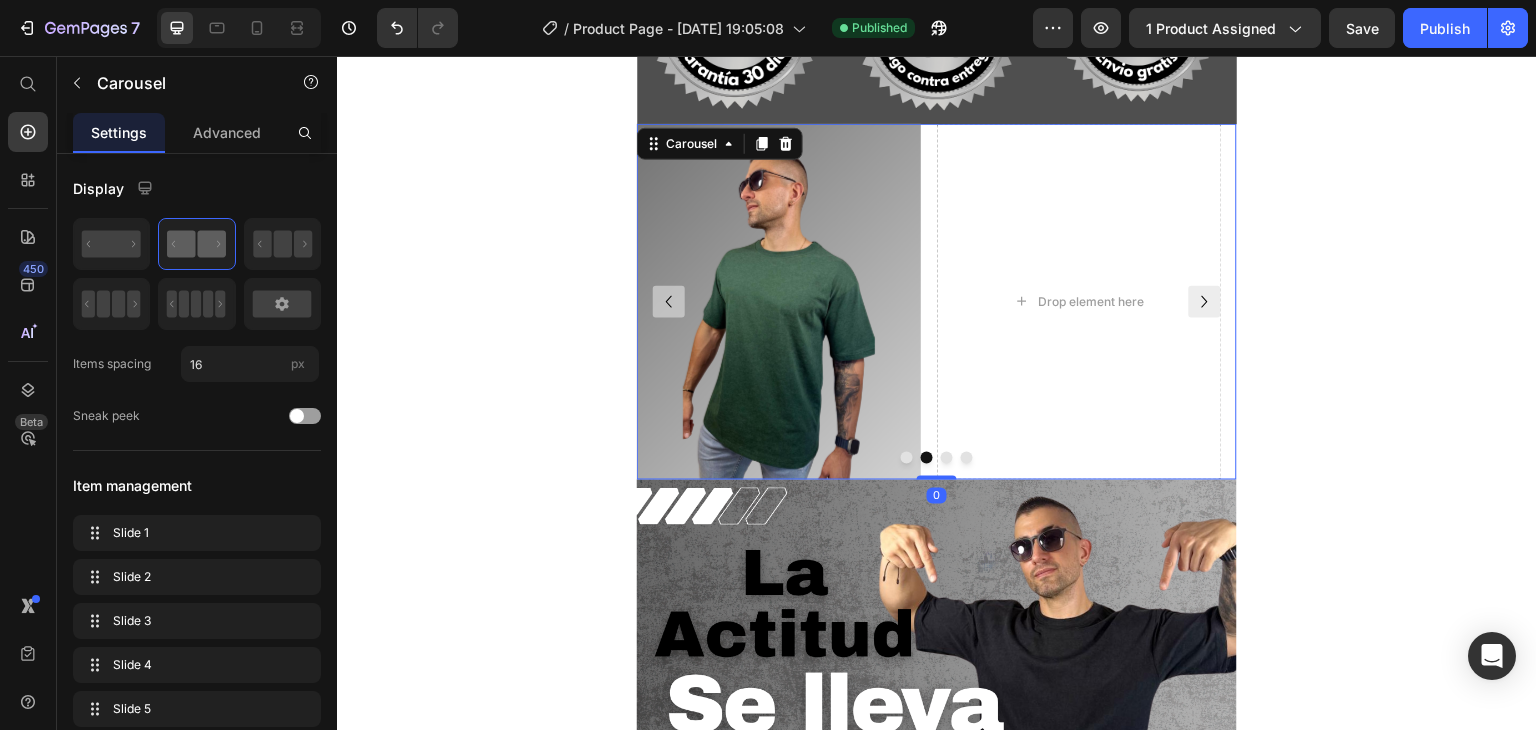 click 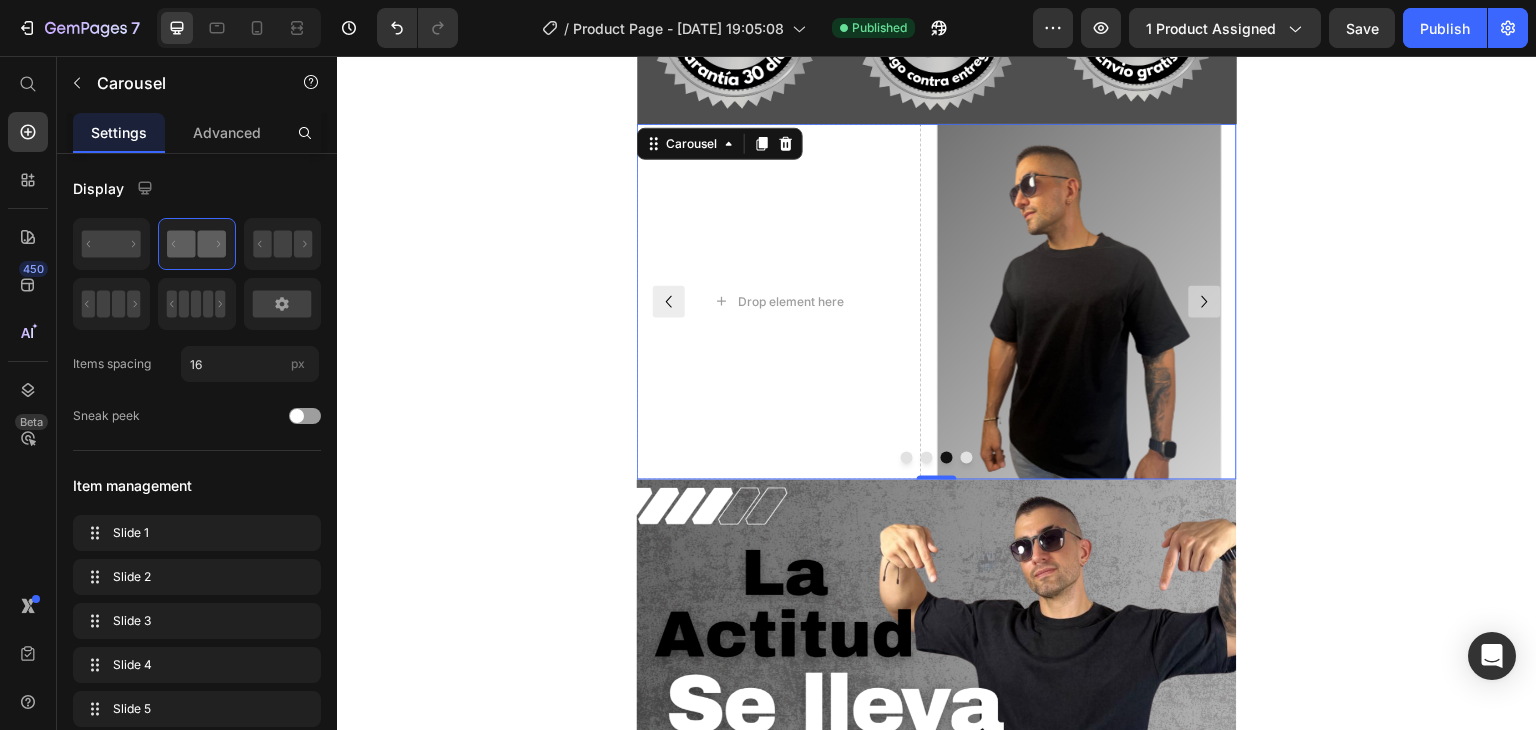 click 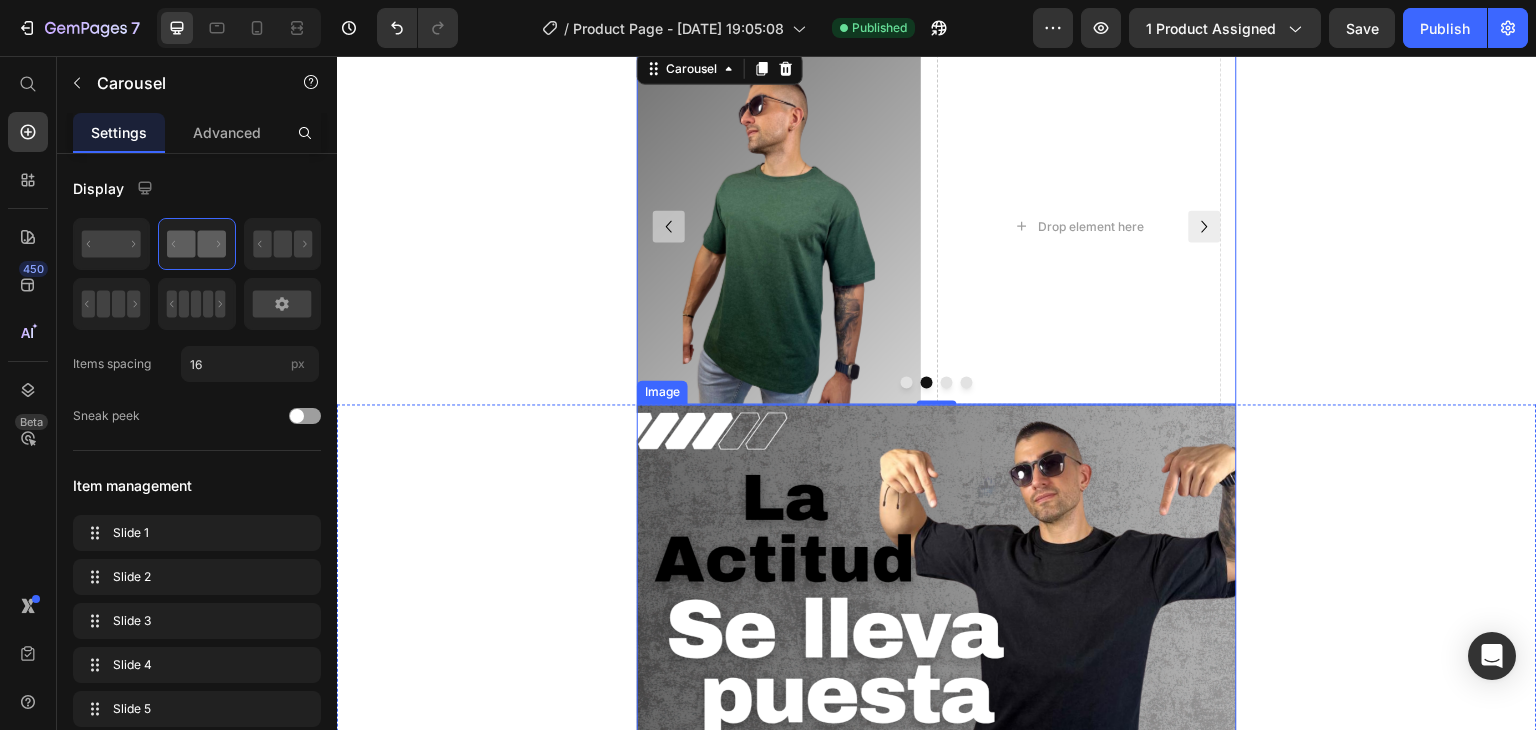 scroll, scrollTop: 1400, scrollLeft: 0, axis: vertical 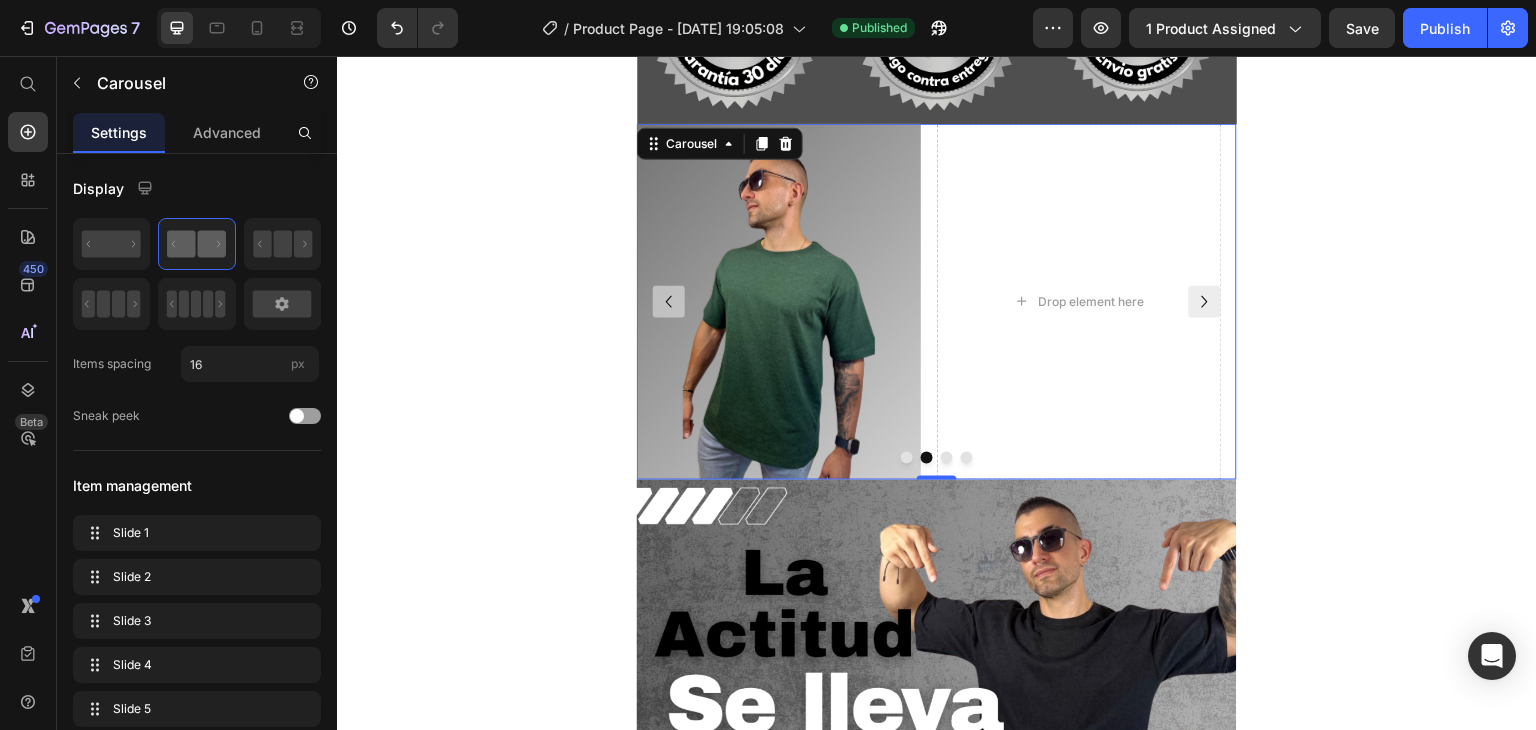 click 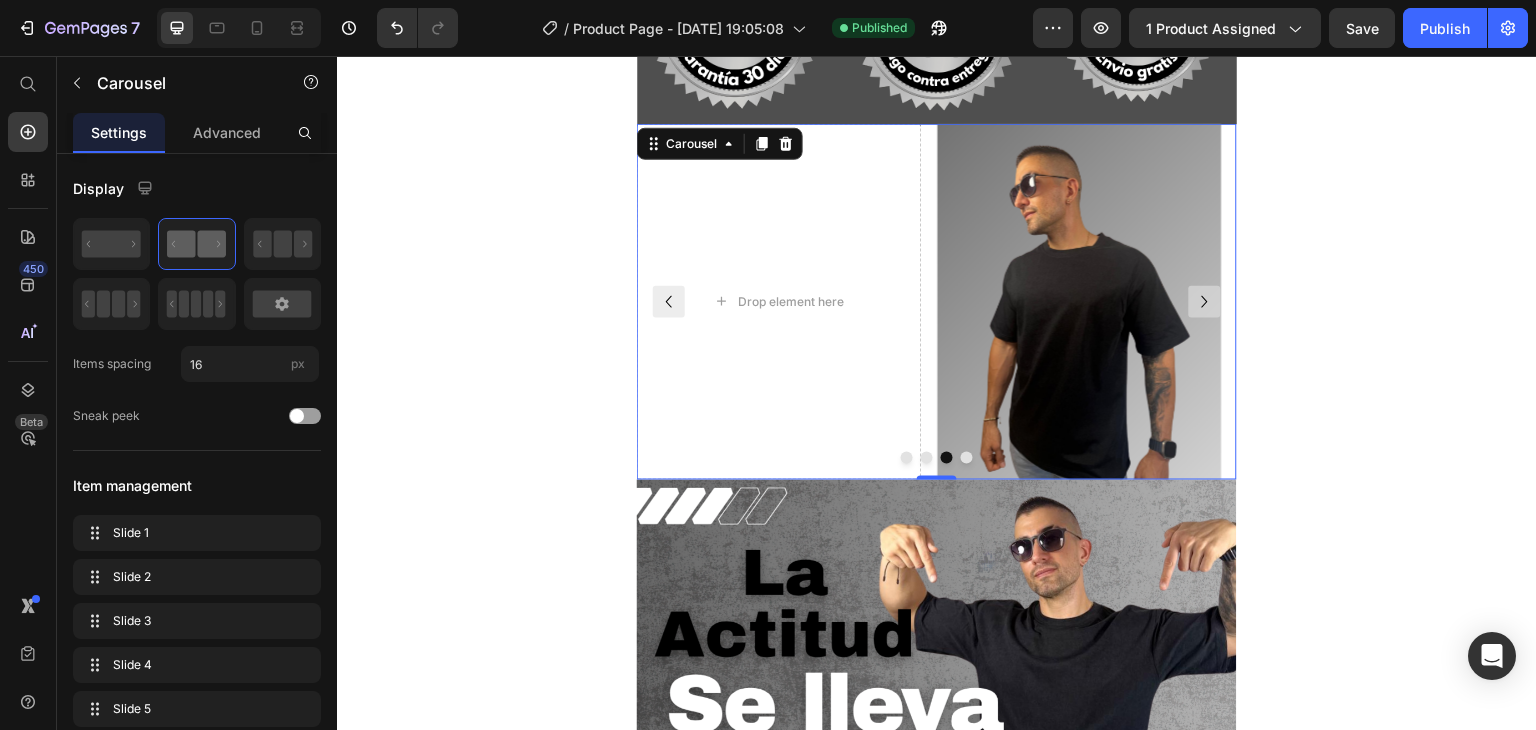 click 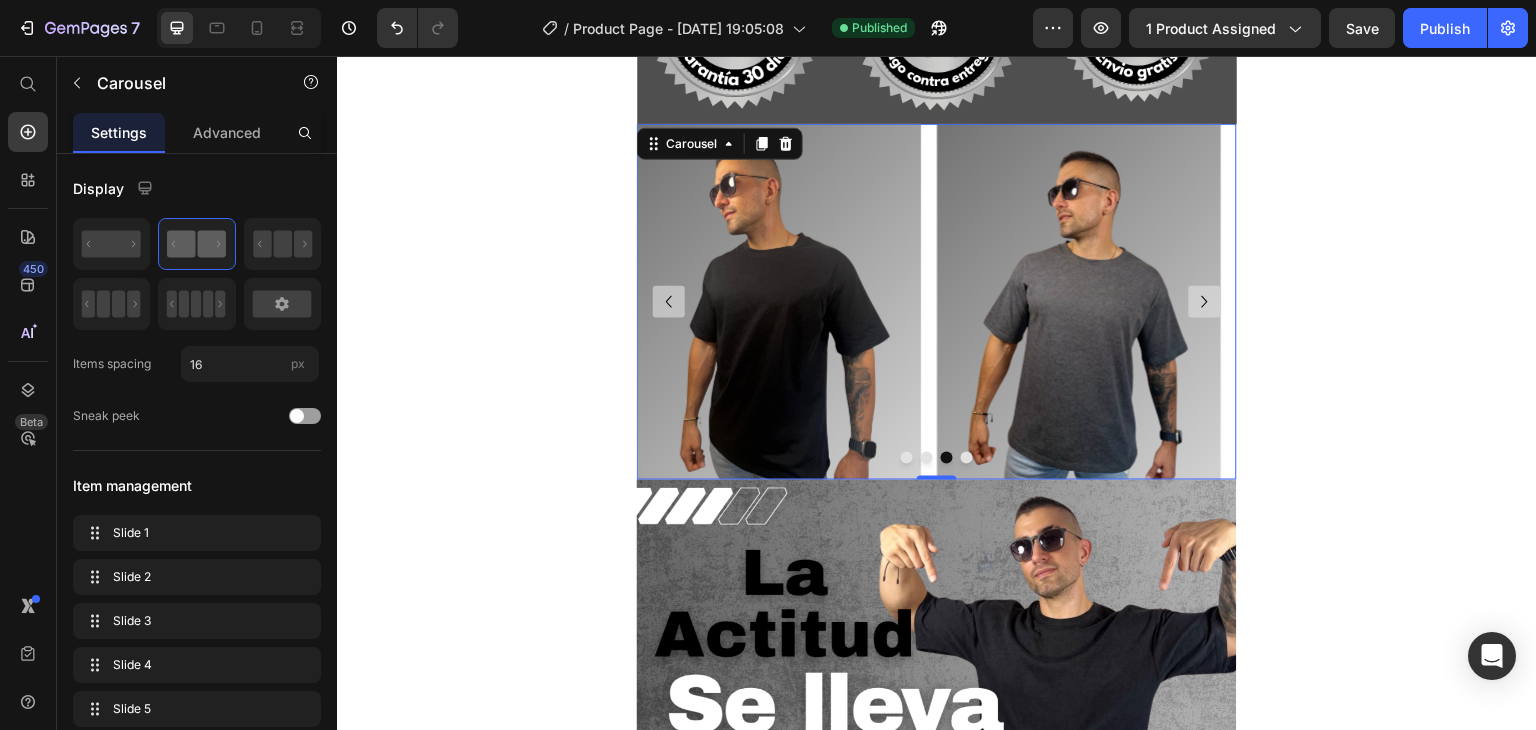 click 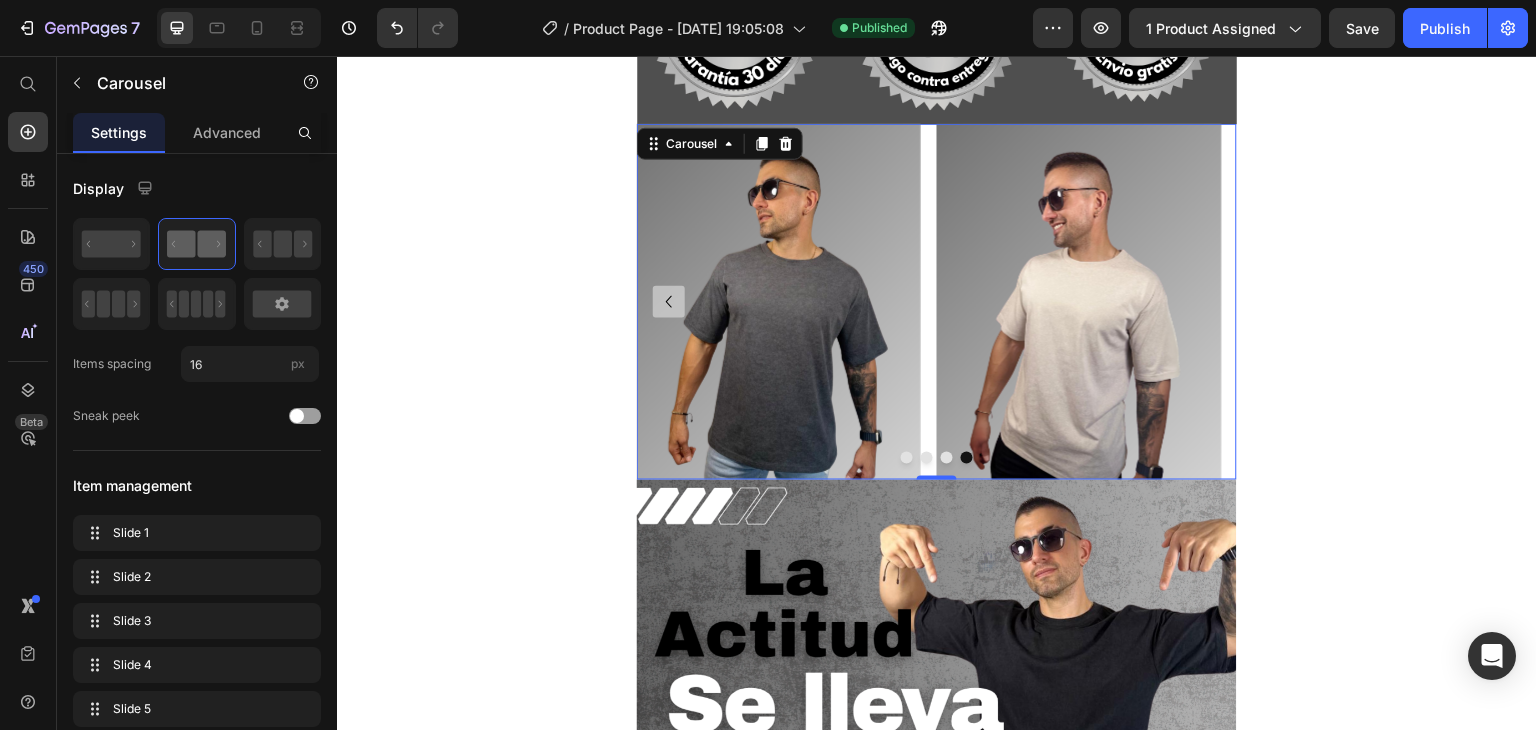 click at bounding box center [1079, 301] 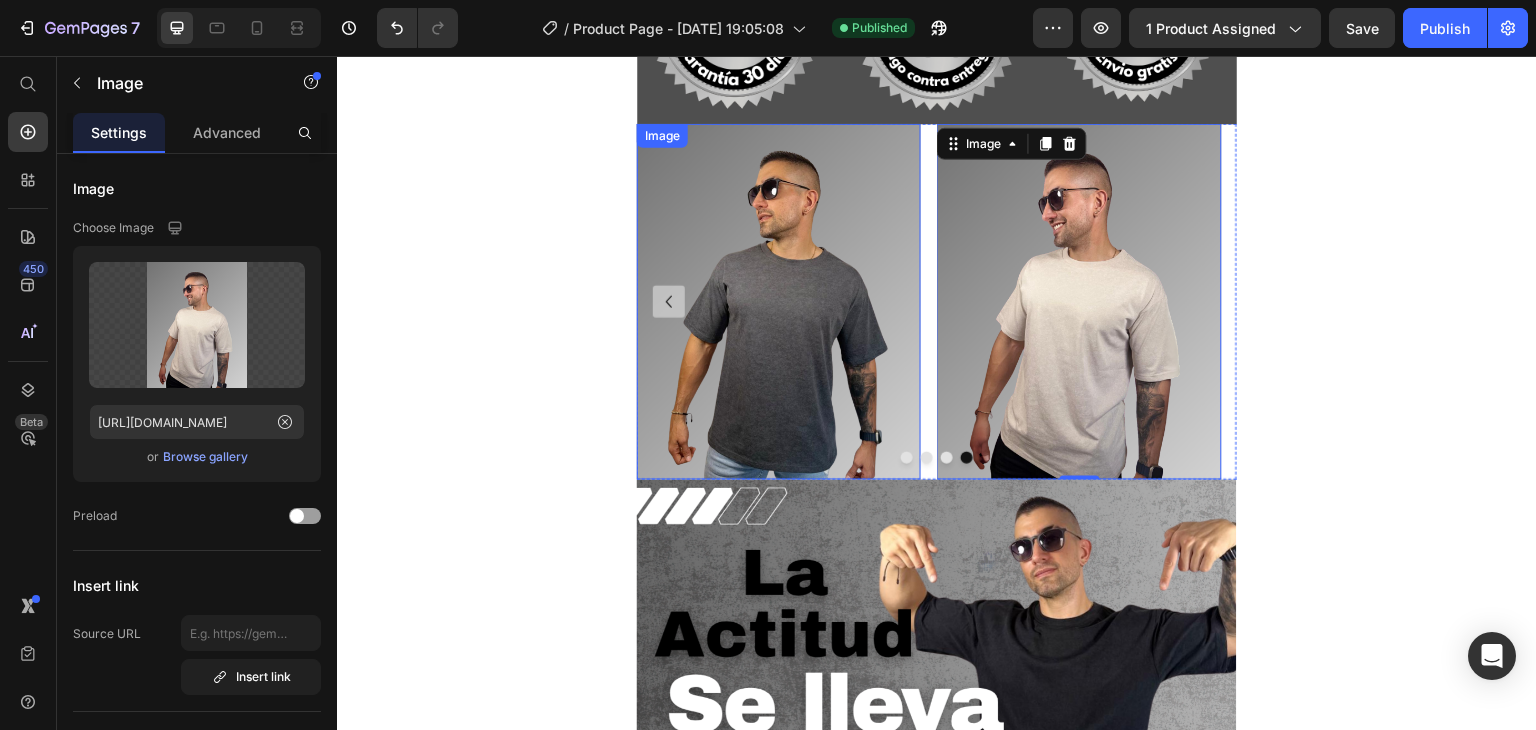click at bounding box center [669, 302] 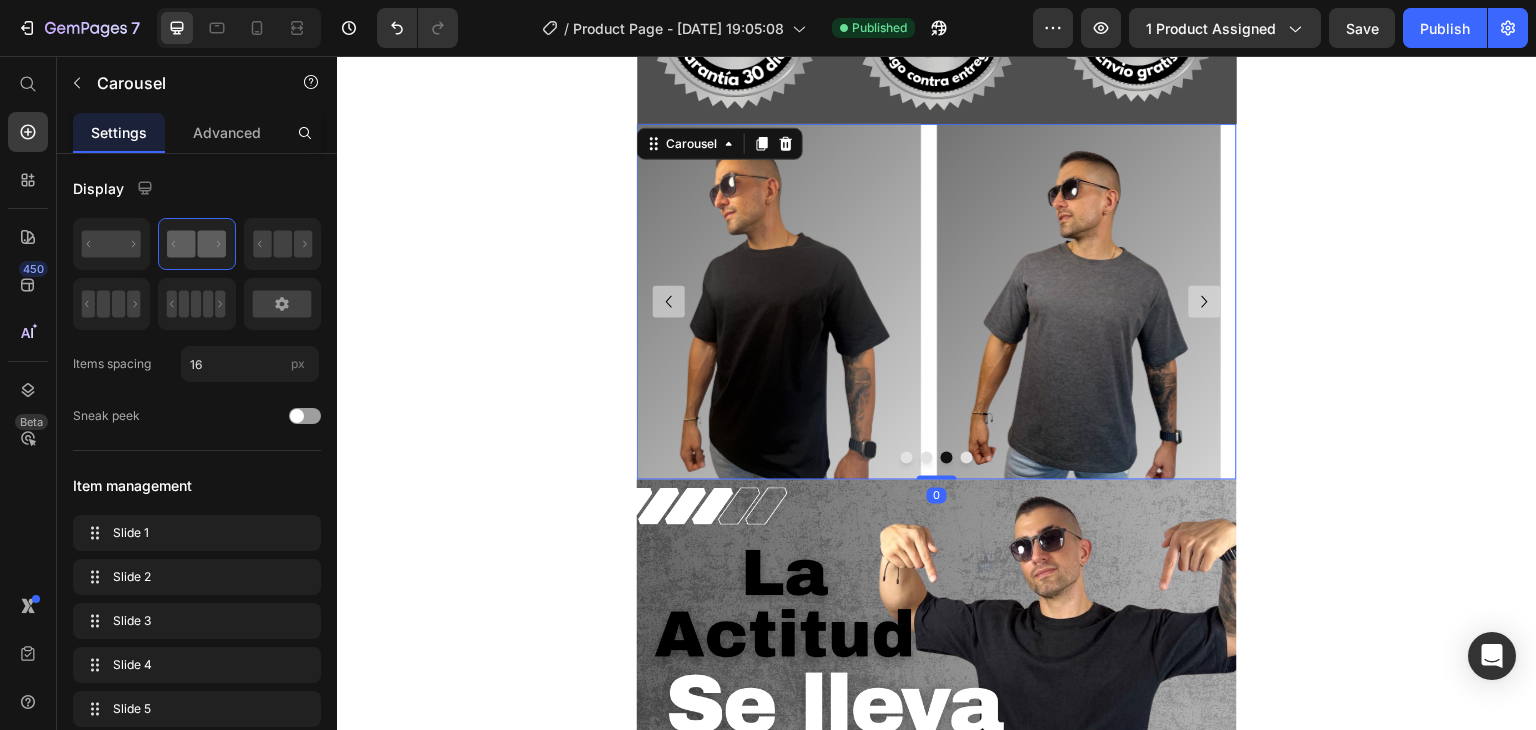 click at bounding box center [669, 302] 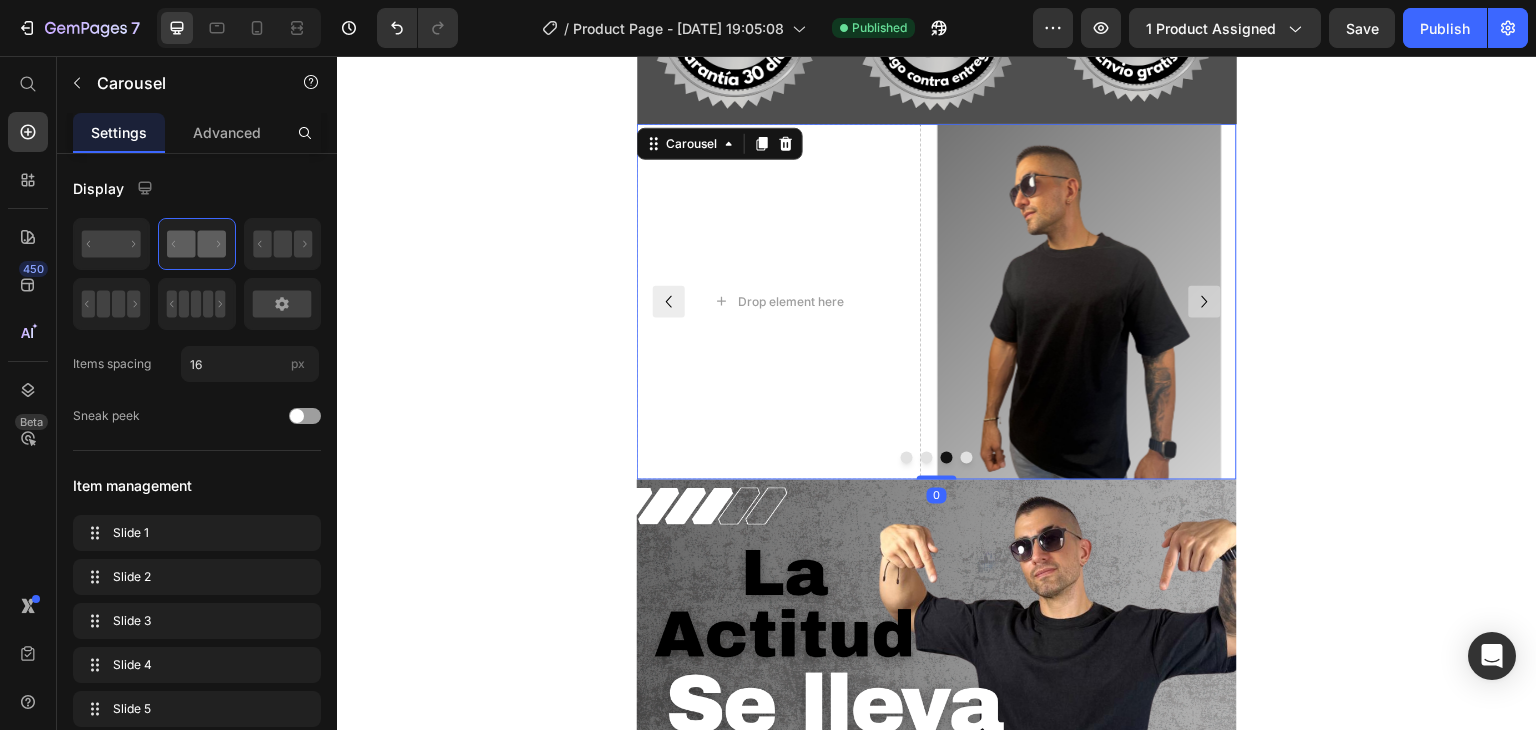 click at bounding box center (669, 302) 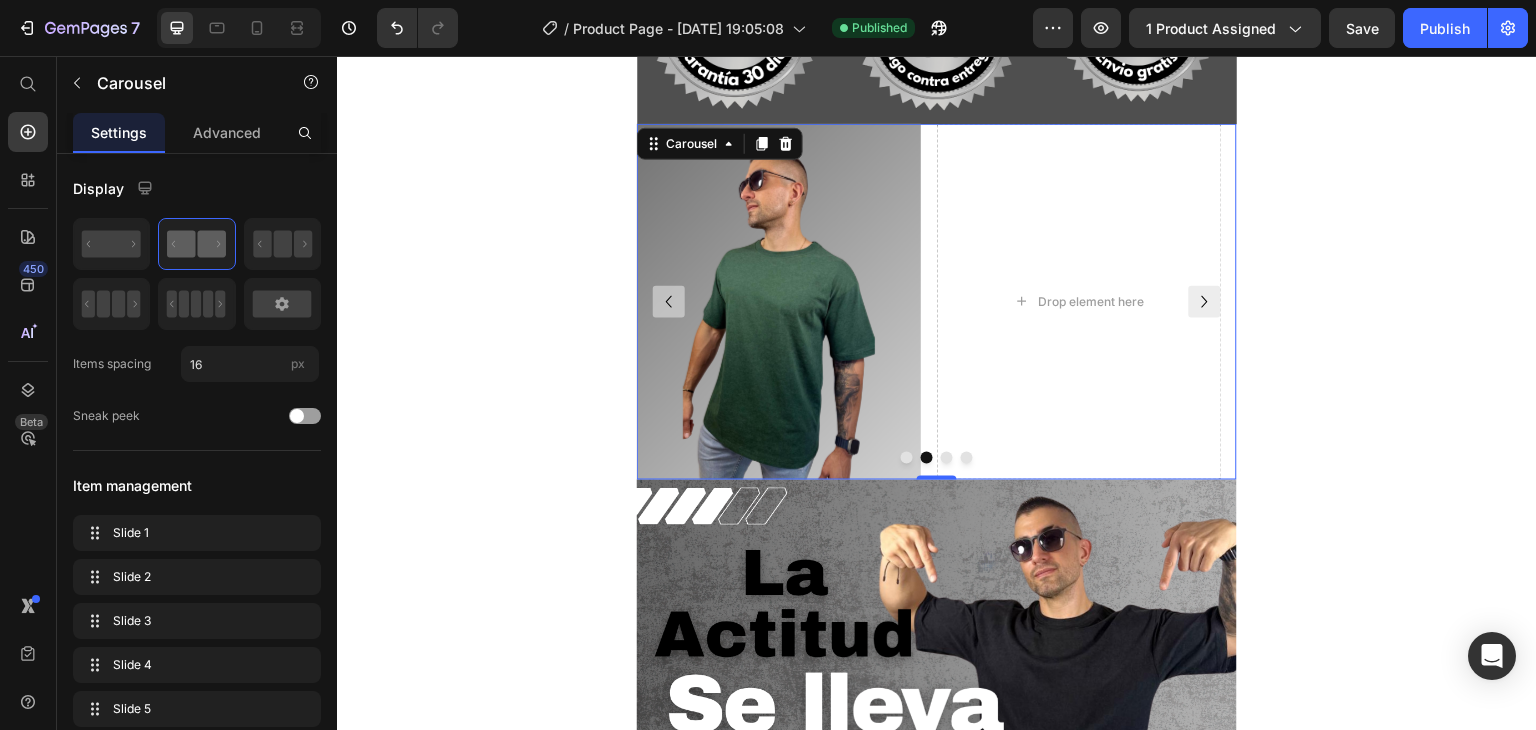 click at bounding box center (669, 302) 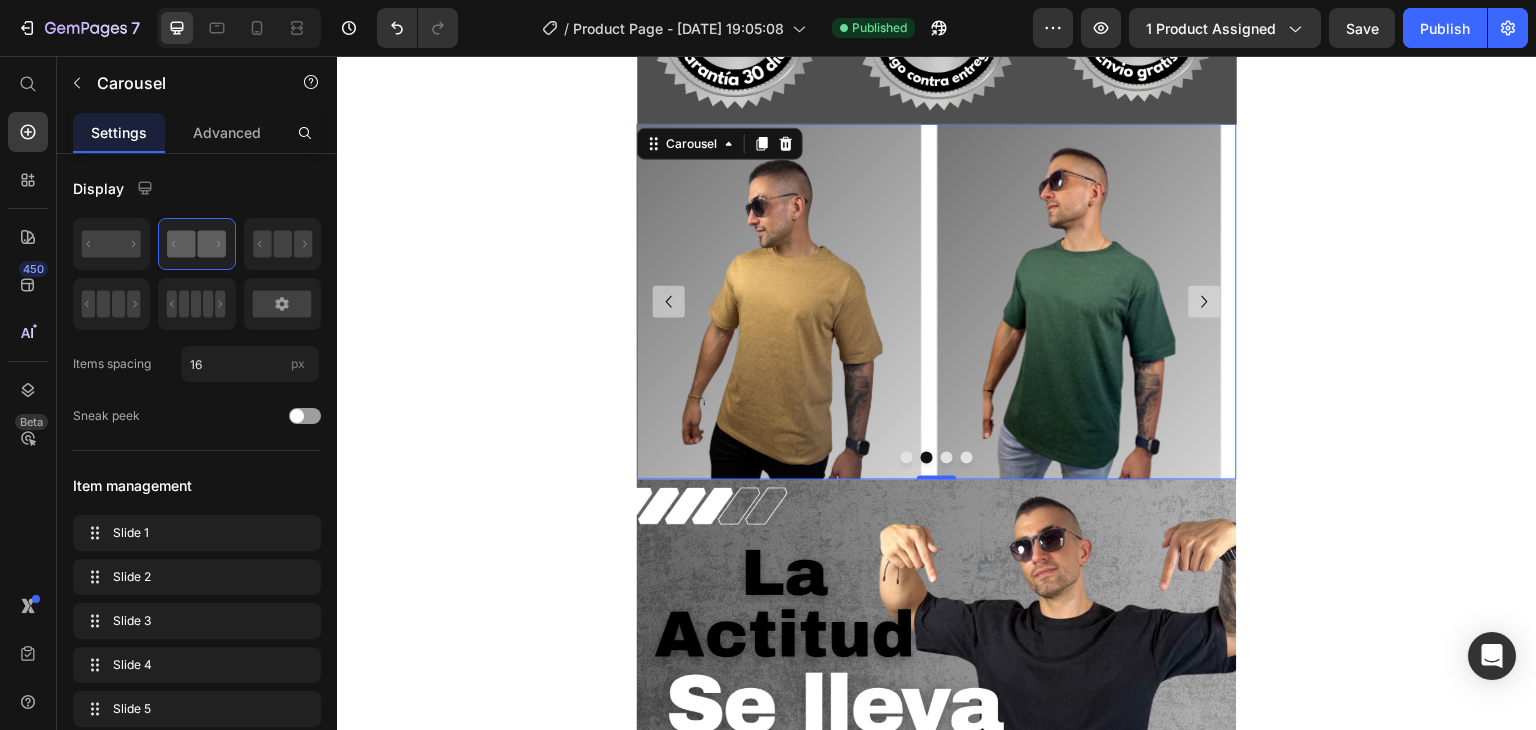 click at bounding box center (669, 302) 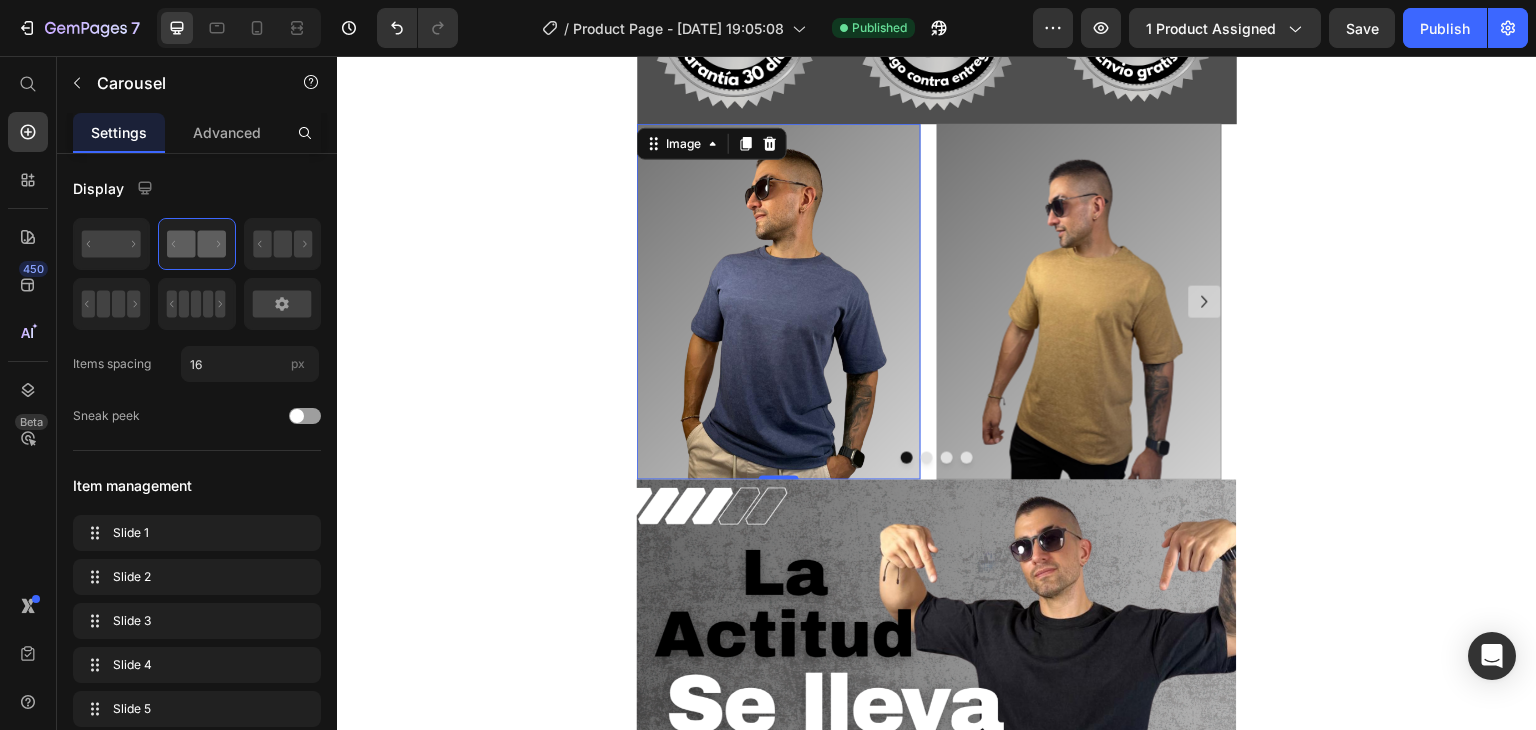 click at bounding box center [779, 301] 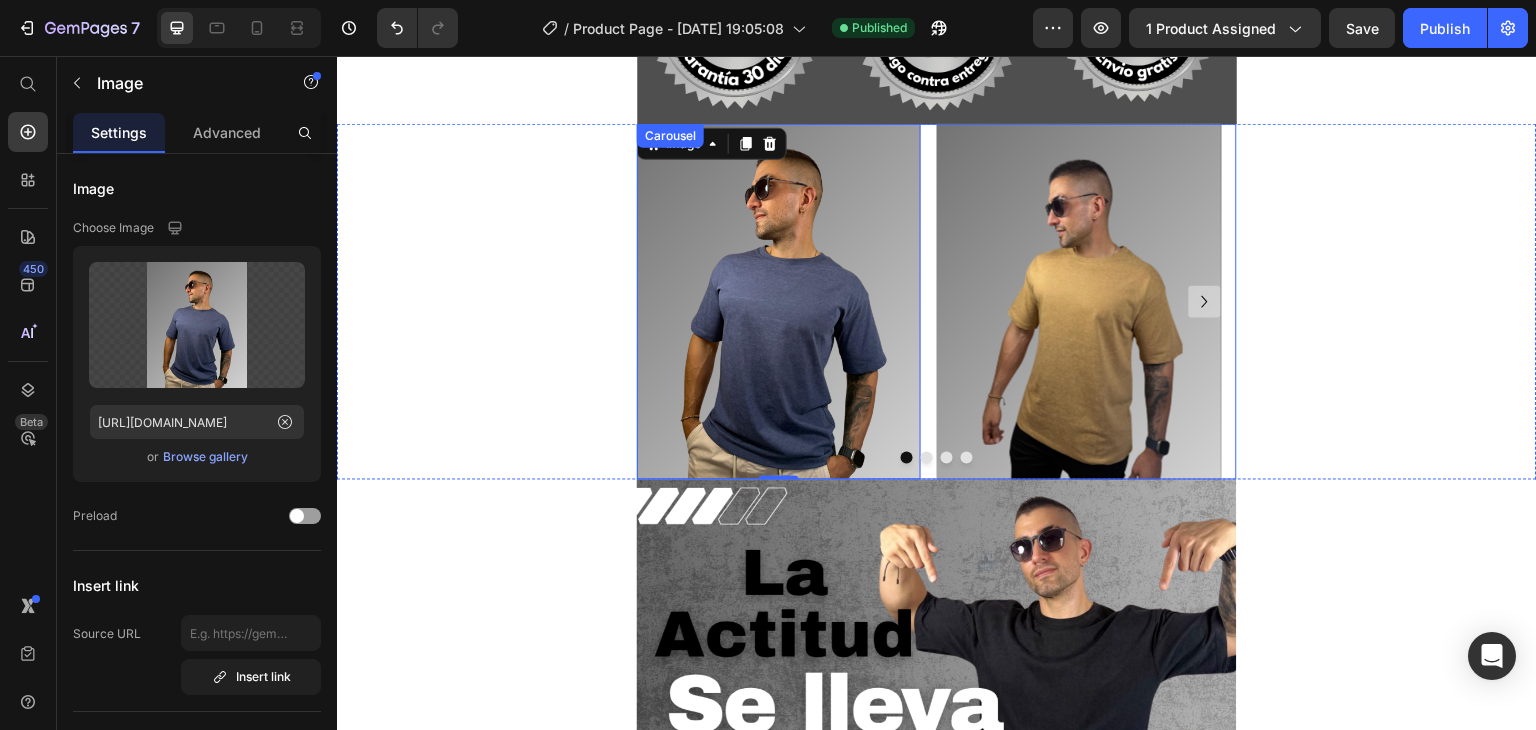 click 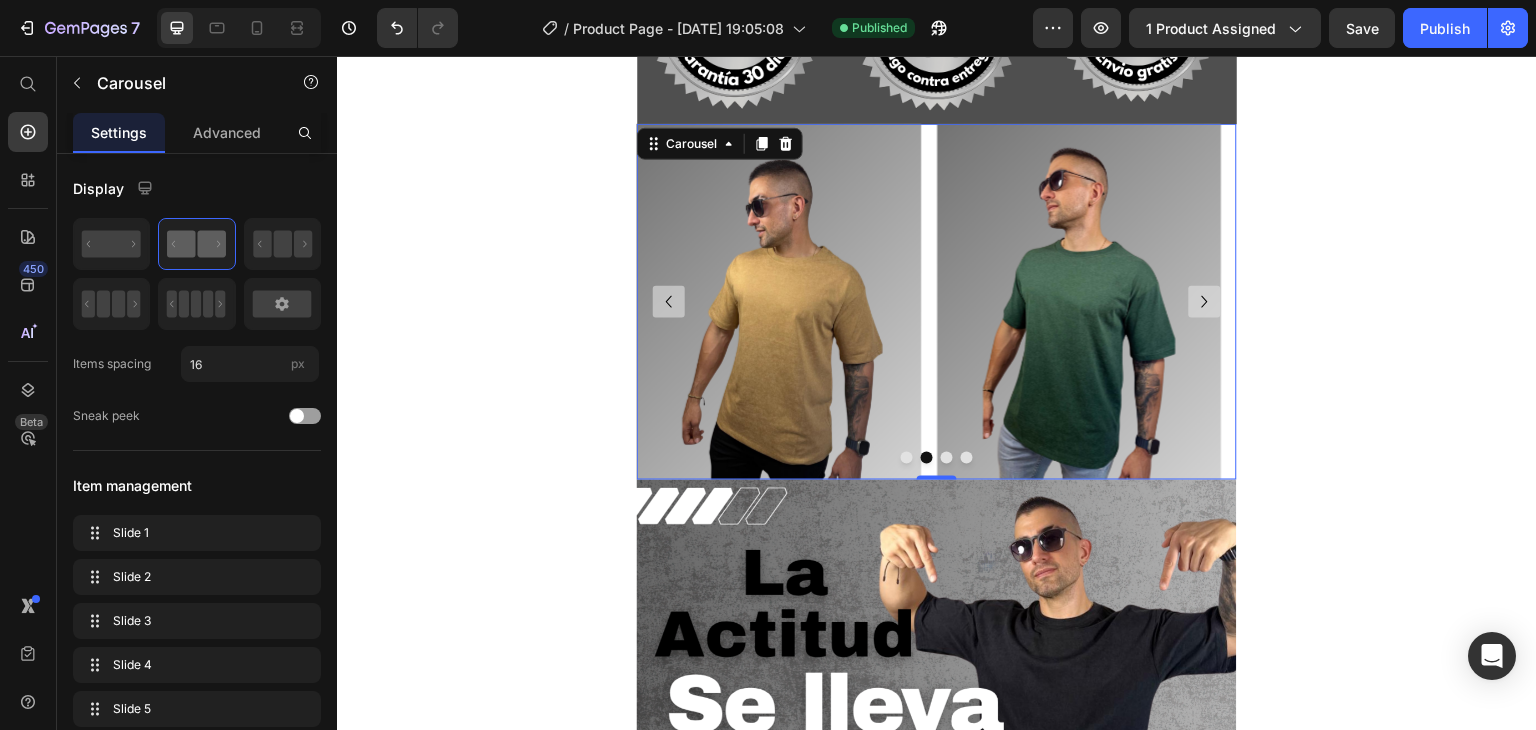 click 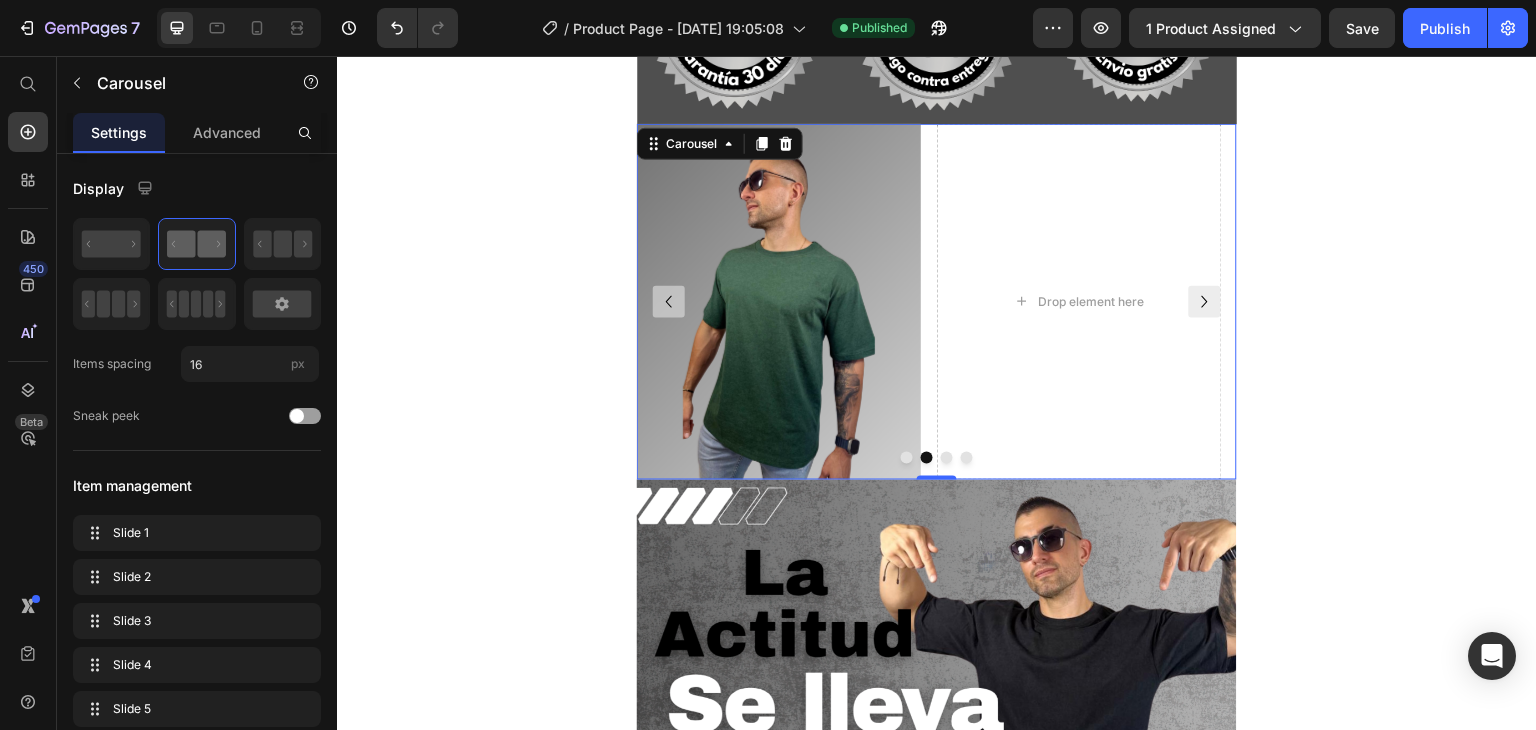 click 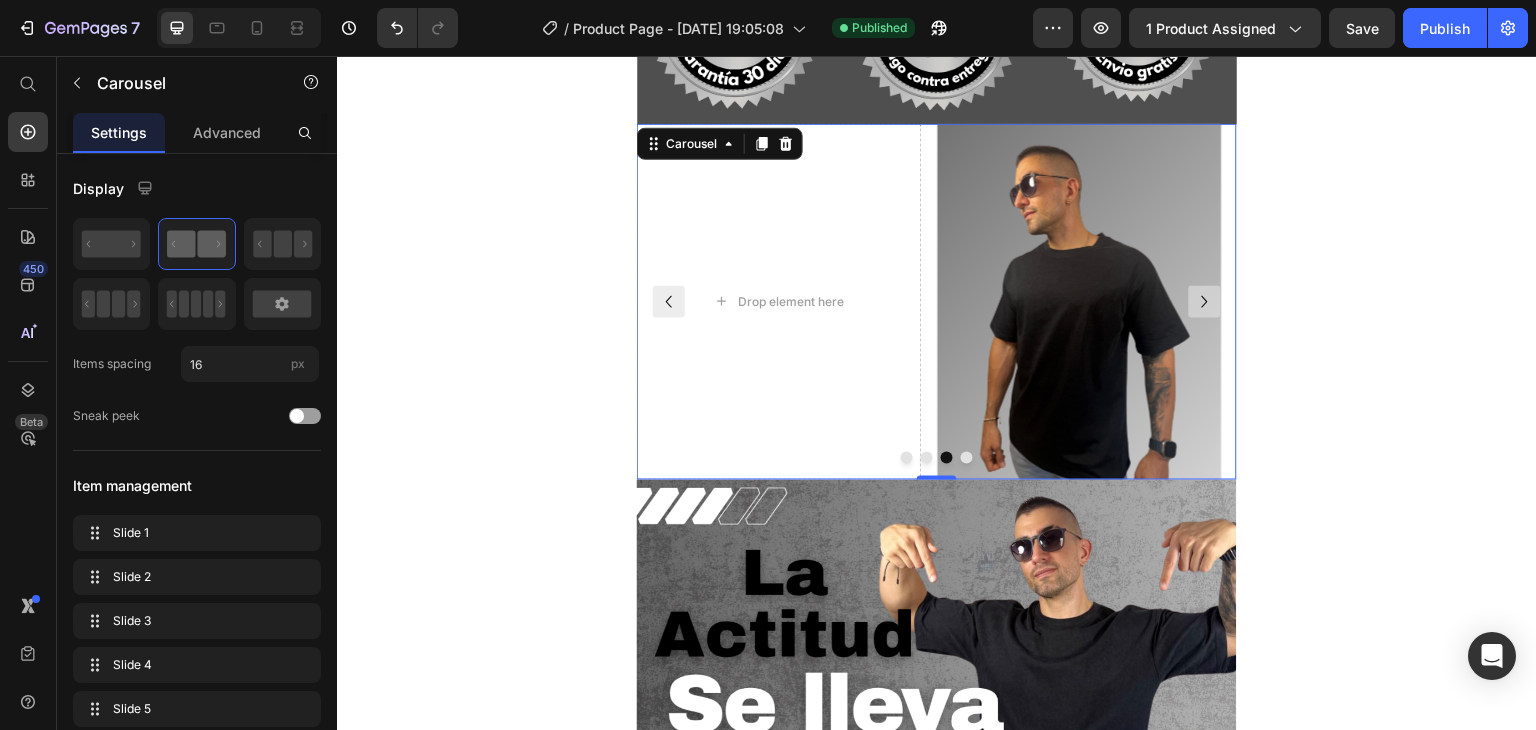 click 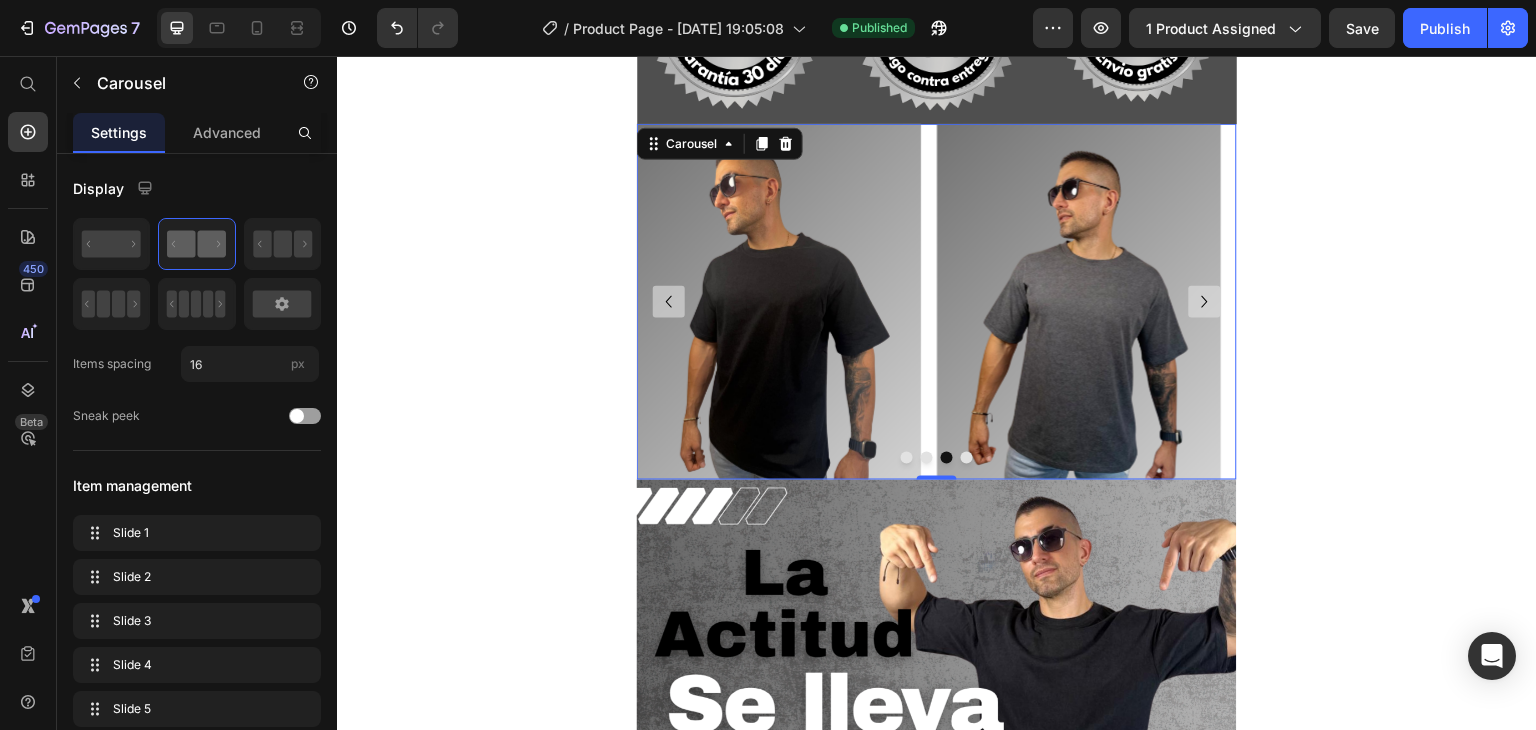click 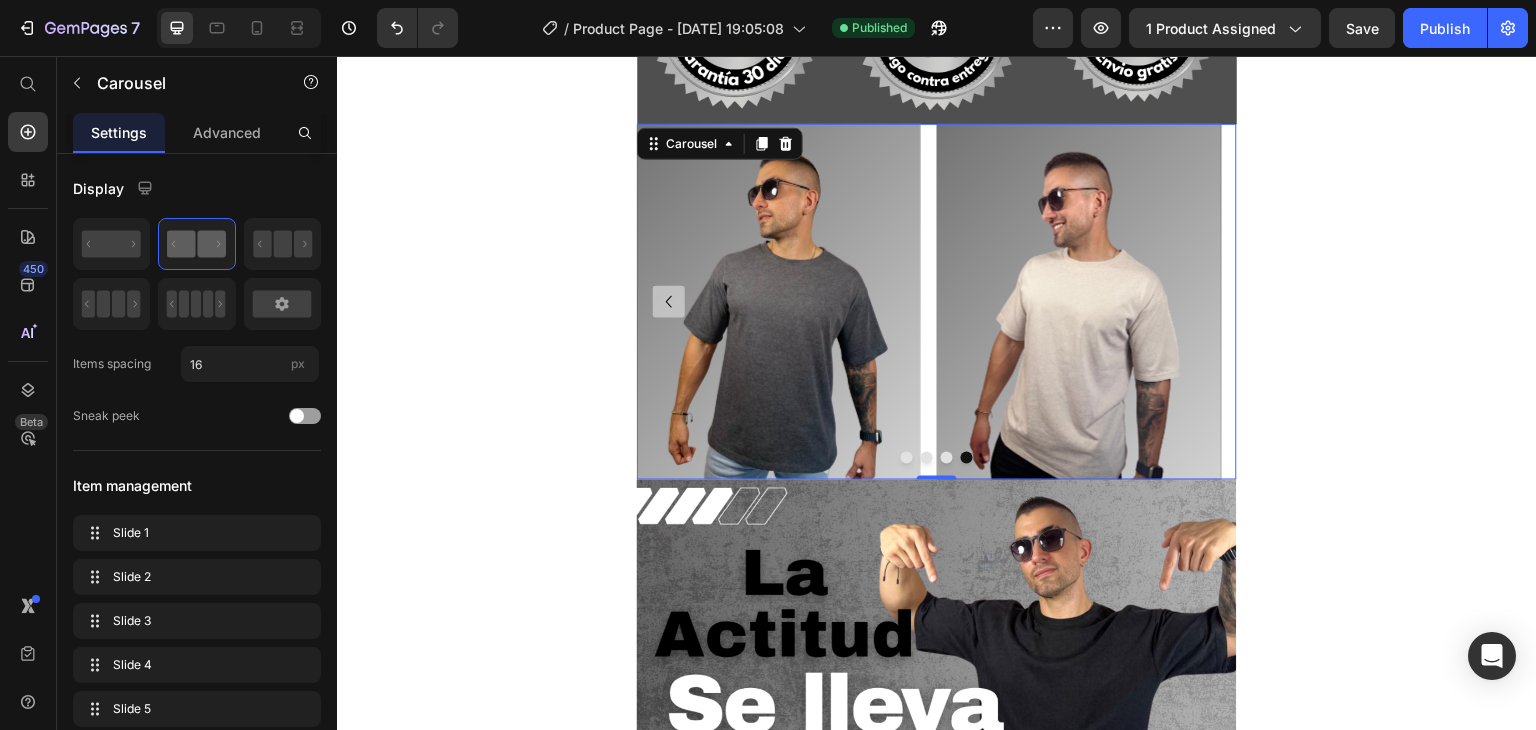 click 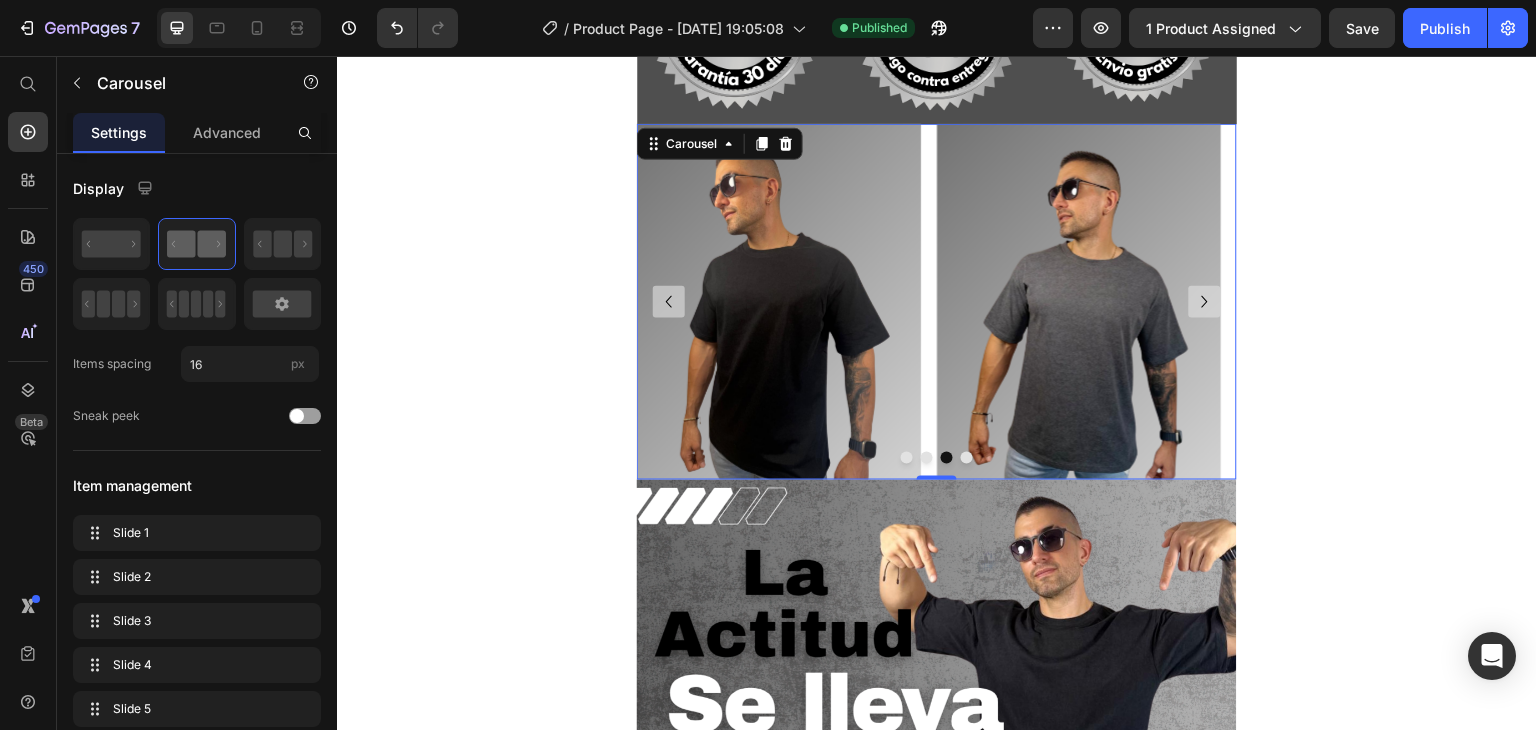 click 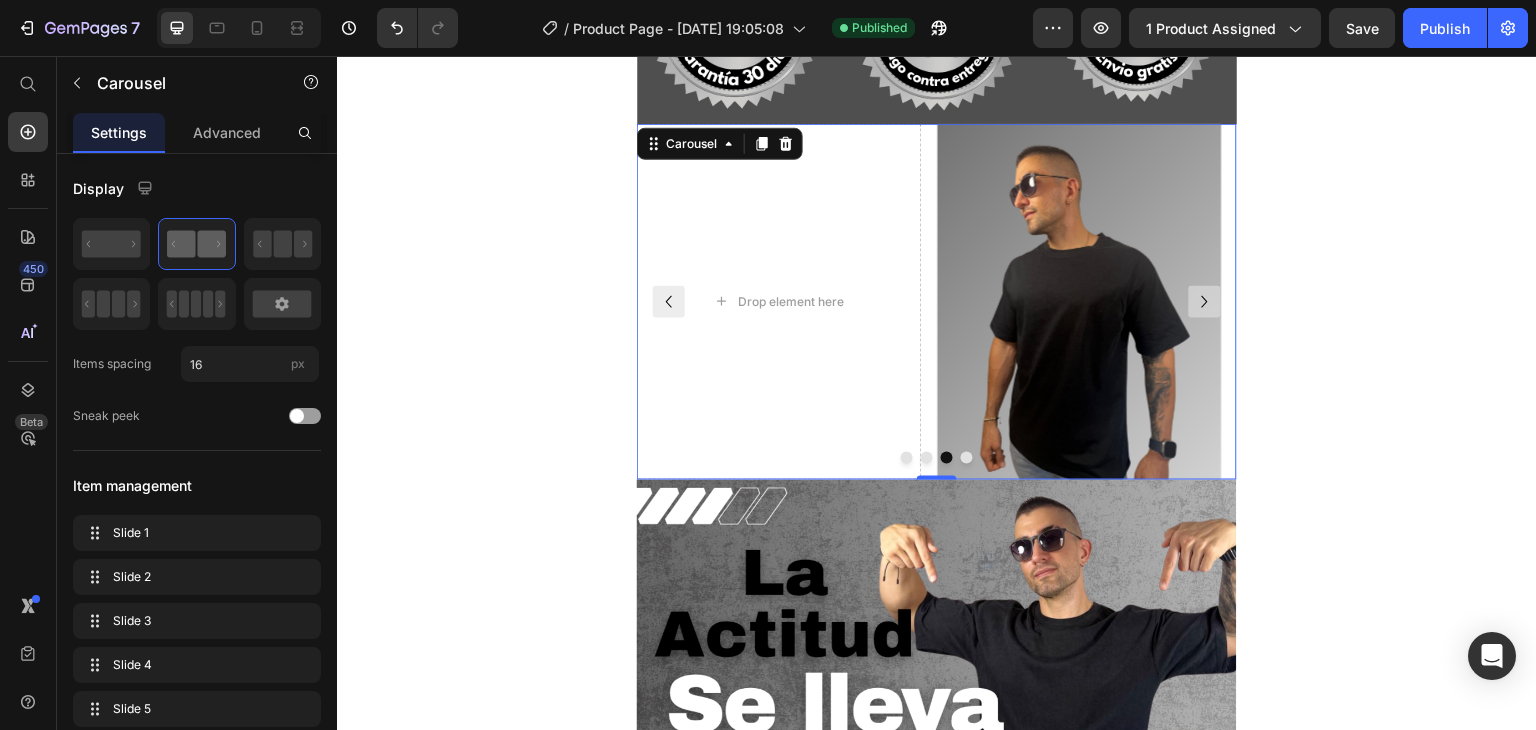 click 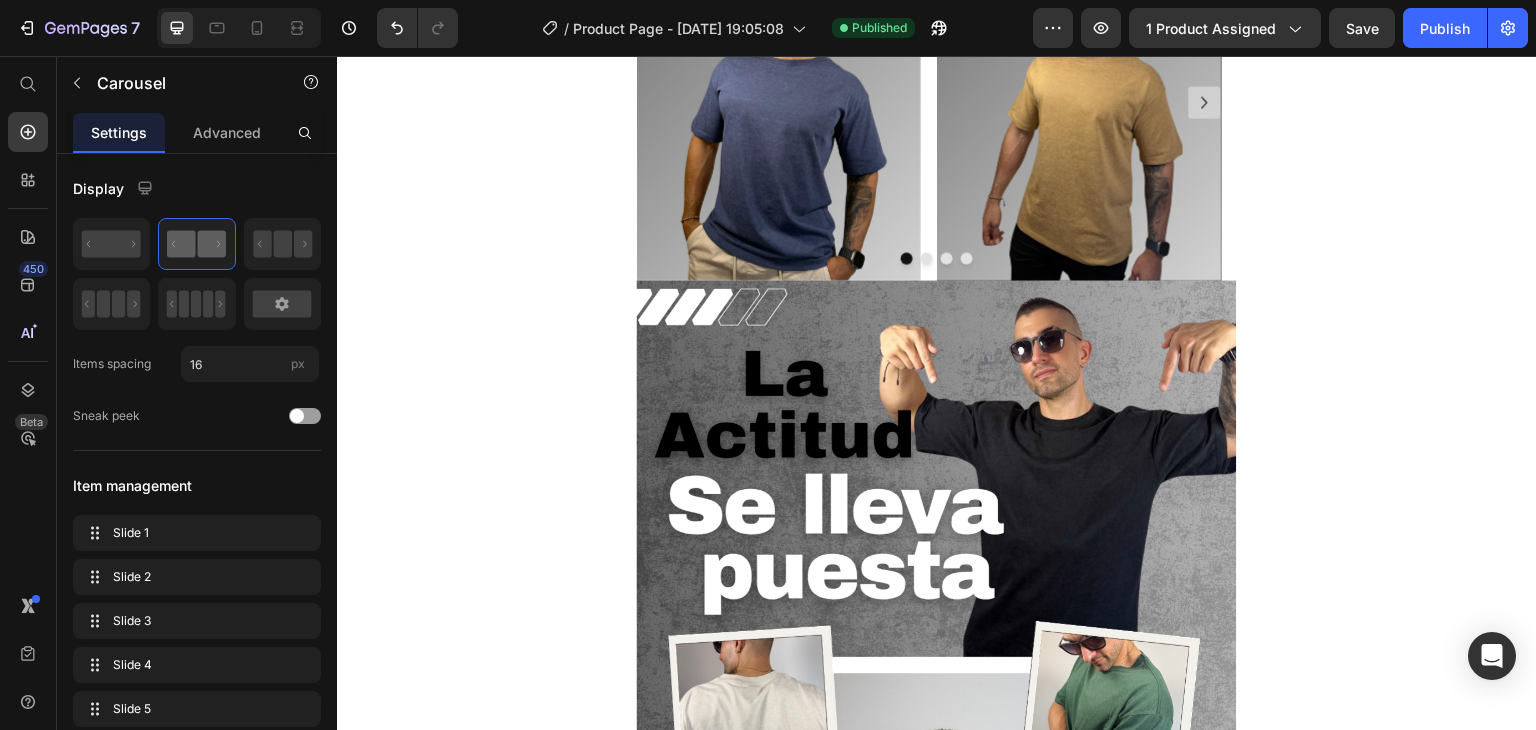 scroll, scrollTop: 1200, scrollLeft: 0, axis: vertical 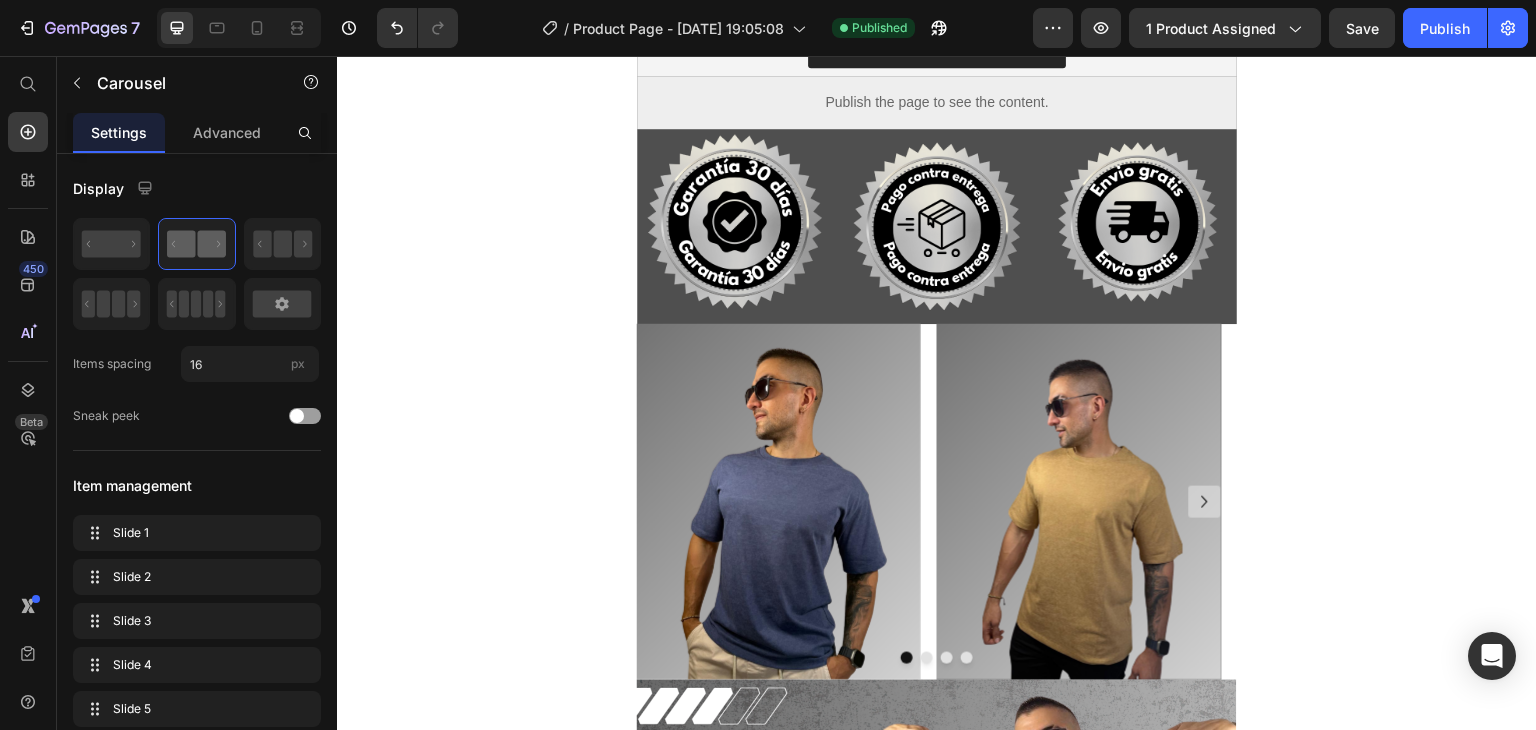 click 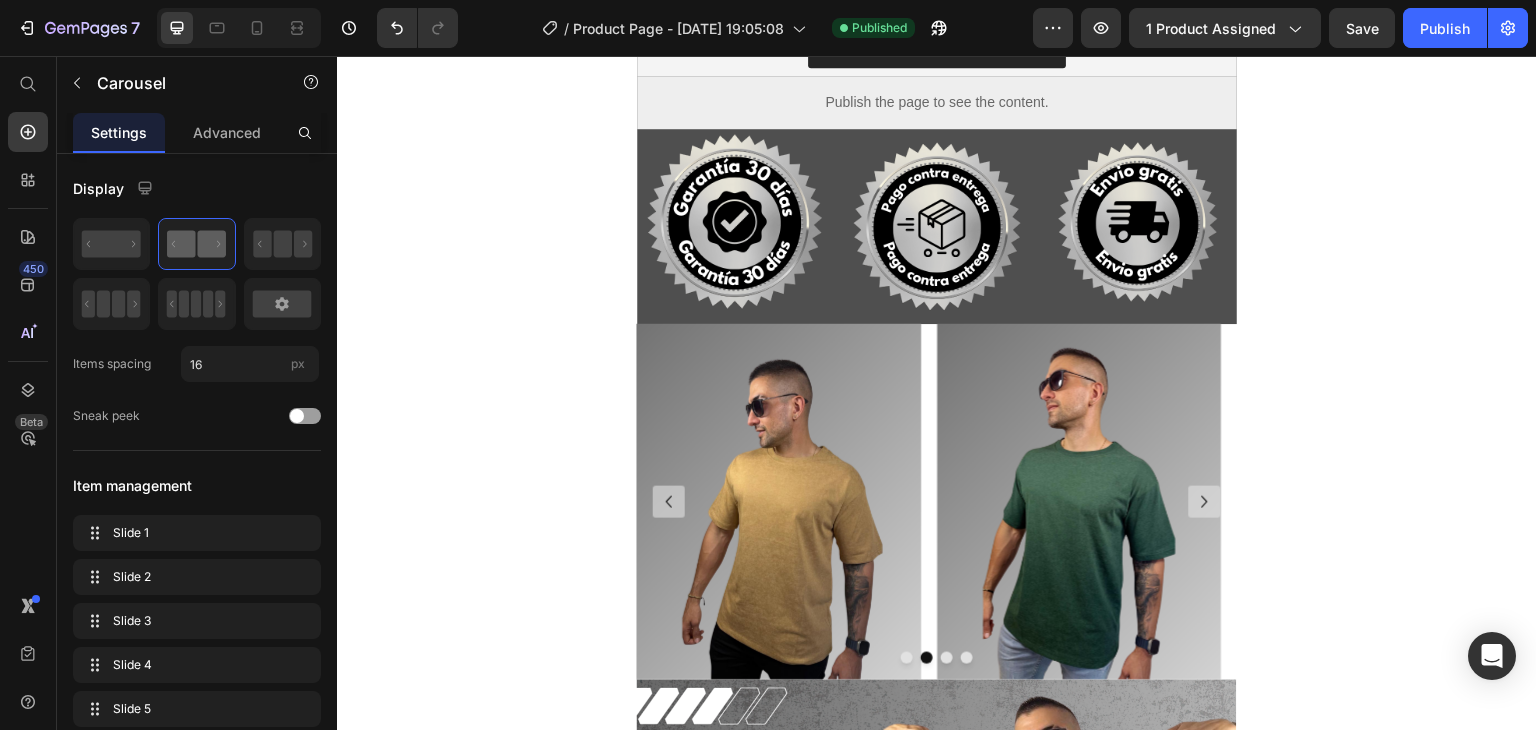 click 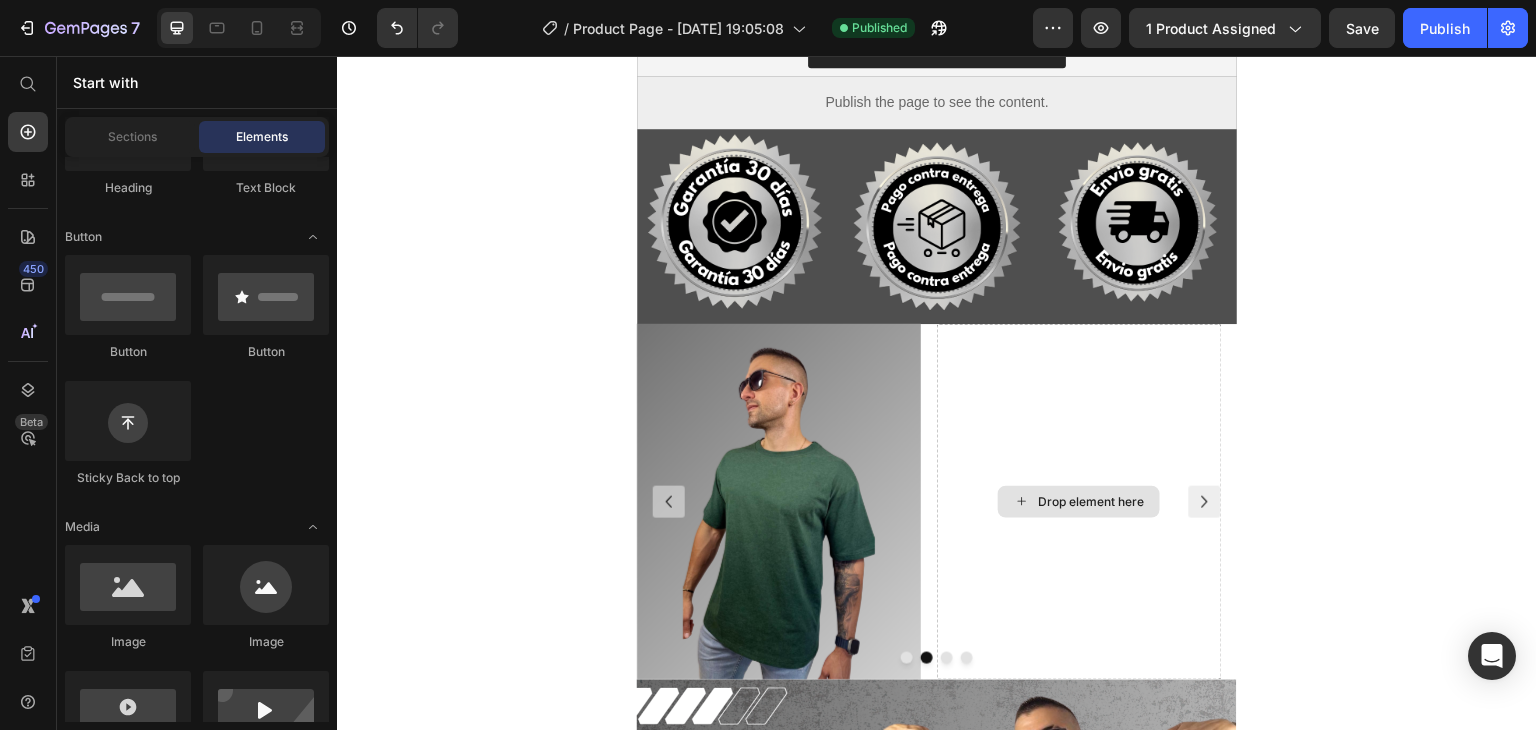 click on "Drop element here" at bounding box center (1092, 502) 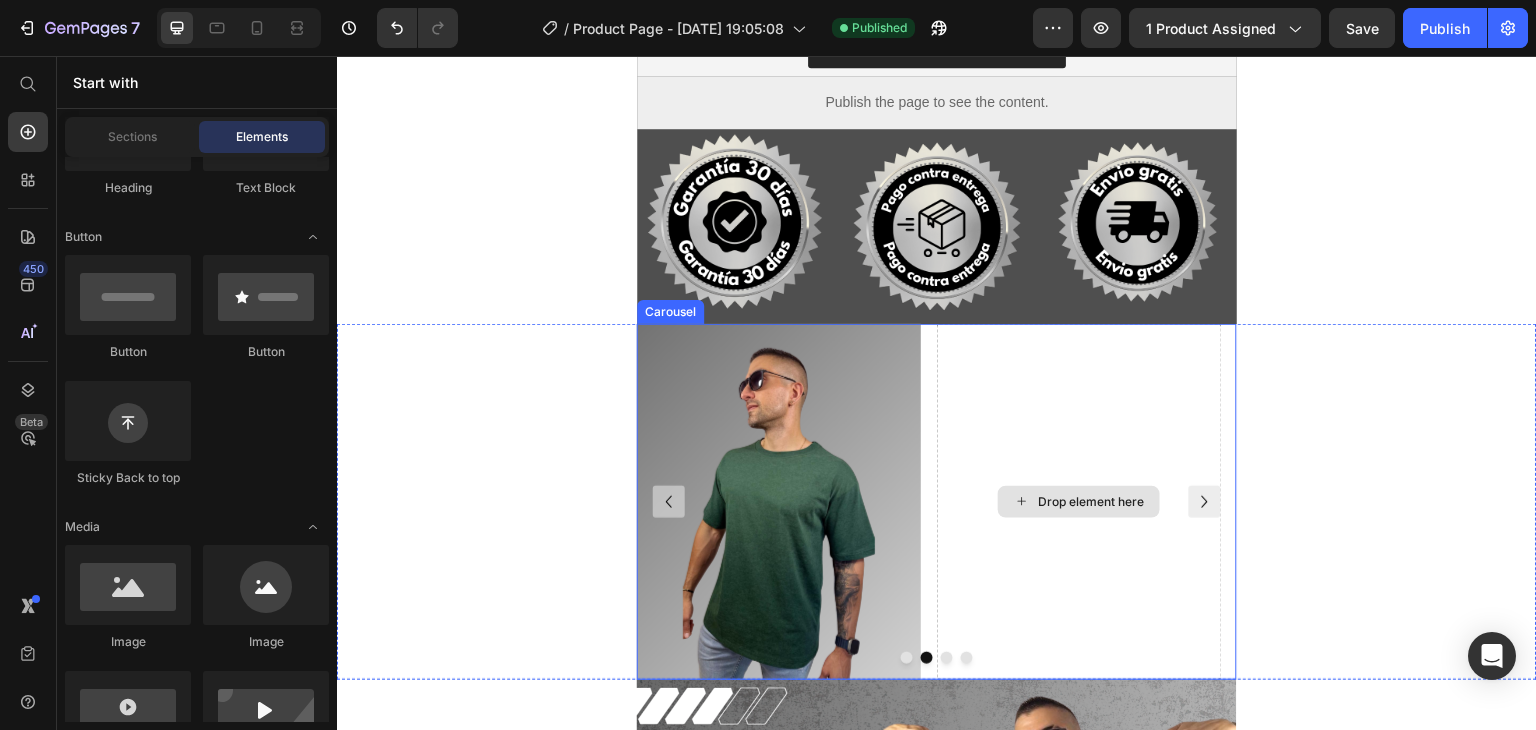 click on "Drop element here" at bounding box center (1079, 501) 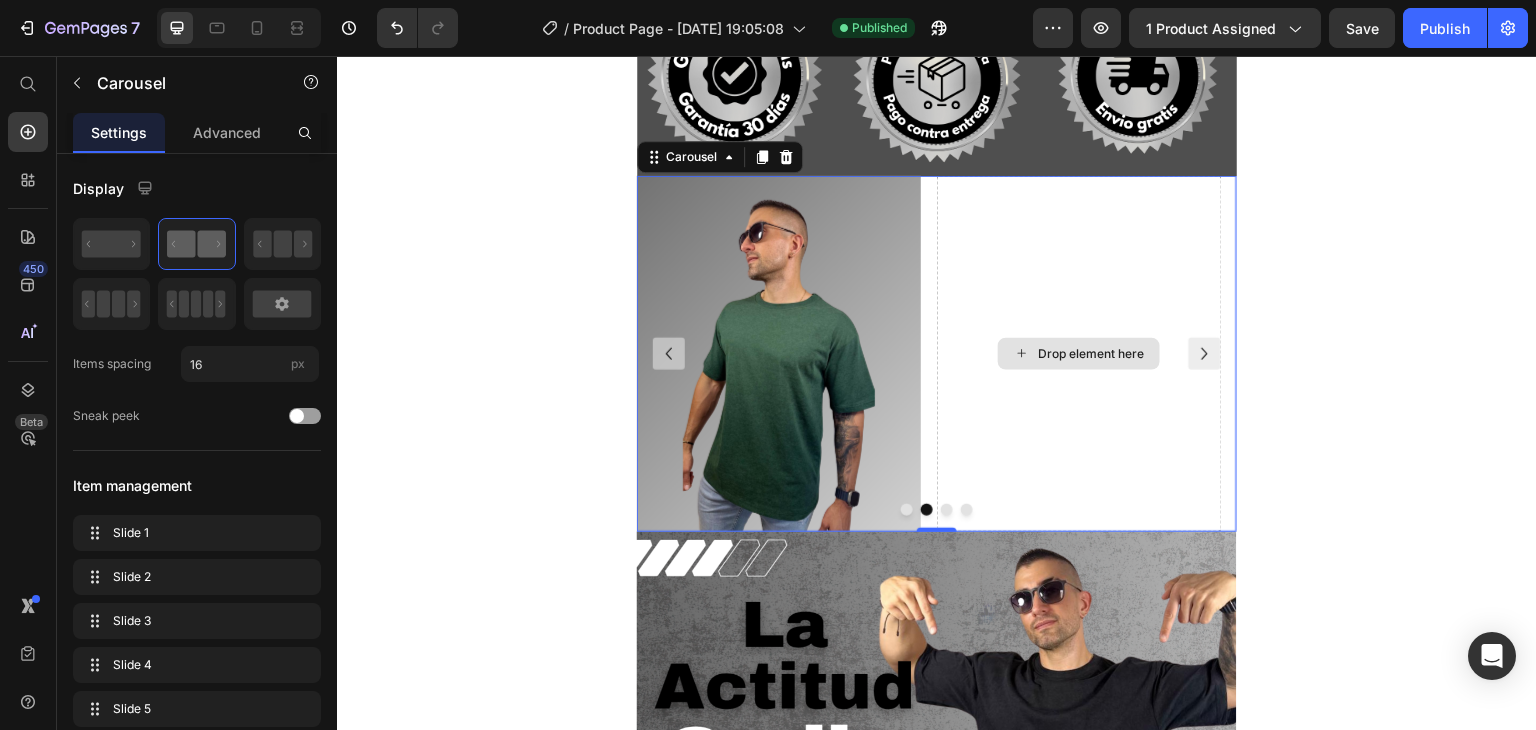 scroll, scrollTop: 1300, scrollLeft: 0, axis: vertical 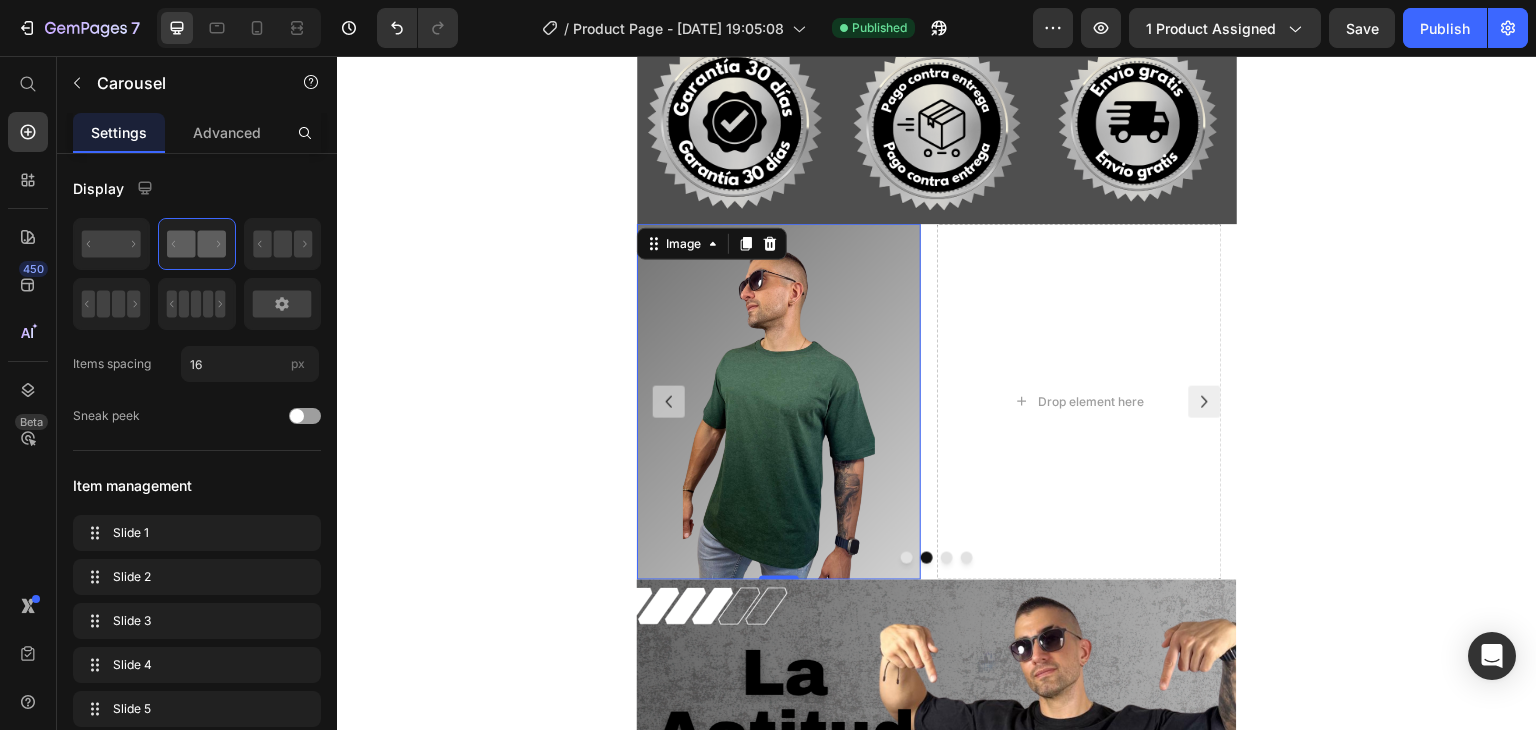 click at bounding box center [779, 401] 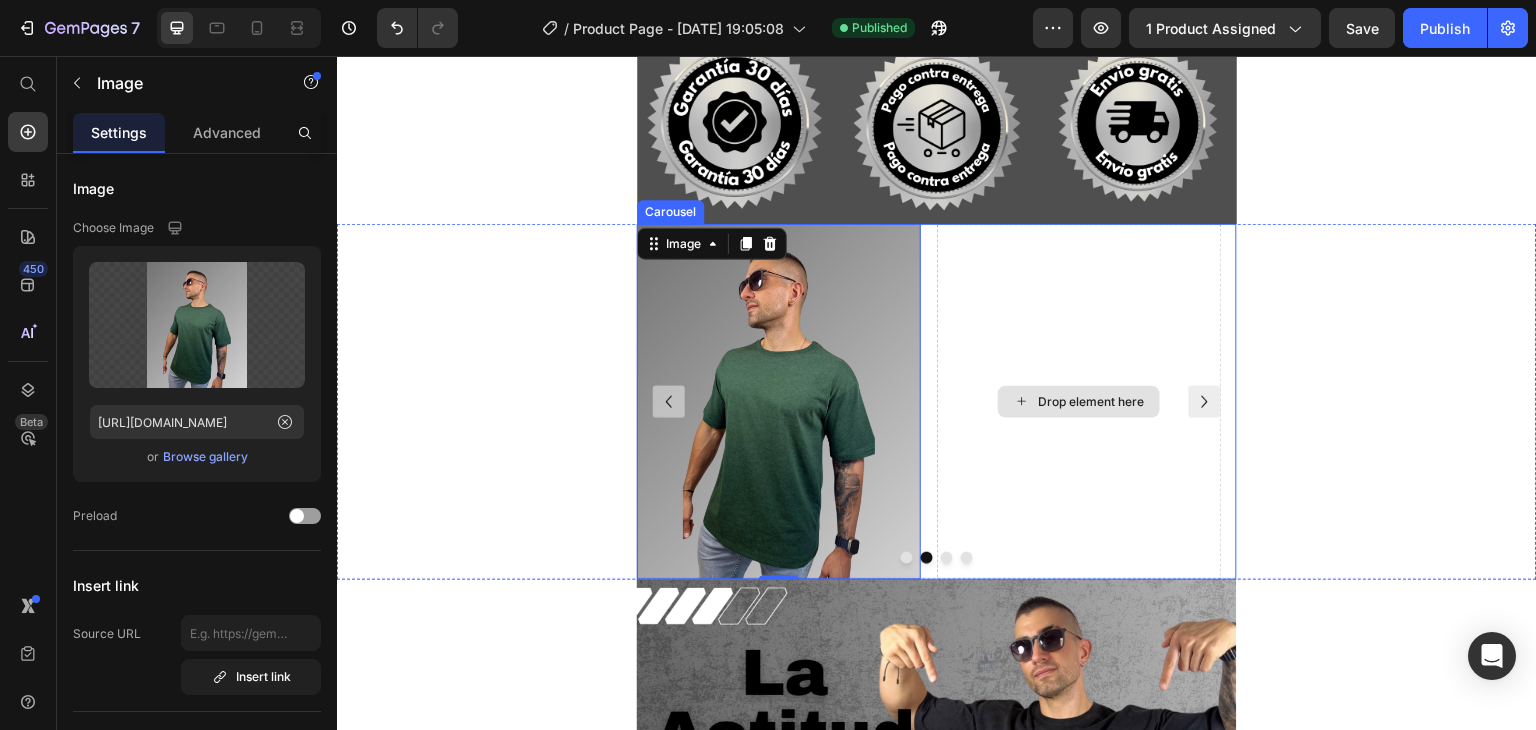 click on "Drop element here" at bounding box center [1079, 401] 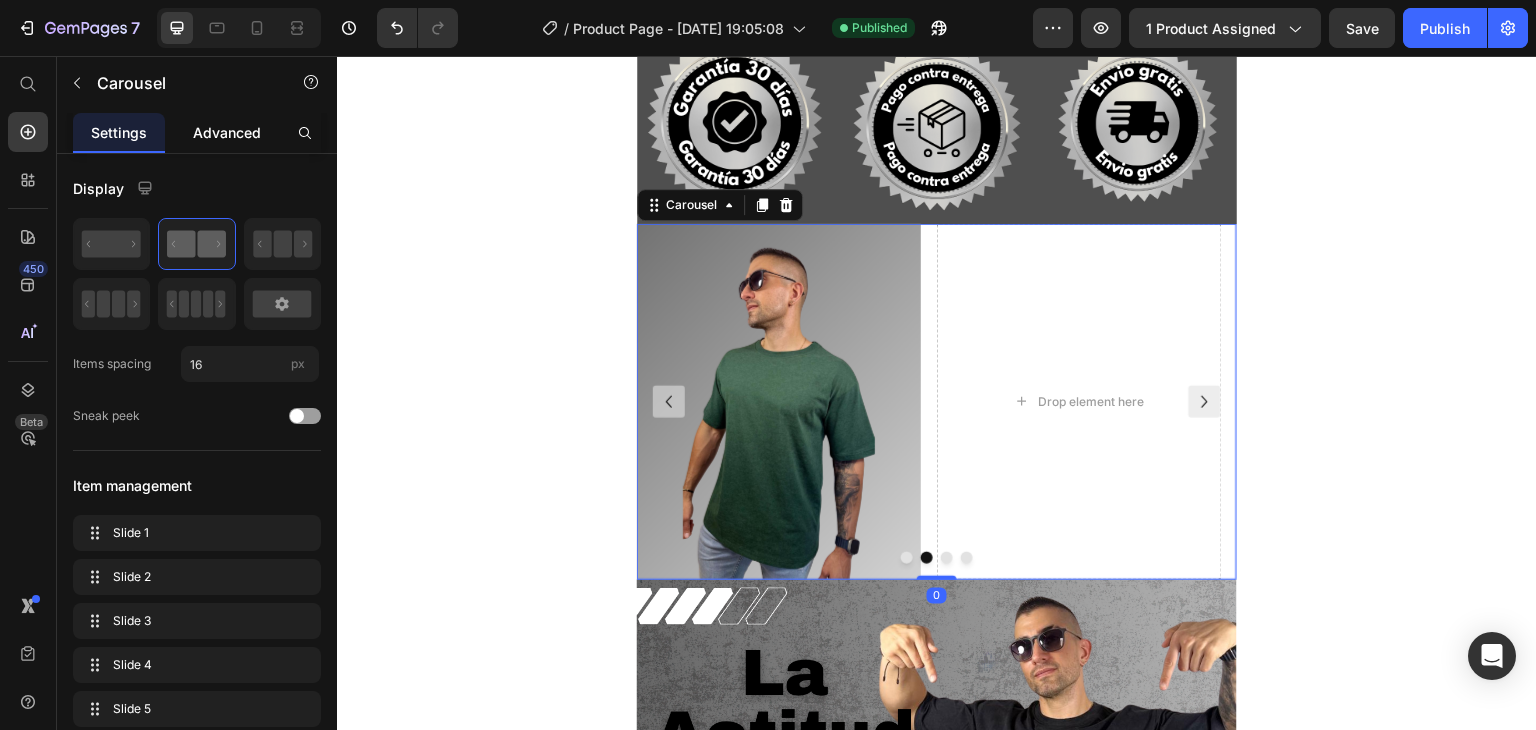 click on "Advanced" at bounding box center [227, 132] 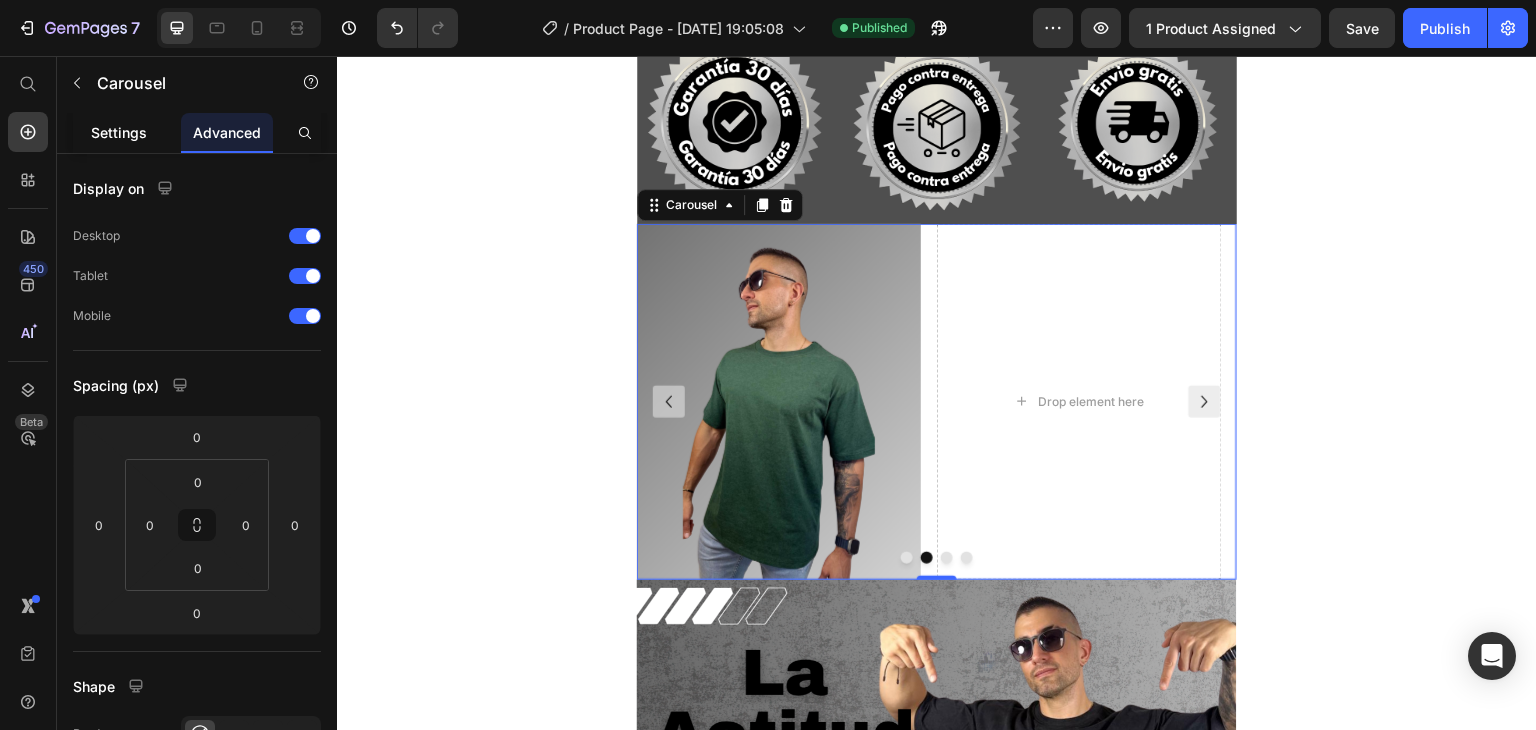 click on "Settings" at bounding box center [119, 132] 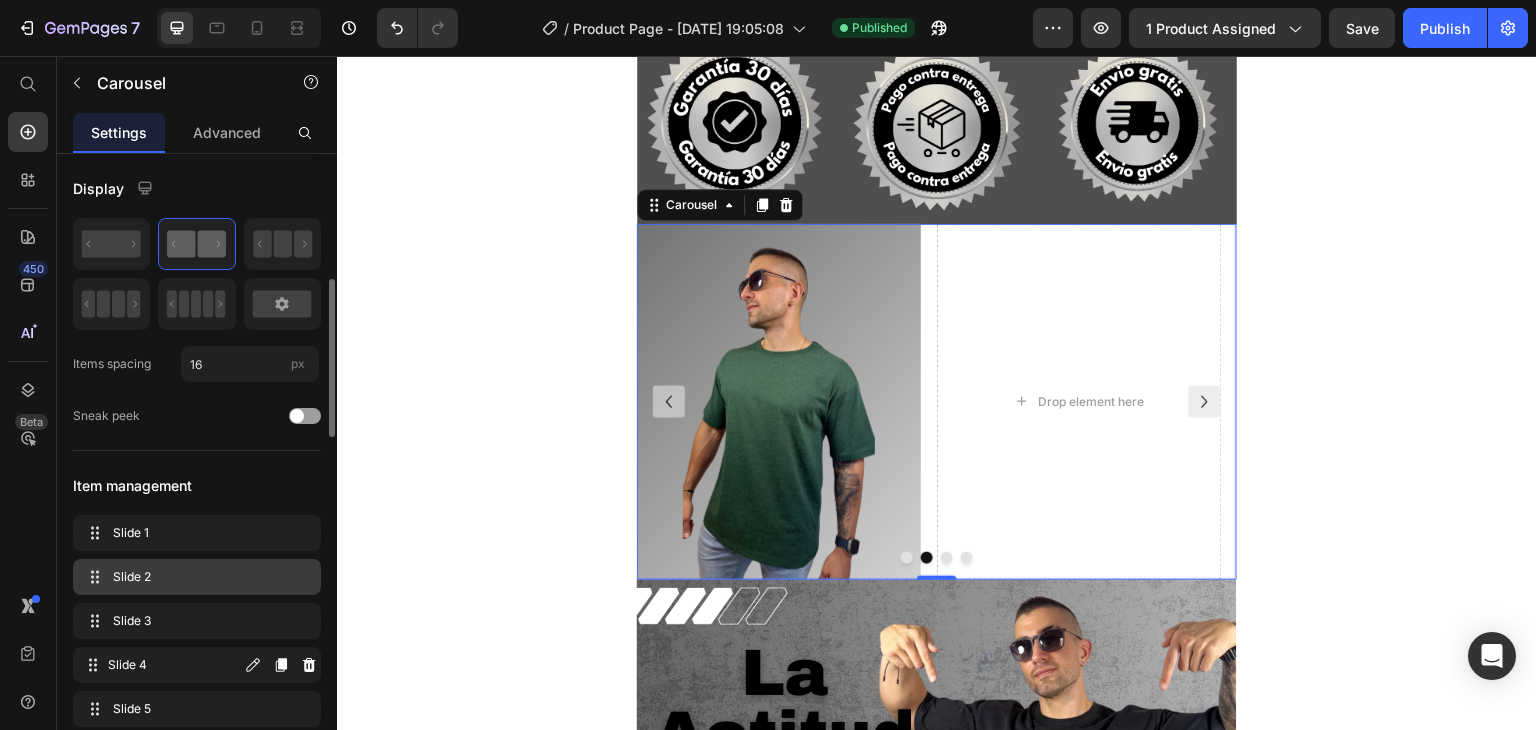 scroll, scrollTop: 100, scrollLeft: 0, axis: vertical 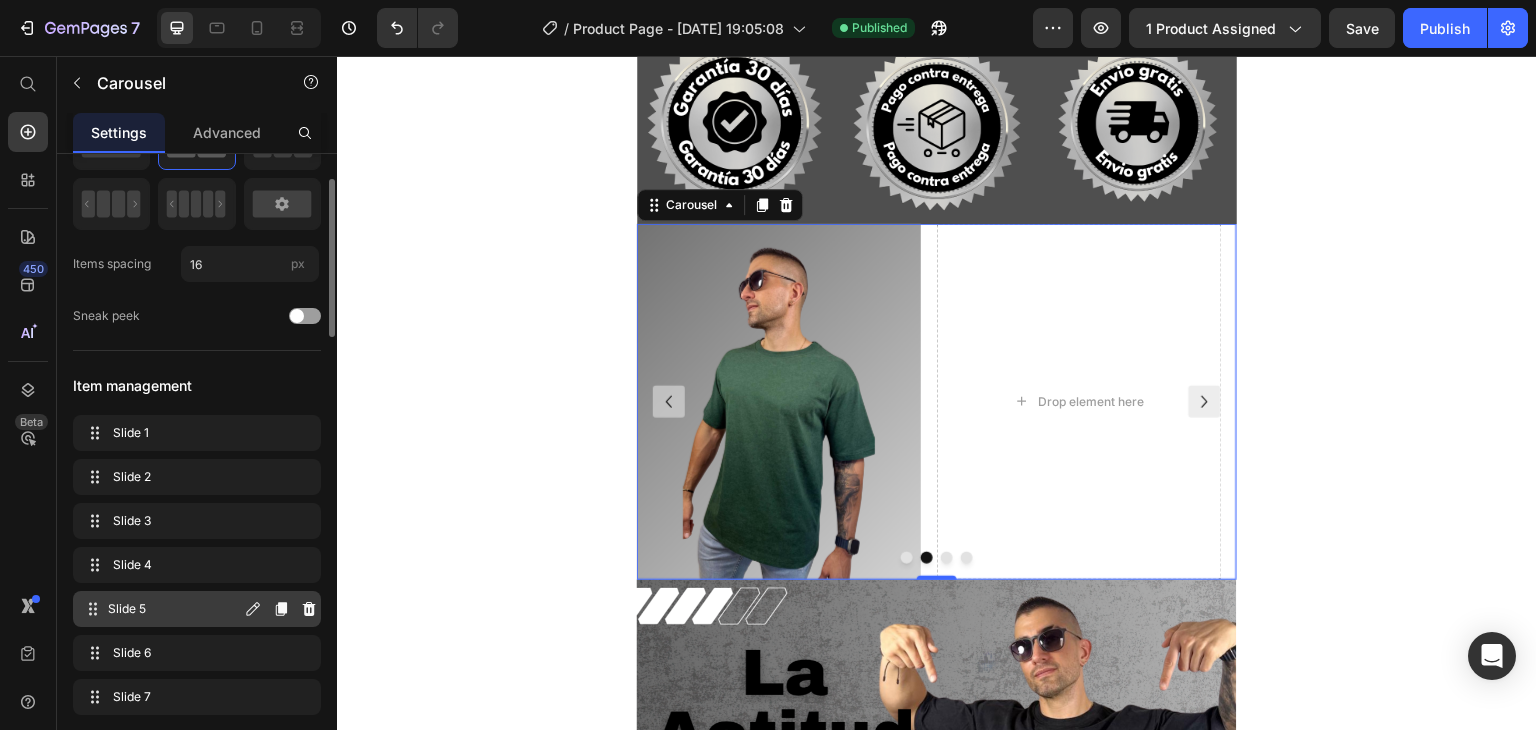 click on "Slide 5" at bounding box center [174, 609] 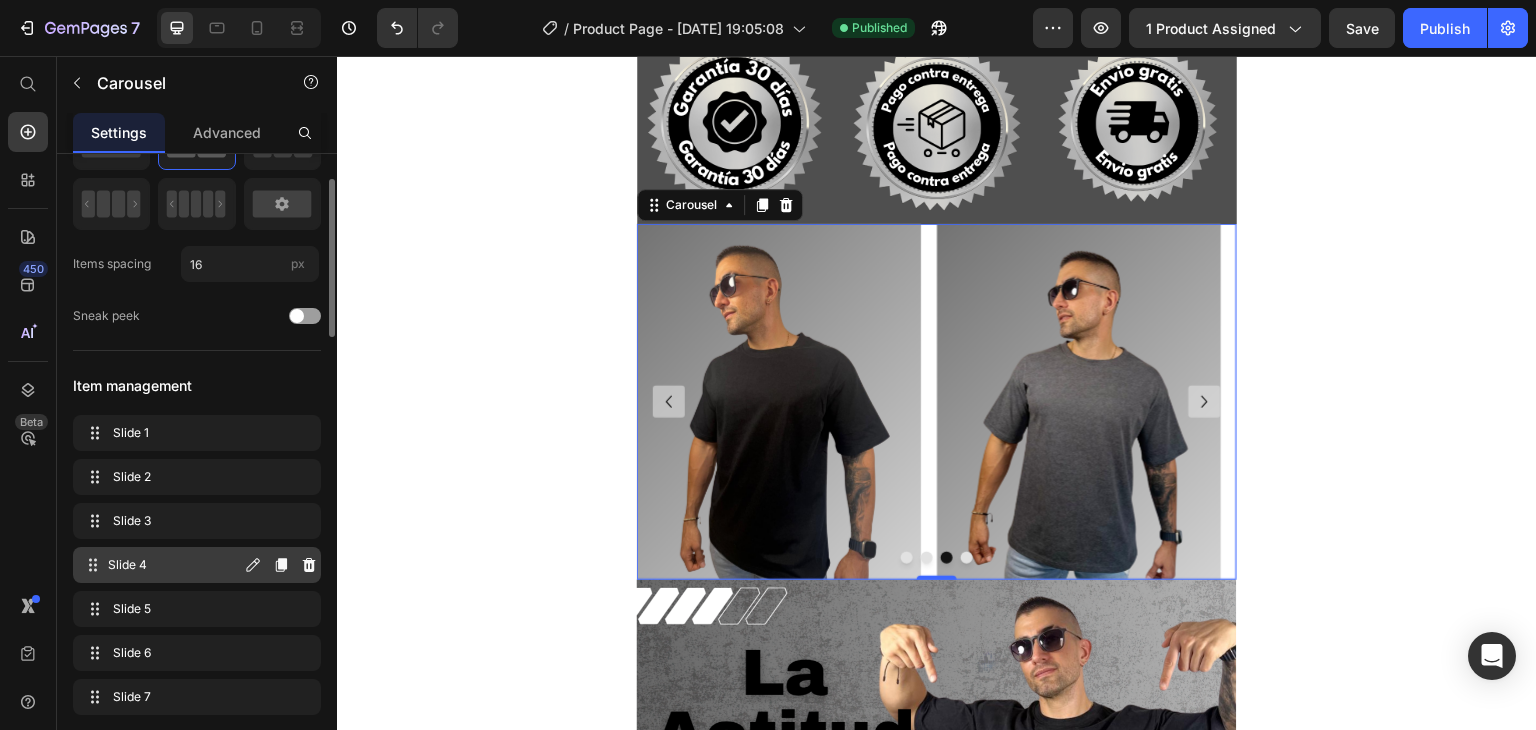 click on "Slide 4 Slide 4" at bounding box center (161, 565) 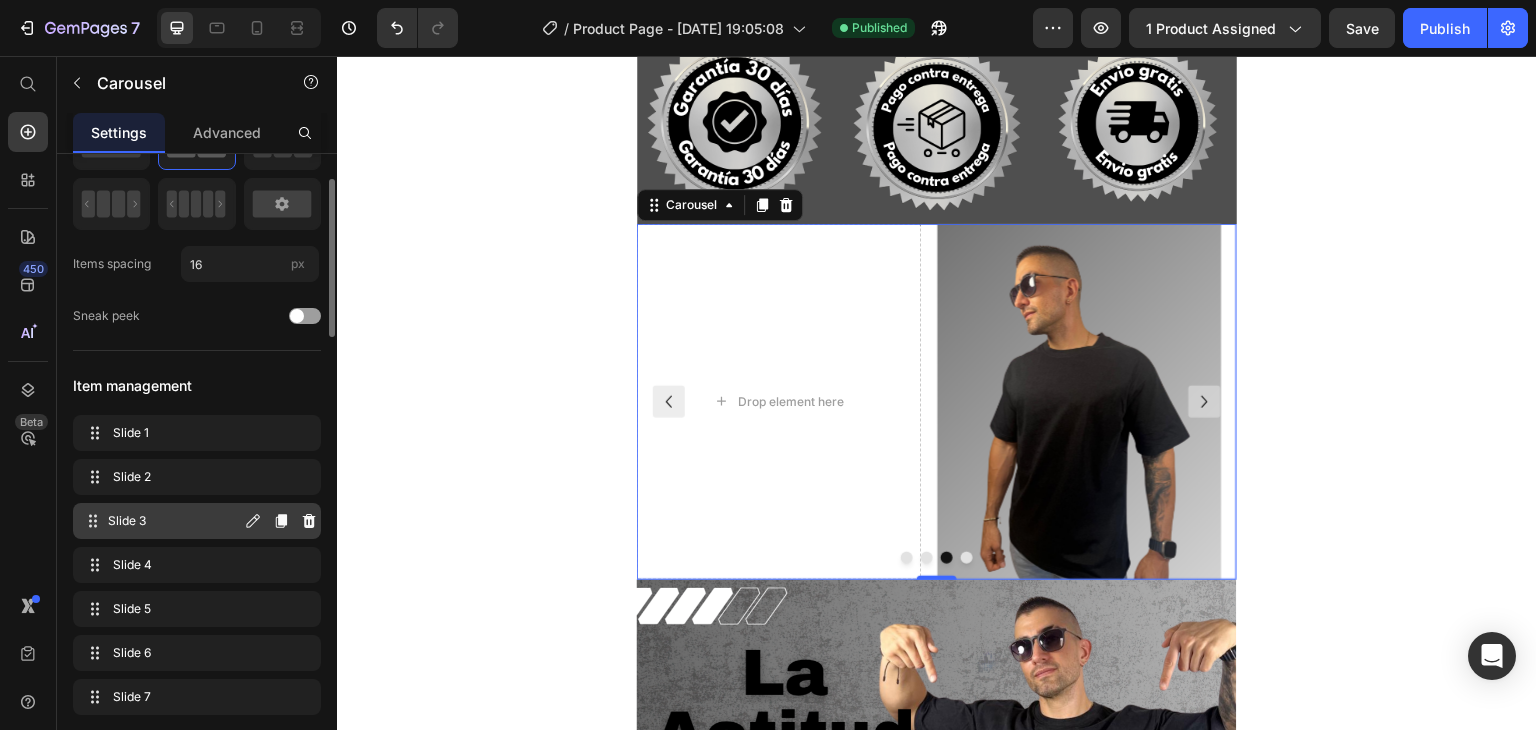 click on "Slide 3" at bounding box center (174, 521) 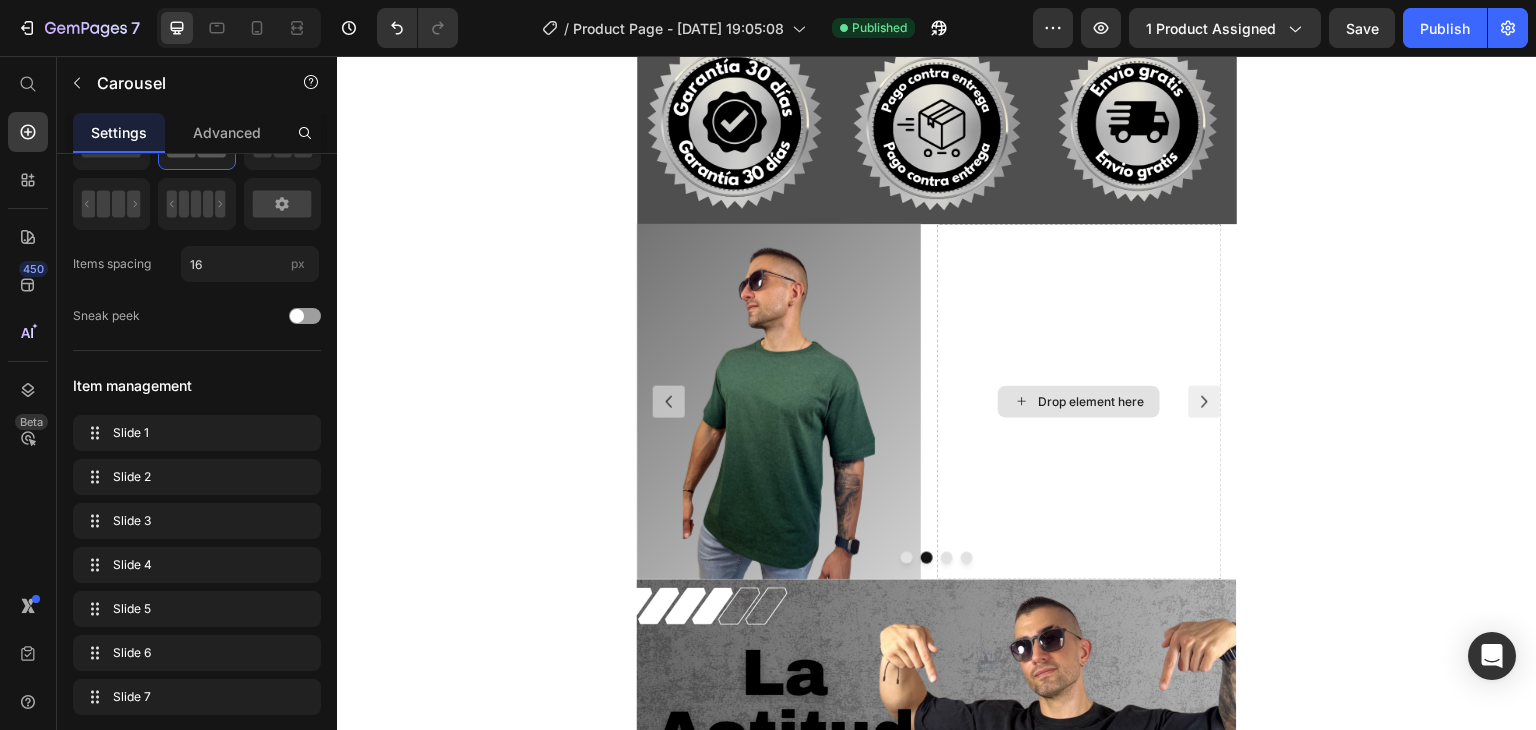 click on "Drop element here" at bounding box center [1080, 402] 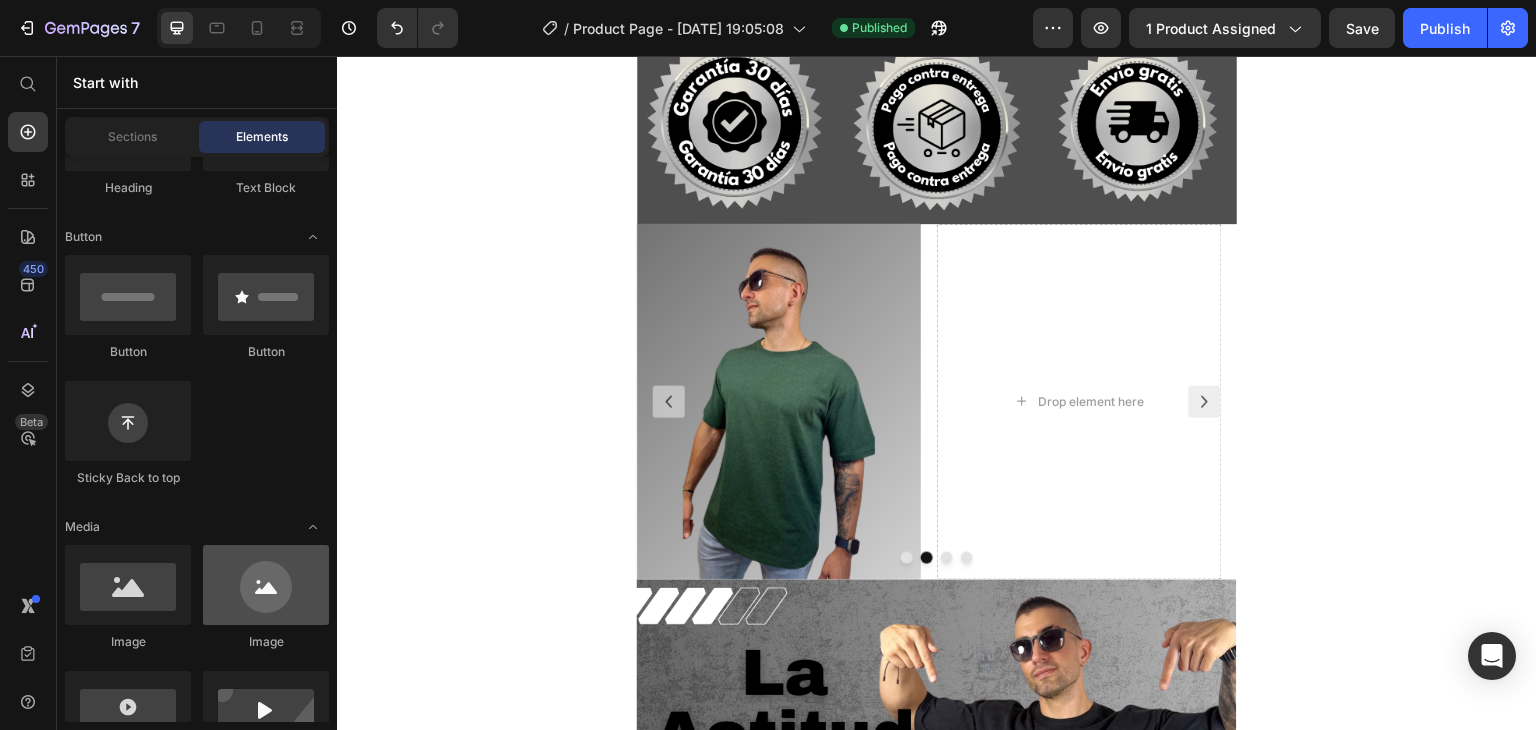 scroll, scrollTop: 500, scrollLeft: 0, axis: vertical 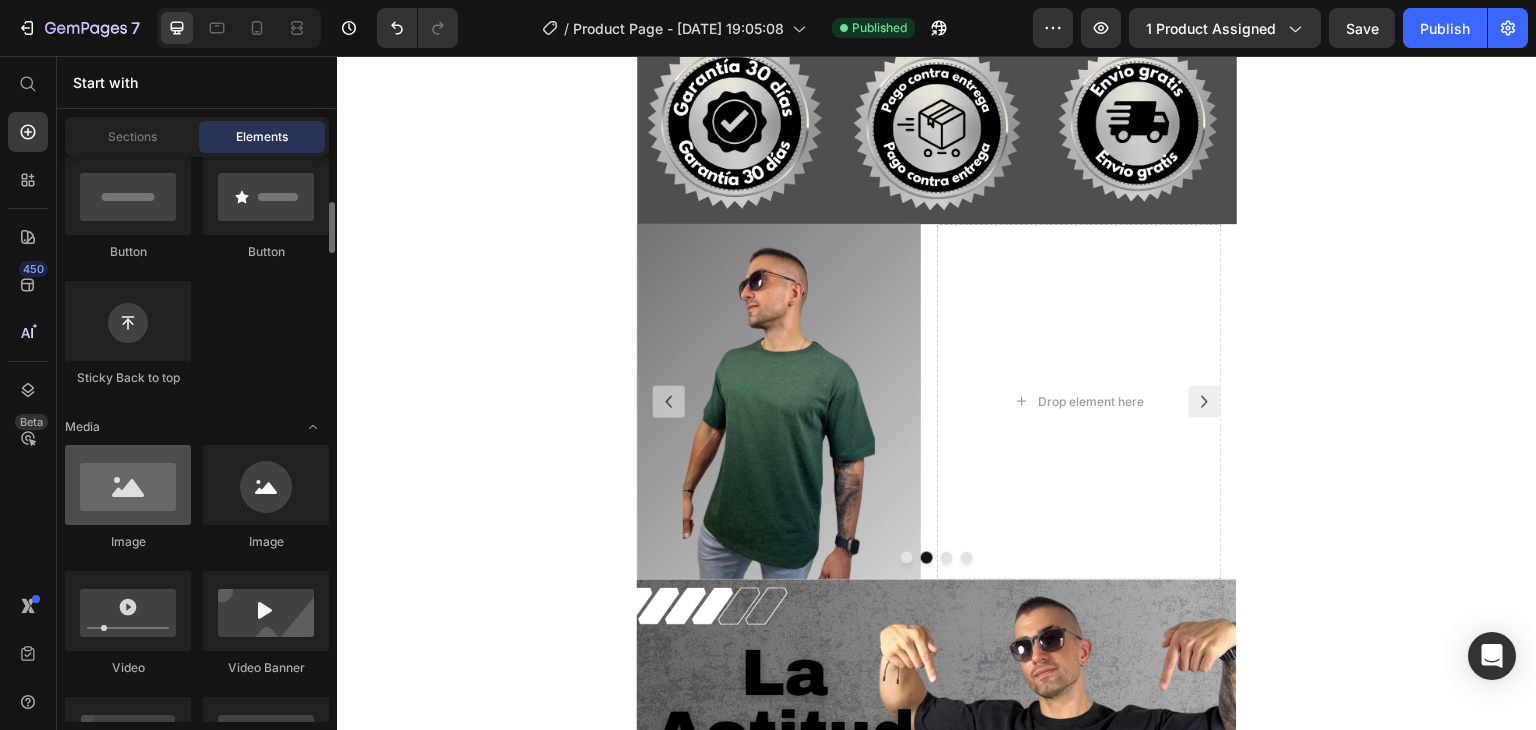 click at bounding box center [128, 485] 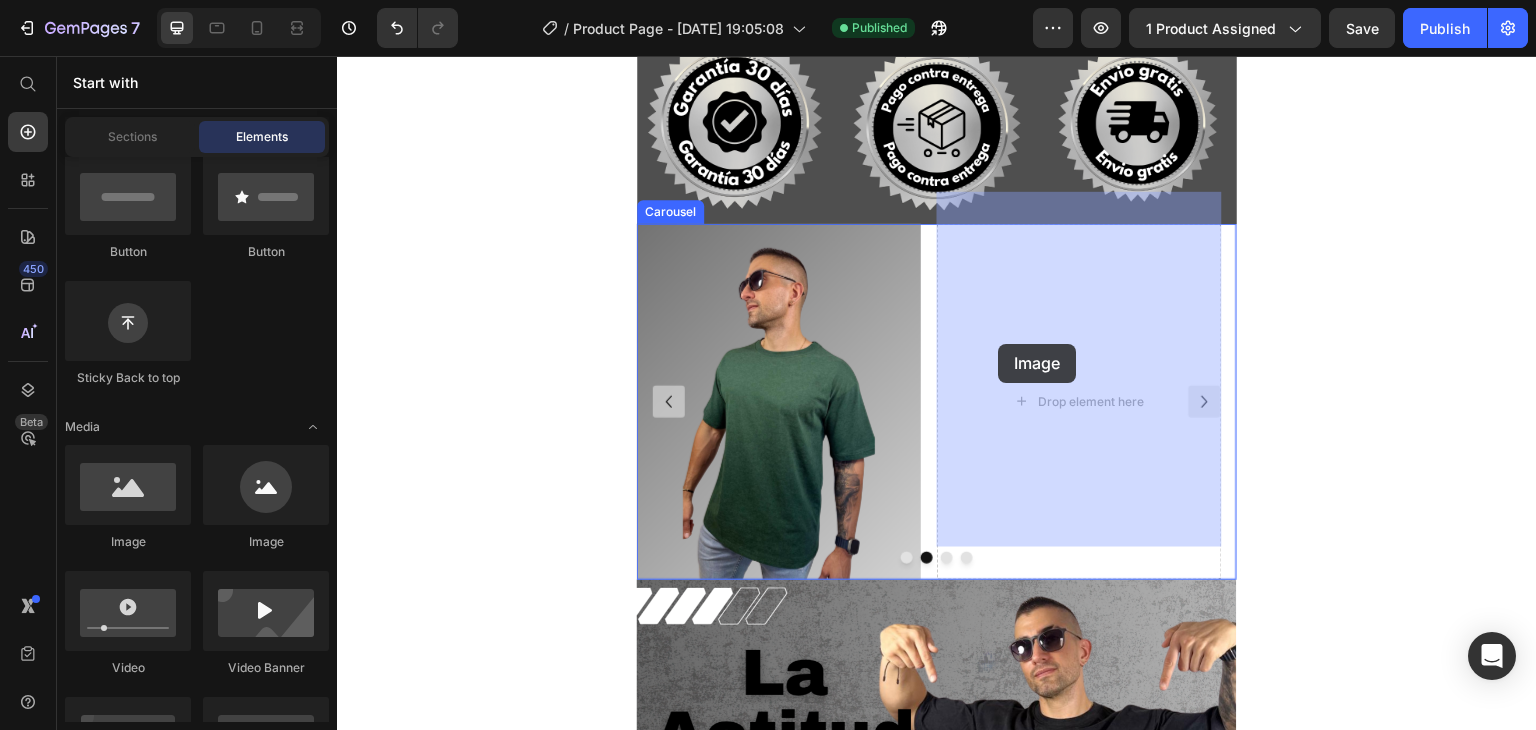drag, startPoint x: 456, startPoint y: 565, endPoint x: 999, endPoint y: 344, distance: 586.2508 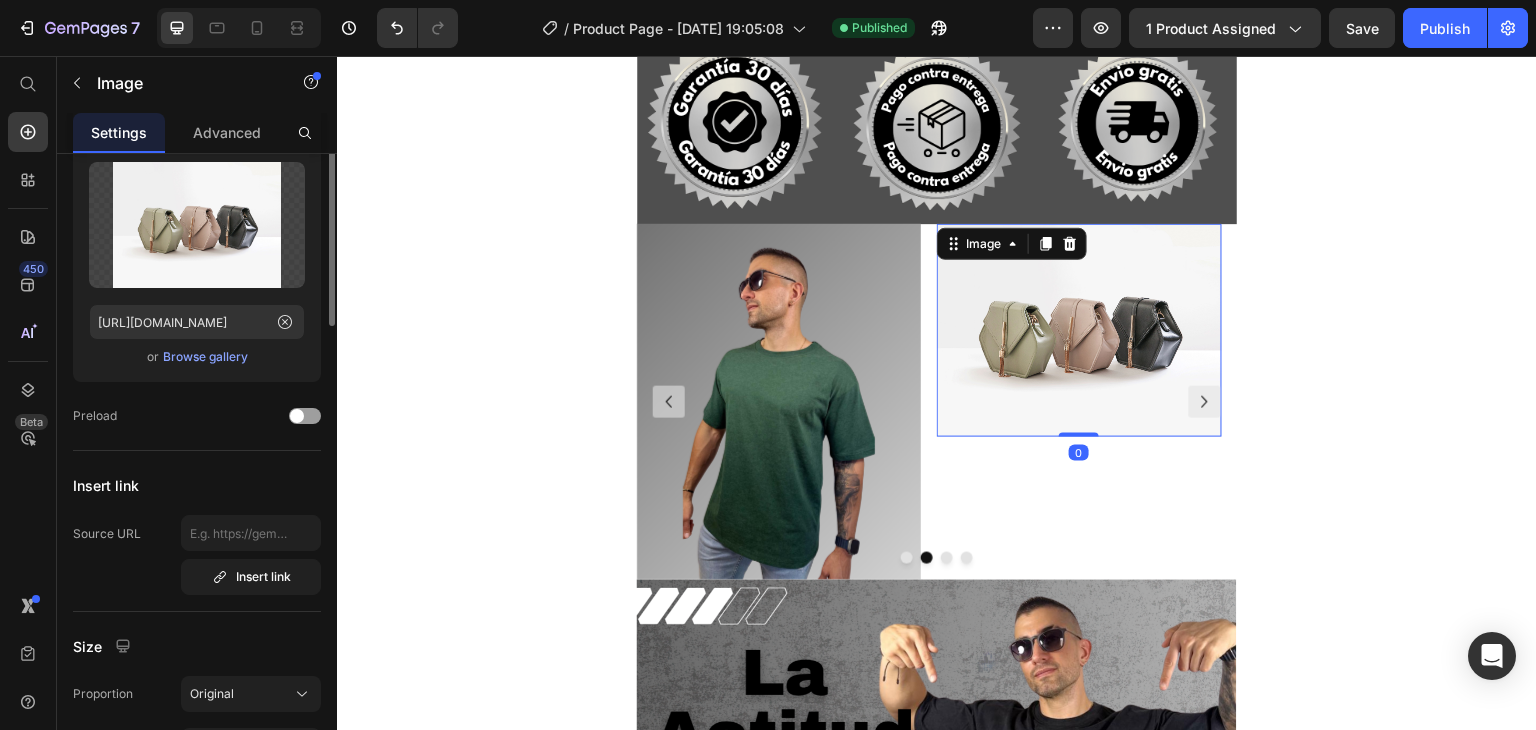 scroll, scrollTop: 0, scrollLeft: 0, axis: both 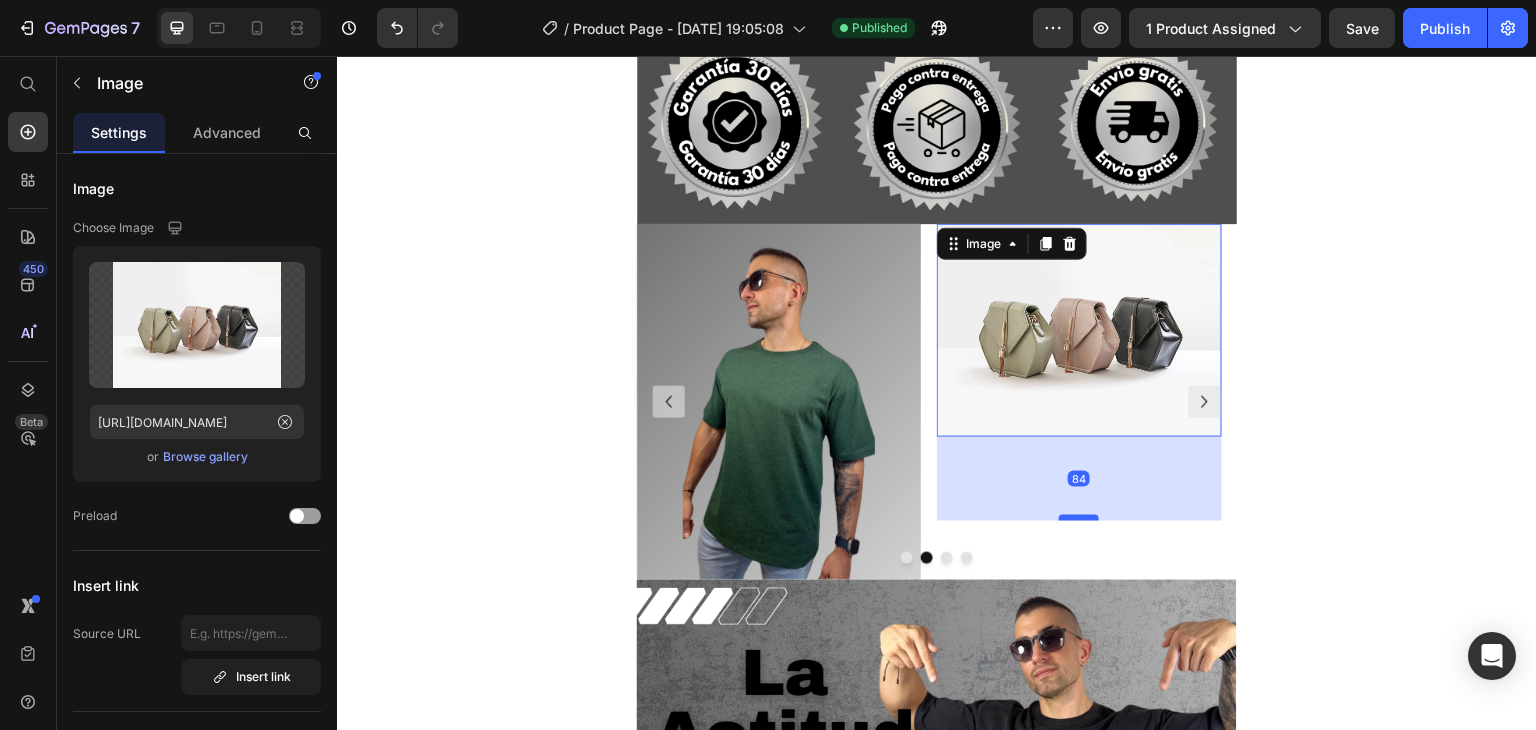drag, startPoint x: 1079, startPoint y: 401, endPoint x: 1073, endPoint y: 486, distance: 85.2115 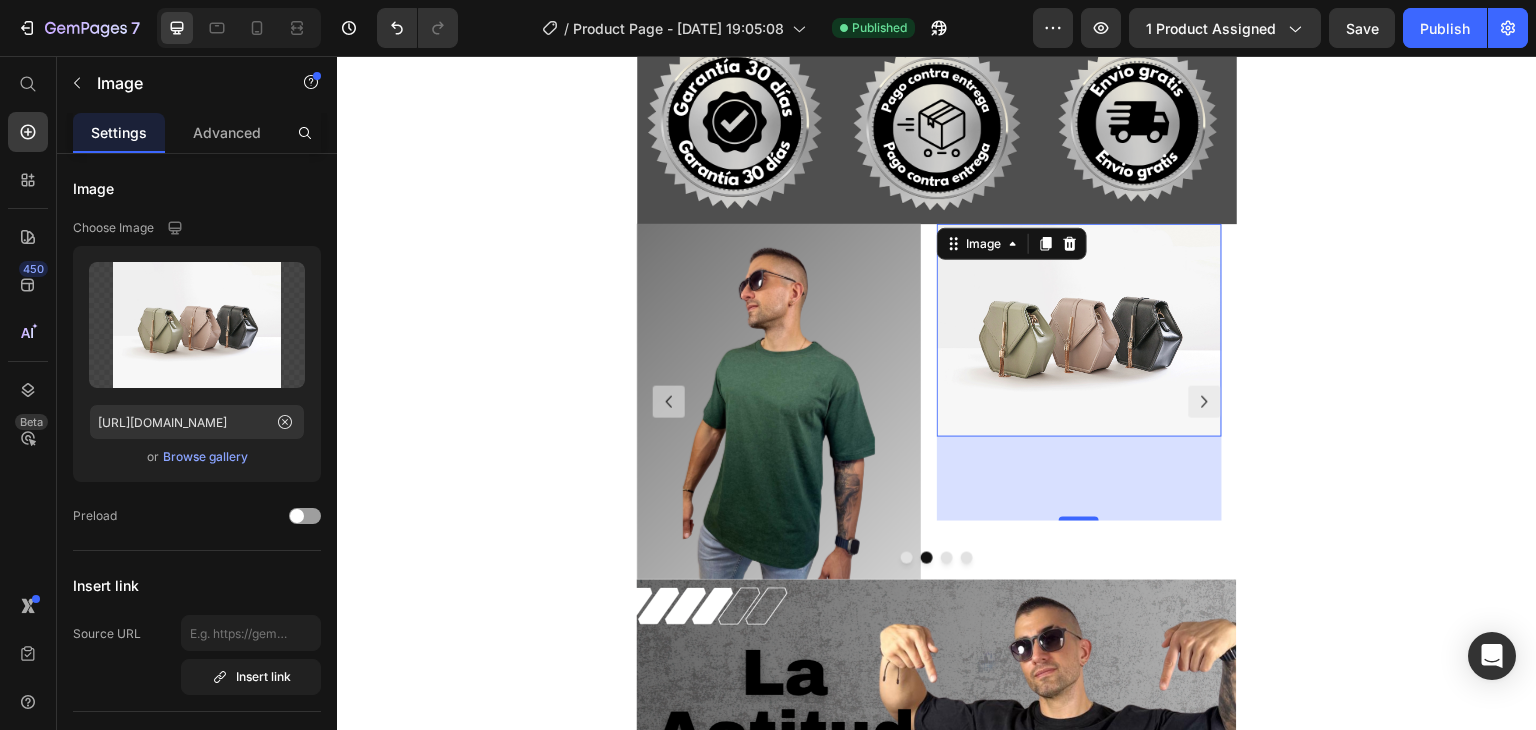 click at bounding box center (1079, 330) 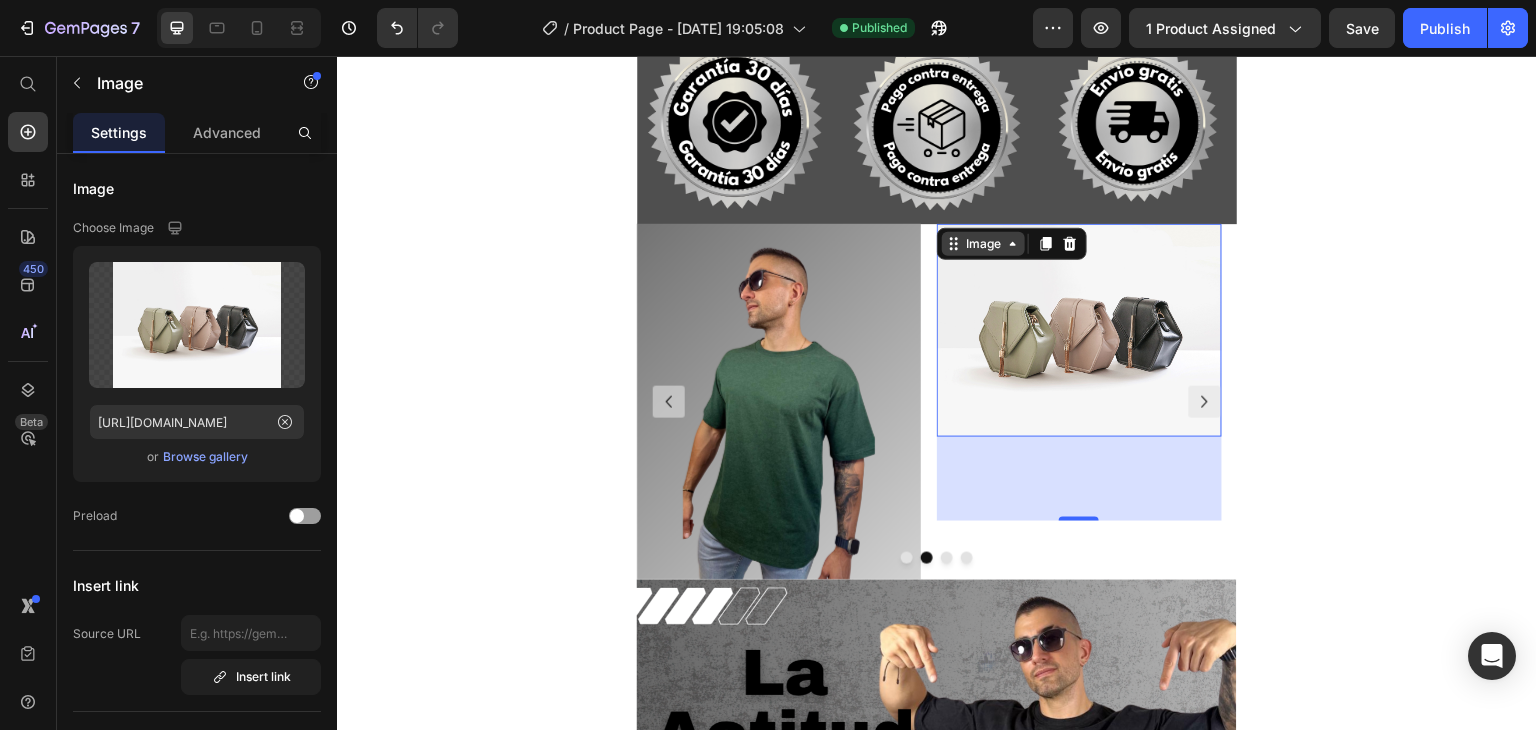 click on "Image" at bounding box center [983, 244] 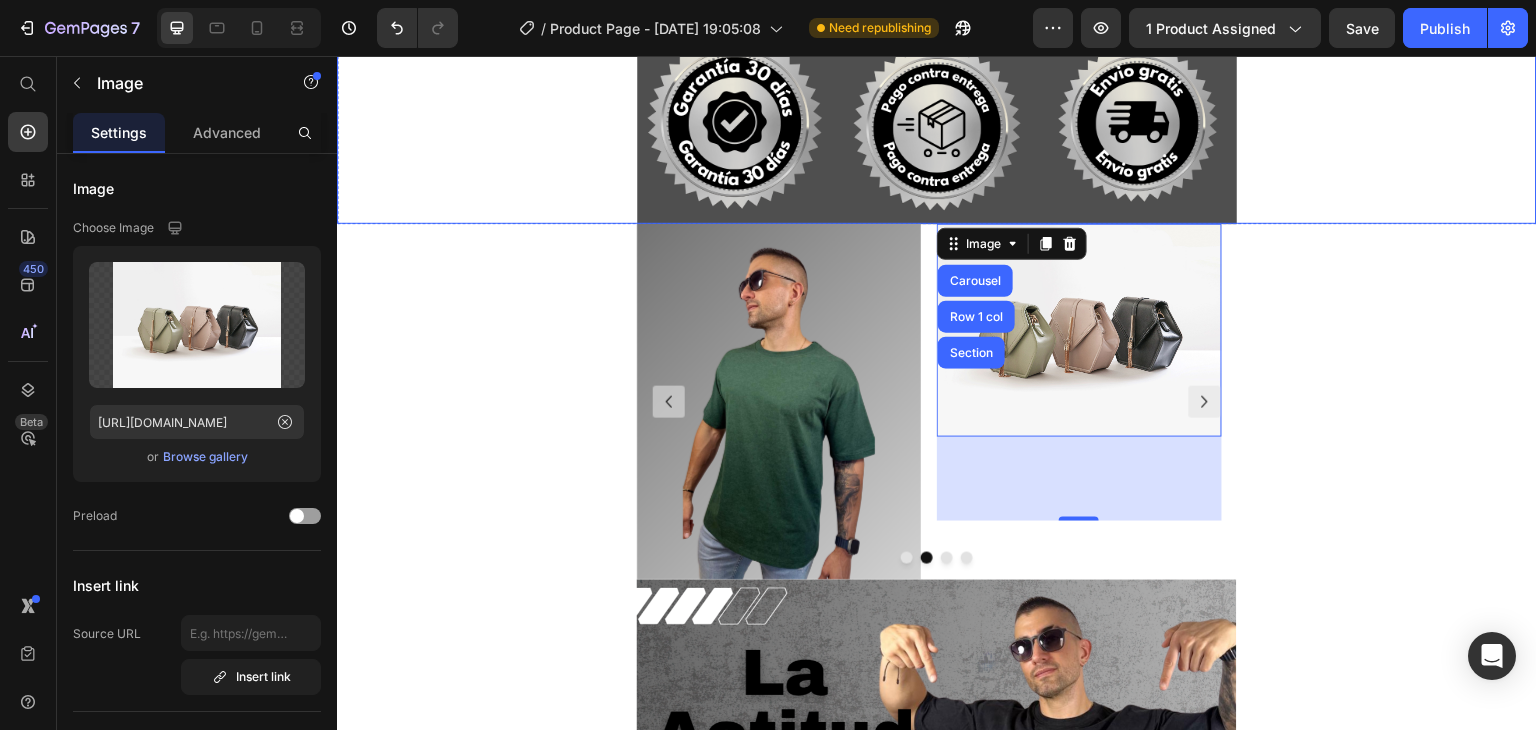 click on "Image Releasit COD Form & Upsells Releasit COD Form & Upsells
Publish the page to see the content.
Custom Code Product Image Image Image Row Row Row" at bounding box center (937, -465) 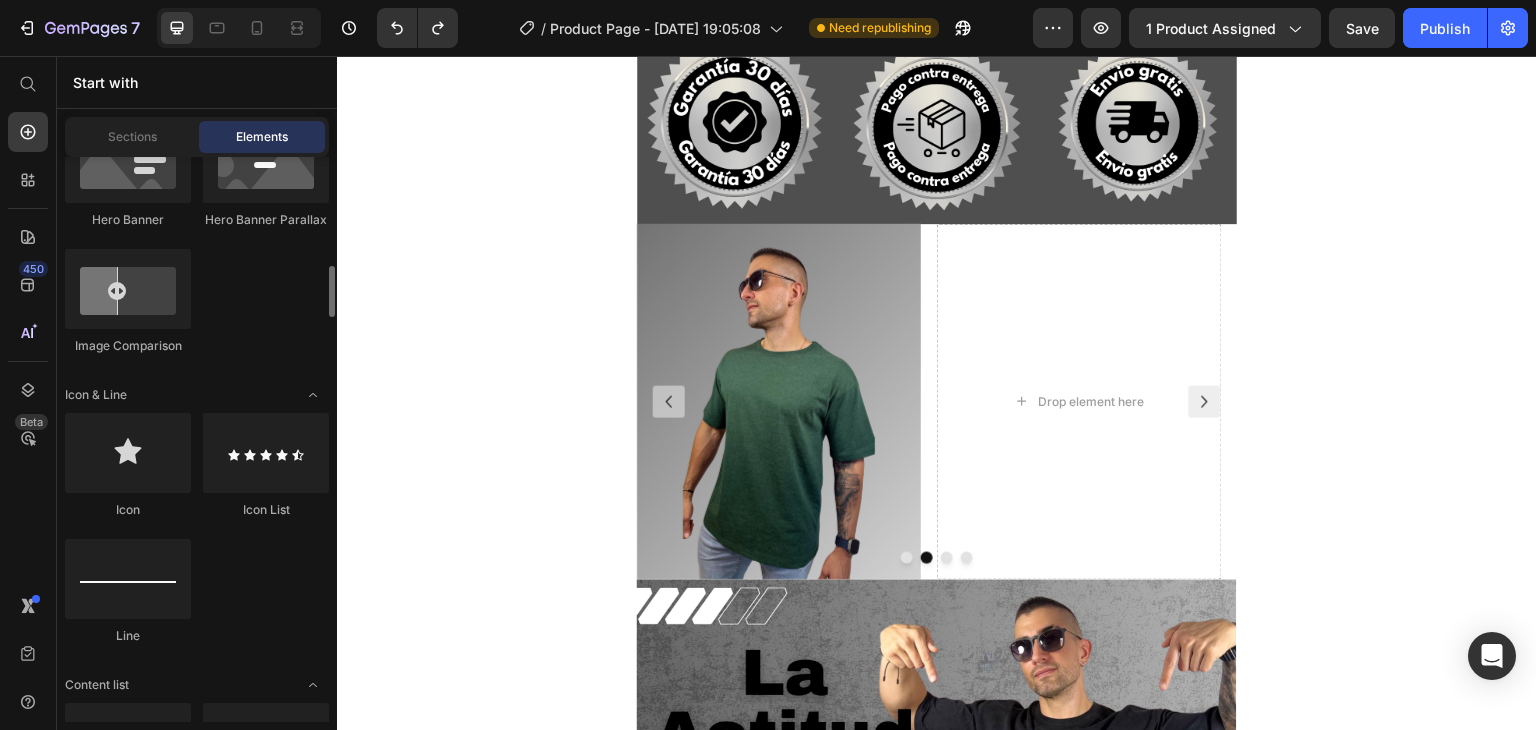 scroll, scrollTop: 1300, scrollLeft: 0, axis: vertical 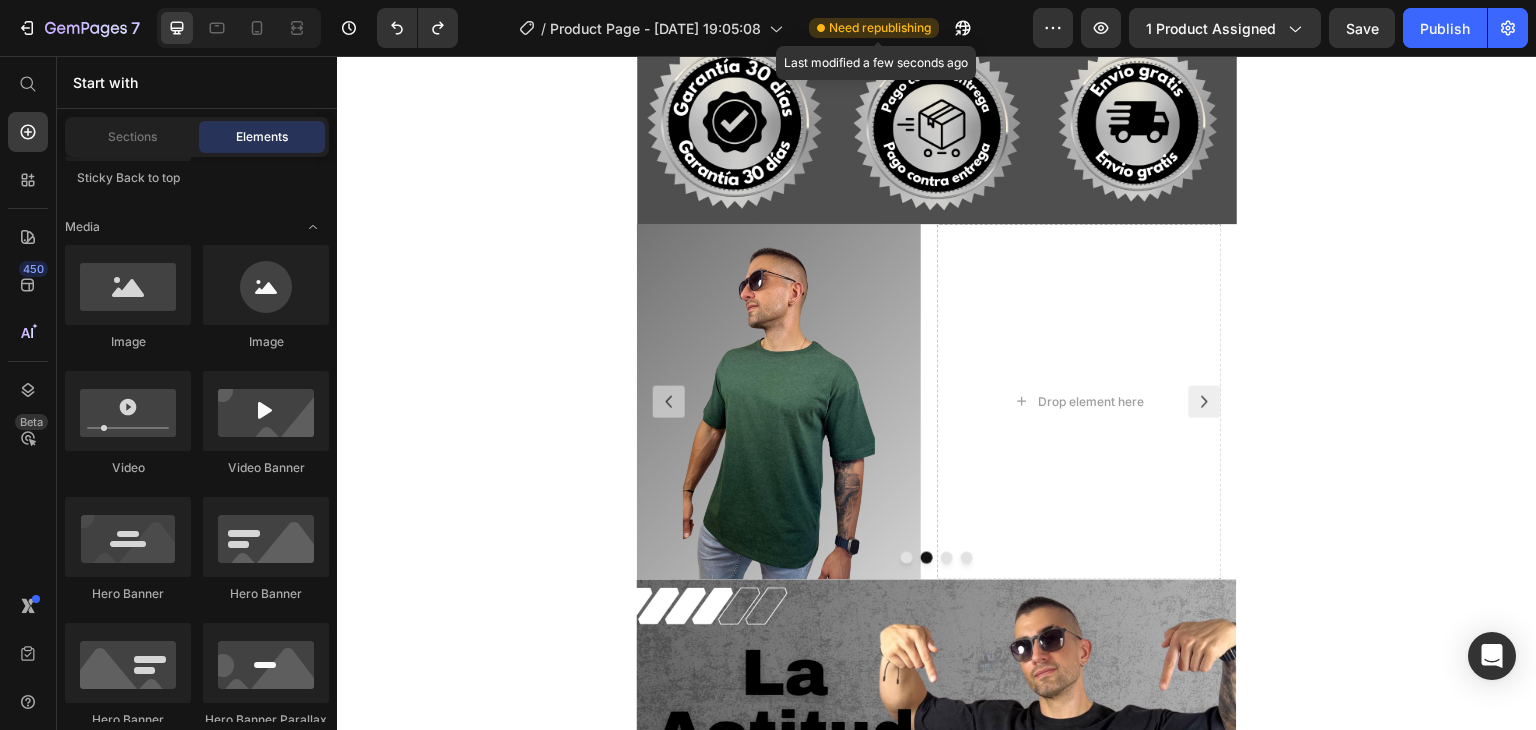 click on "Need republishing" at bounding box center (880, 28) 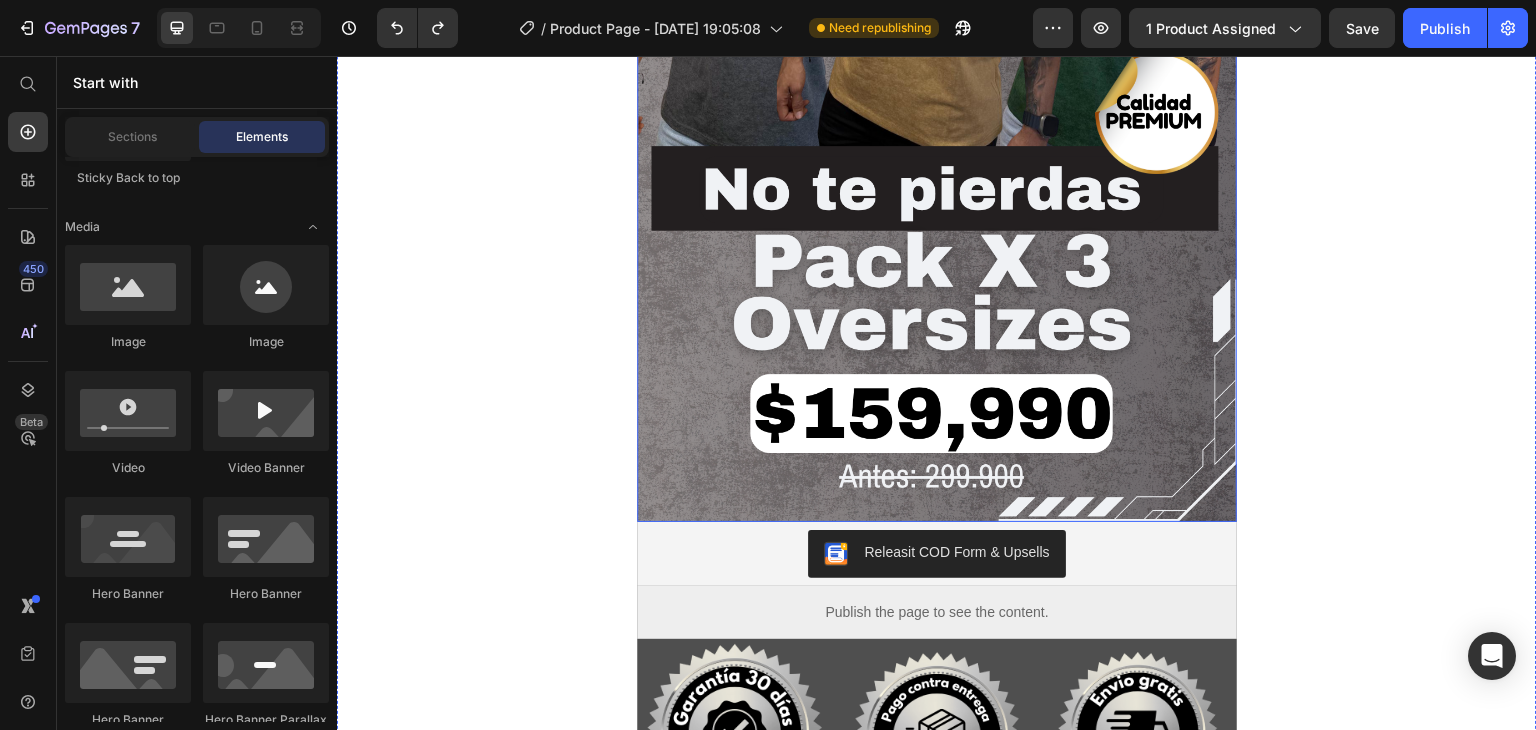 scroll, scrollTop: 600, scrollLeft: 0, axis: vertical 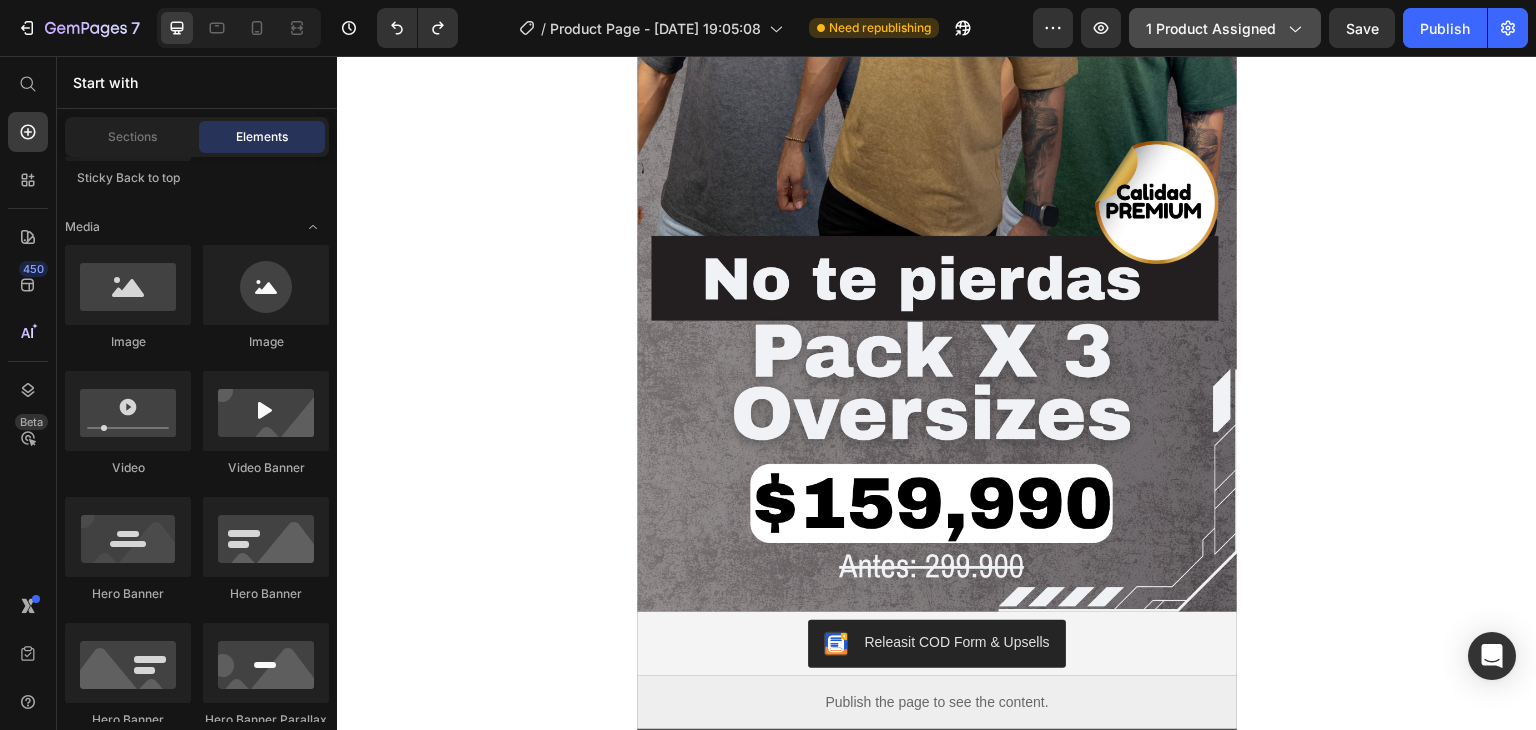 click on "1 product assigned" 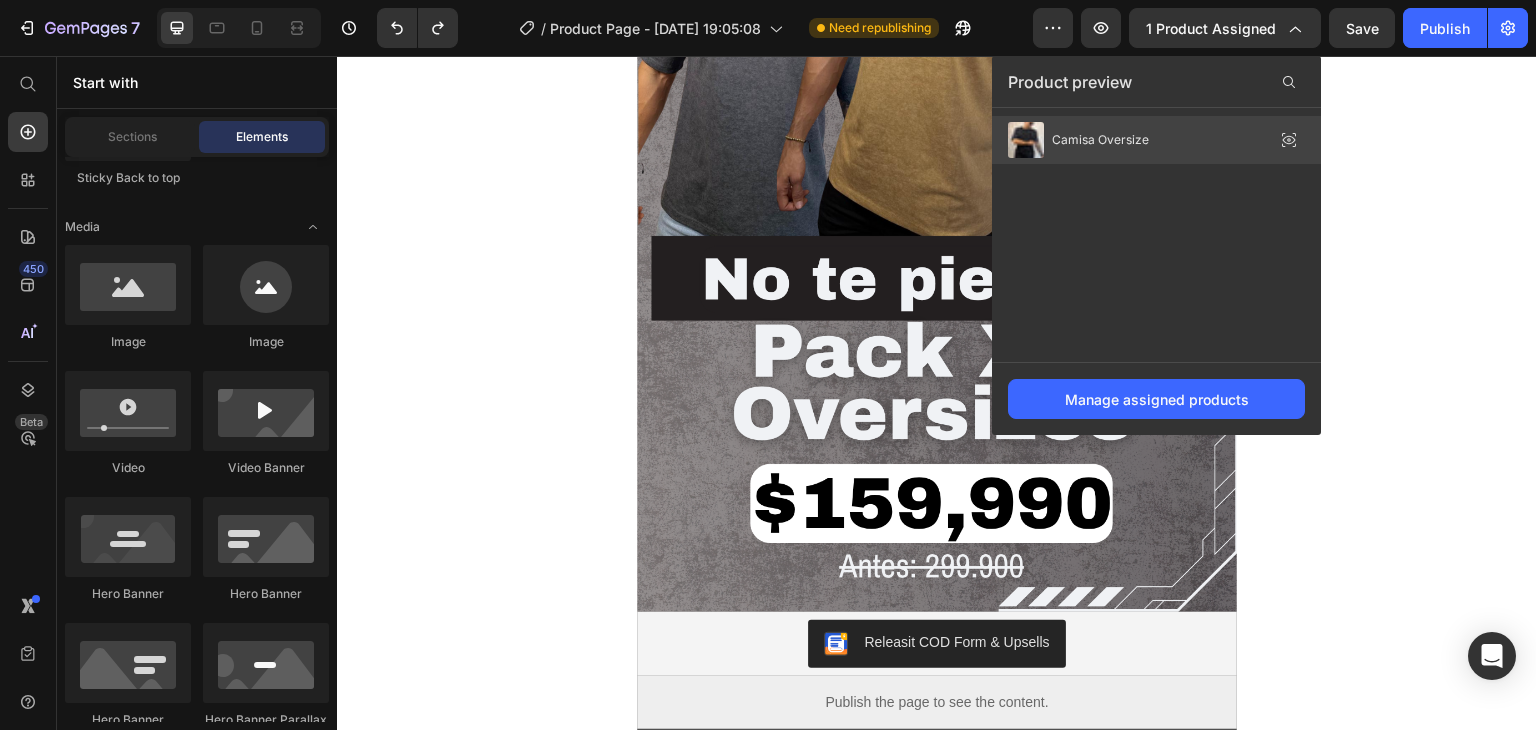 drag, startPoint x: 1288, startPoint y: 141, endPoint x: 949, endPoint y: 85, distance: 343.59424 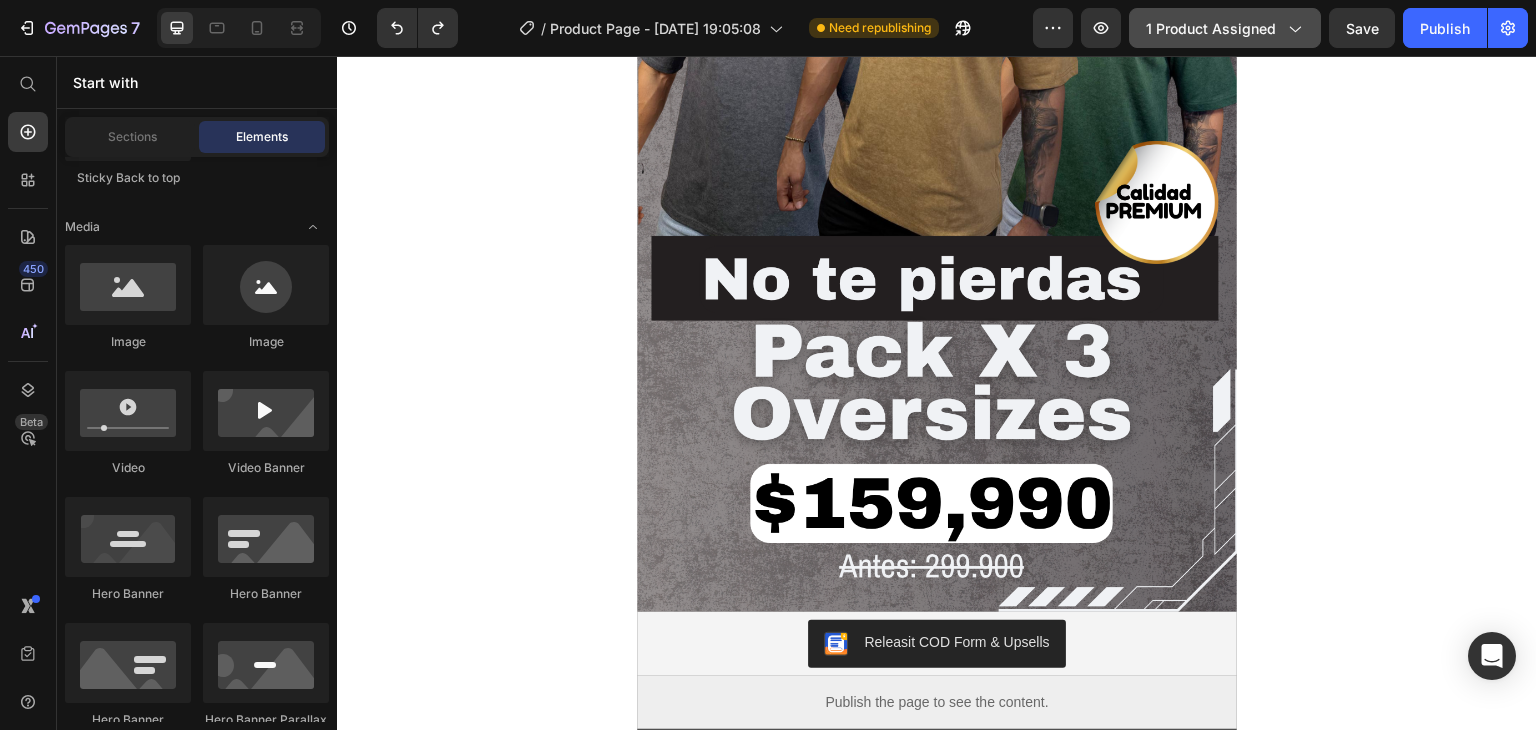 click on "1 product assigned" at bounding box center (1225, 28) 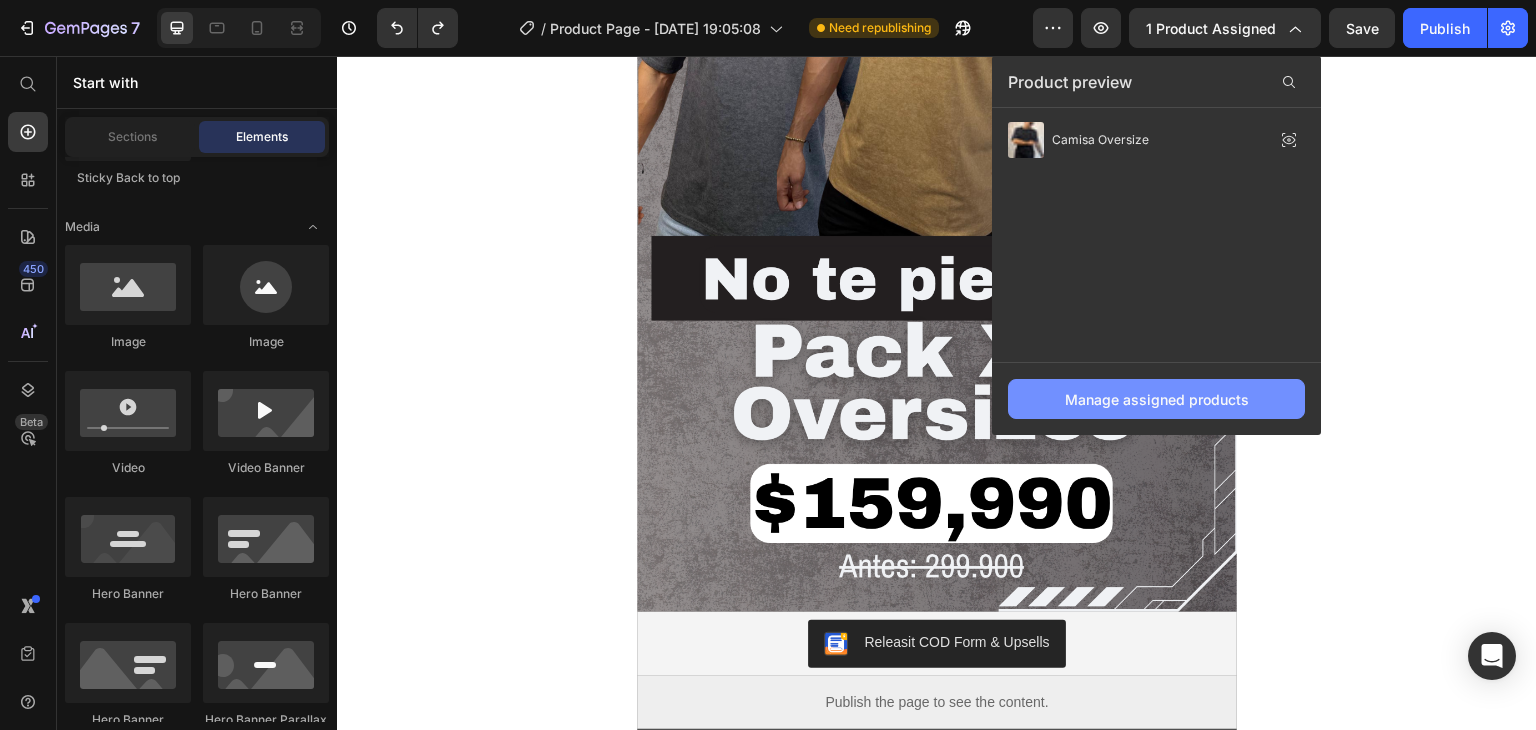 click on "Manage assigned products" at bounding box center (1157, 399) 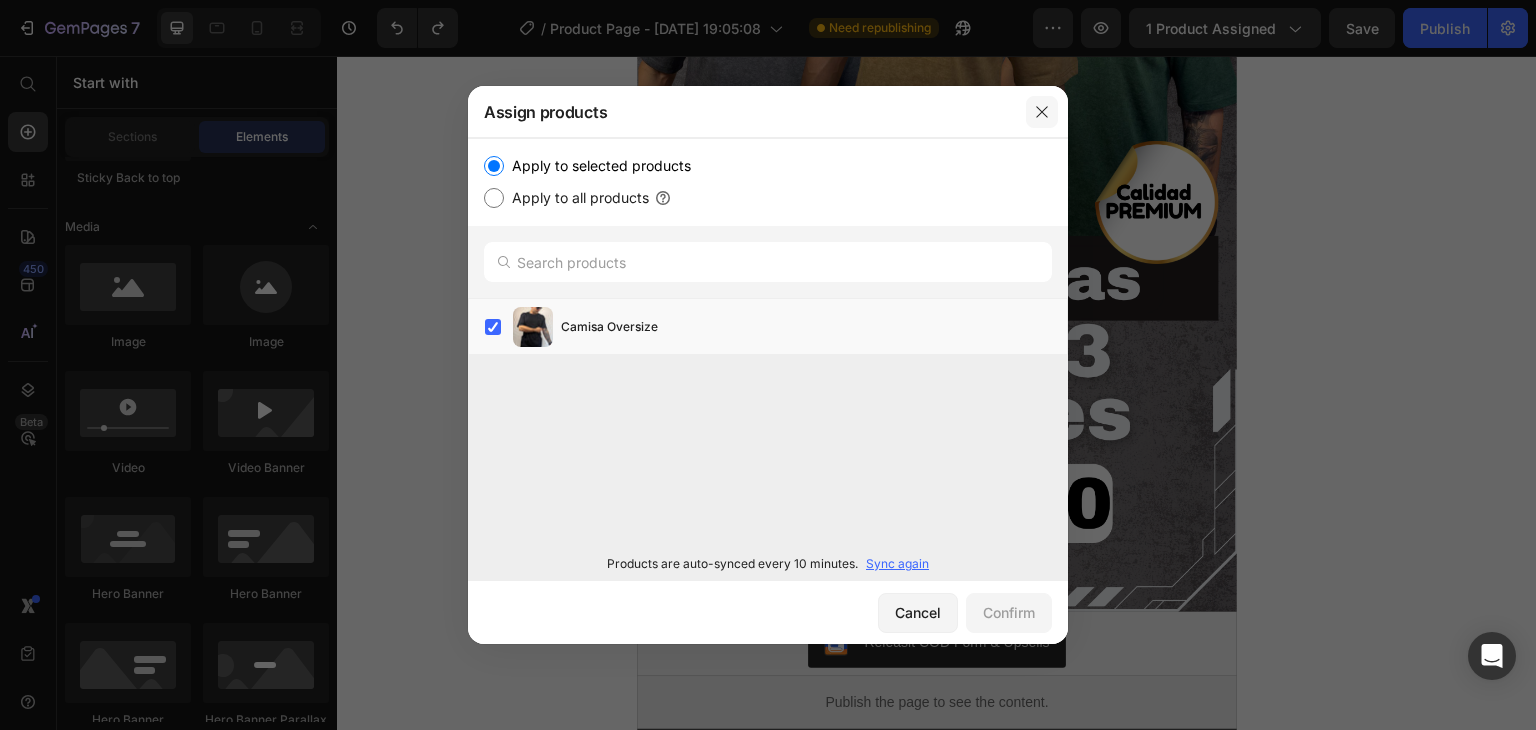 click 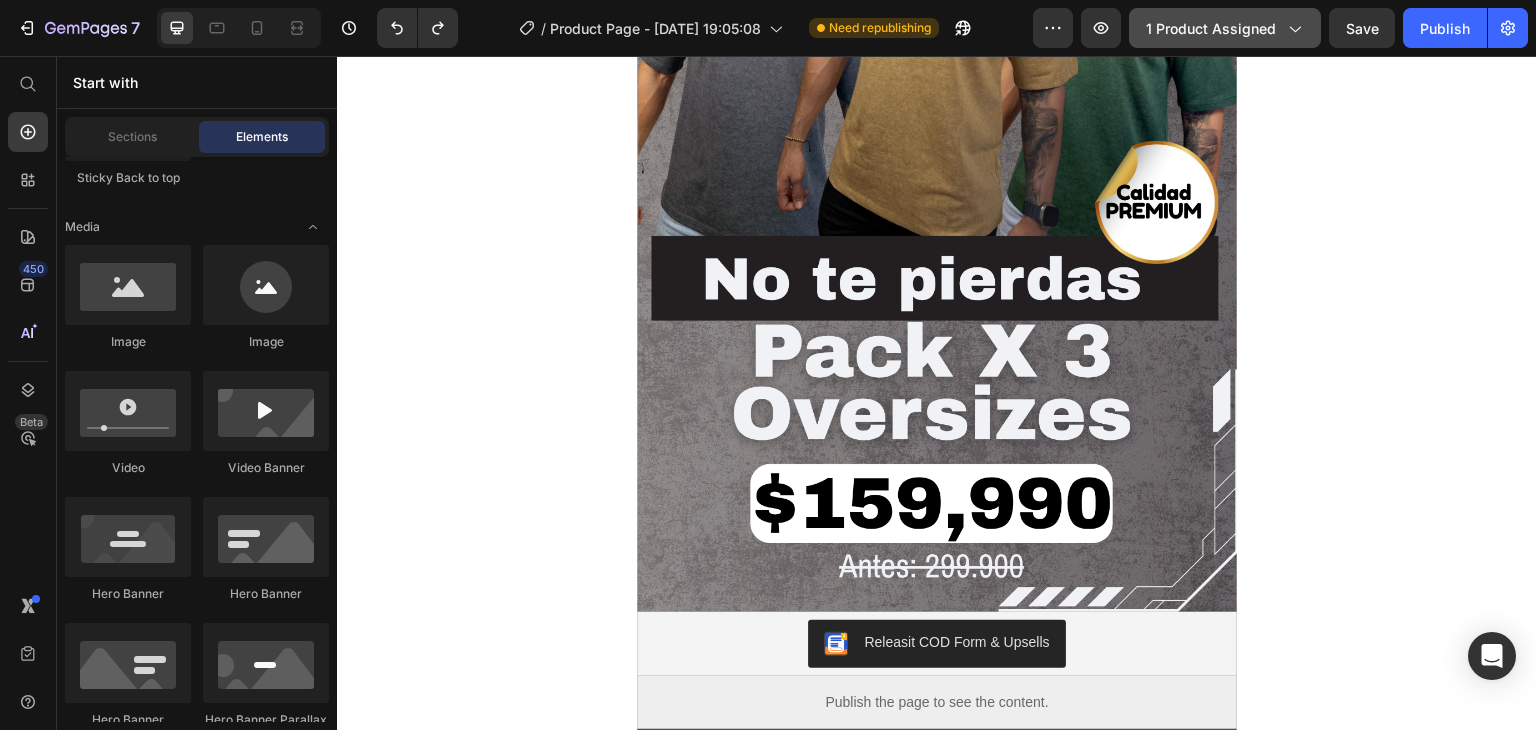 click on "1 product assigned" at bounding box center (1225, 28) 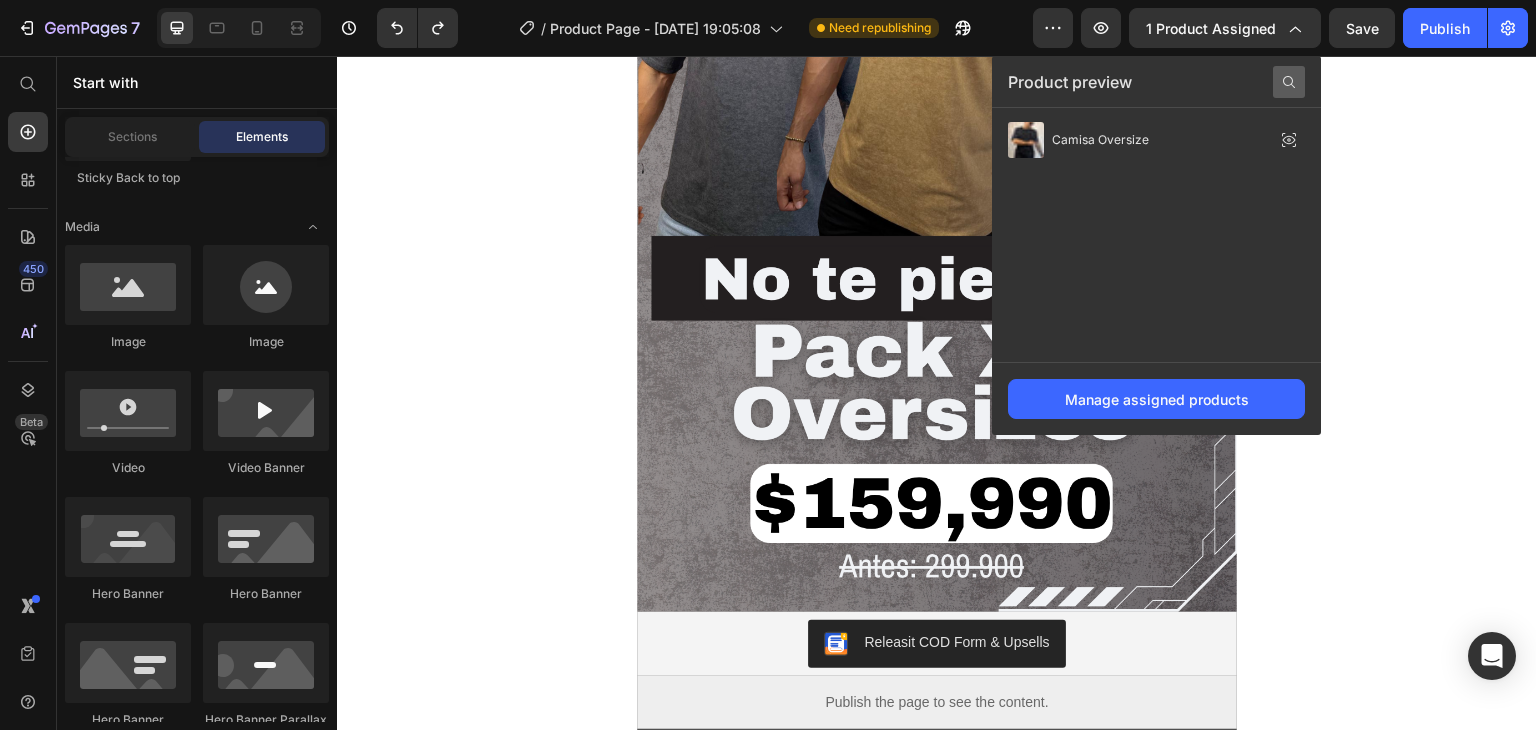 click 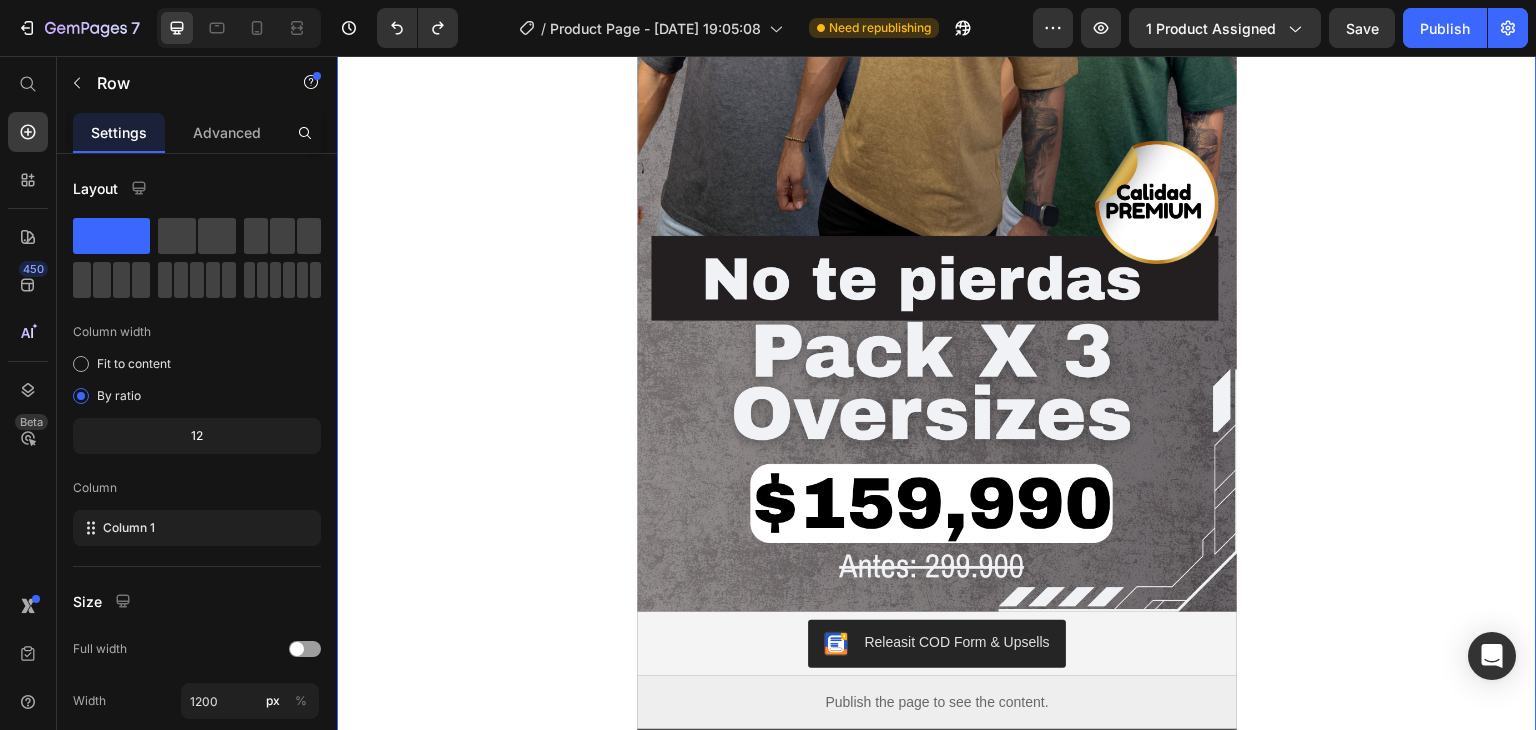 click on "Image Releasit COD Form & Upsells Releasit COD Form & Upsells
Publish the page to see the content.
Custom Code Product Image Image Image Row Row Row   0" at bounding box center [937, 235] 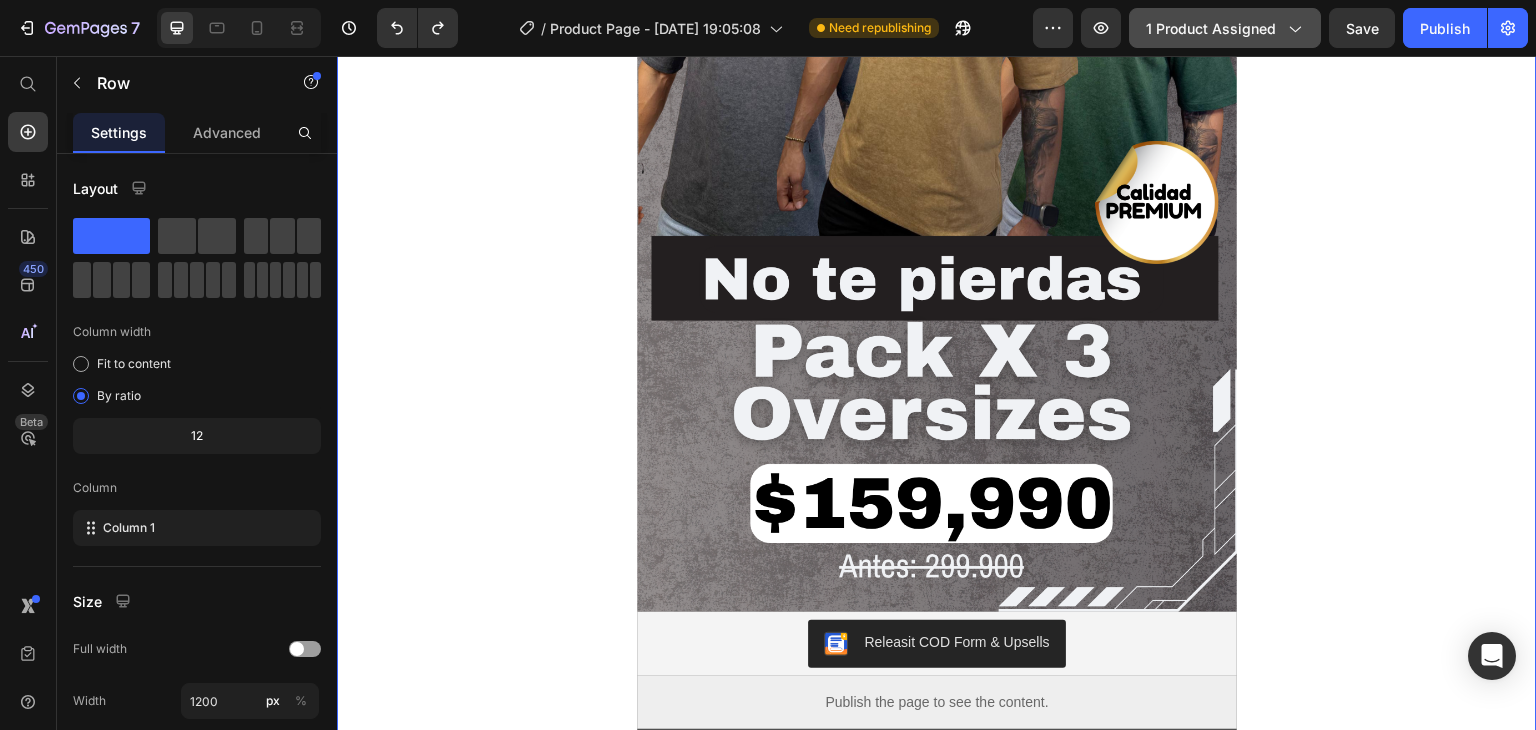 click on "1 product assigned" 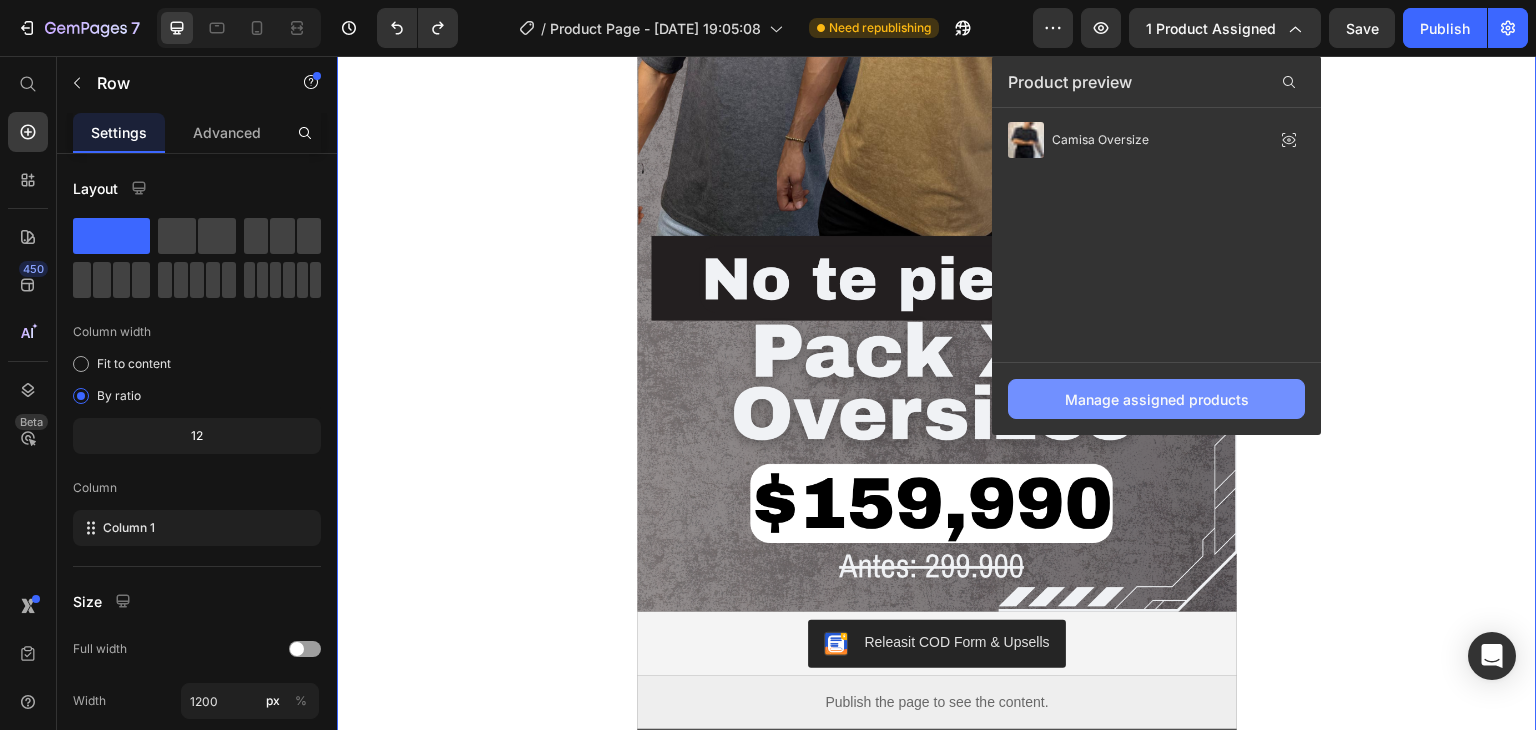 click on "Manage assigned products" at bounding box center (1157, 399) 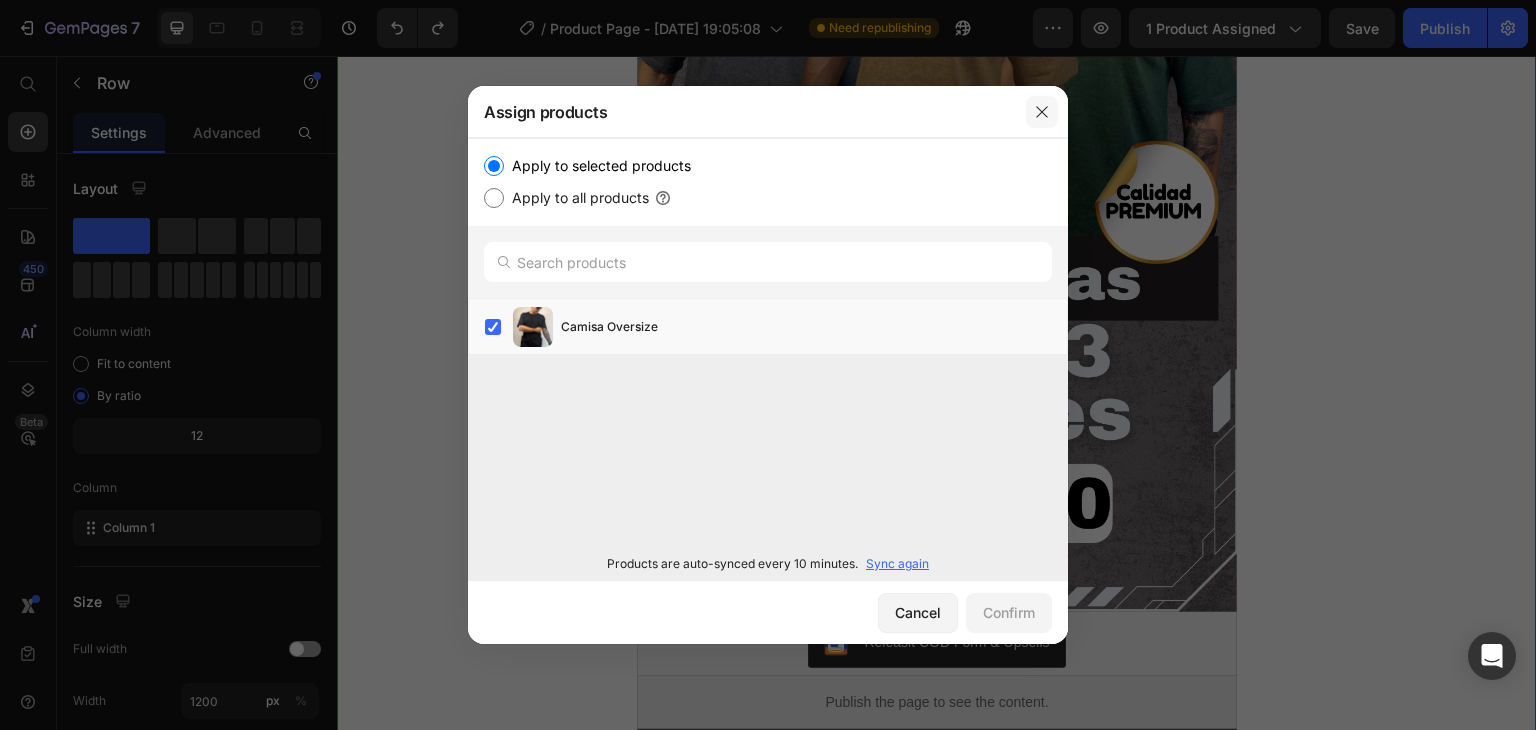click 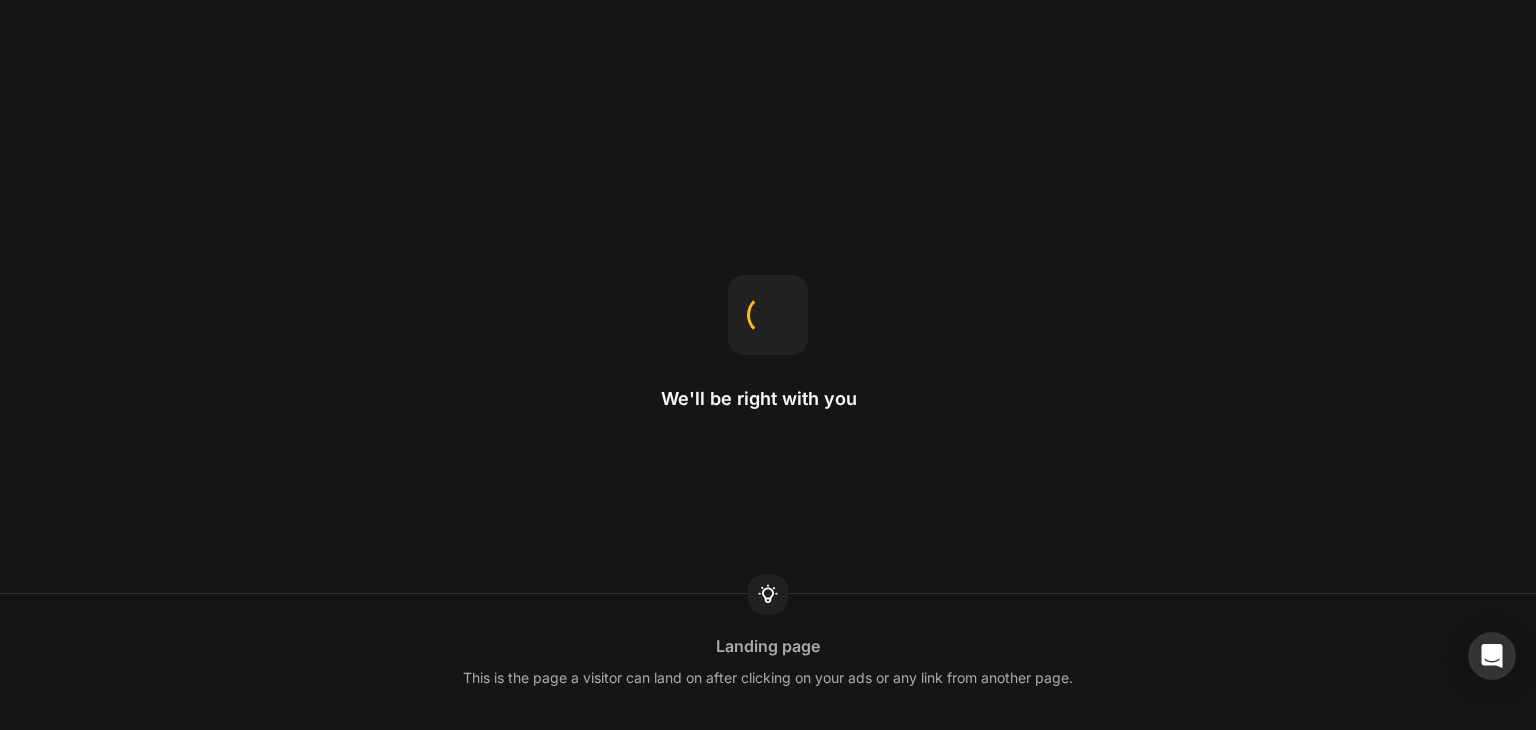 scroll, scrollTop: 0, scrollLeft: 0, axis: both 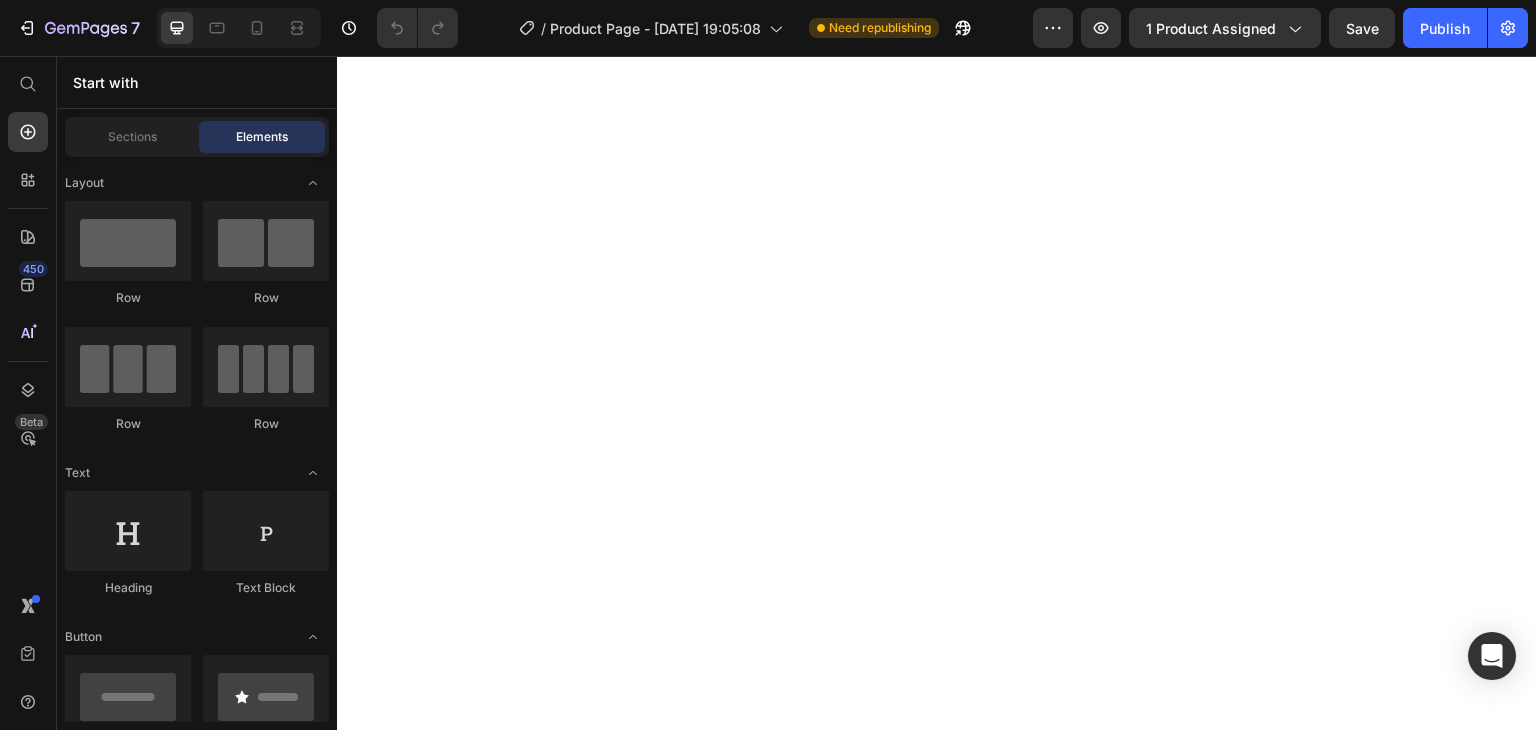 click 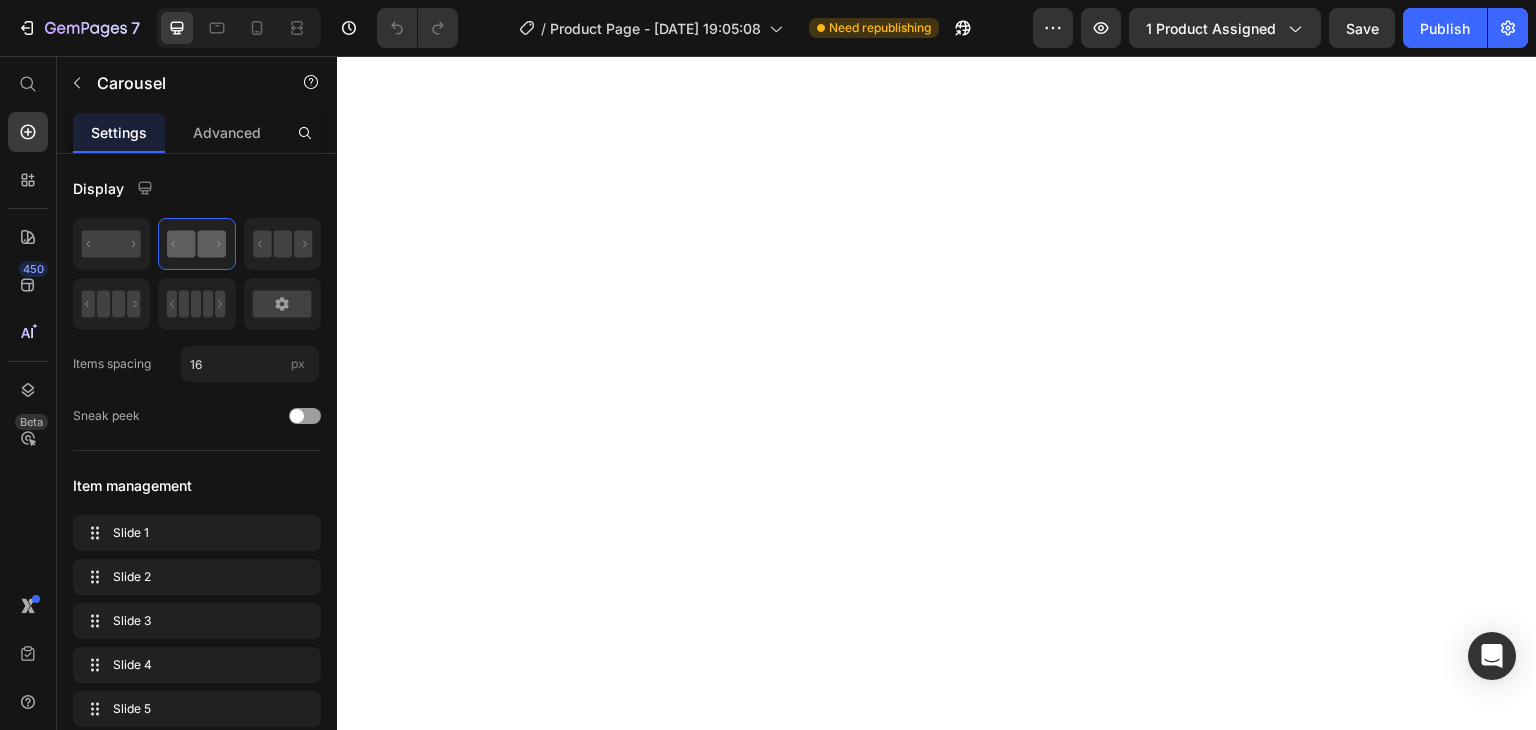 click 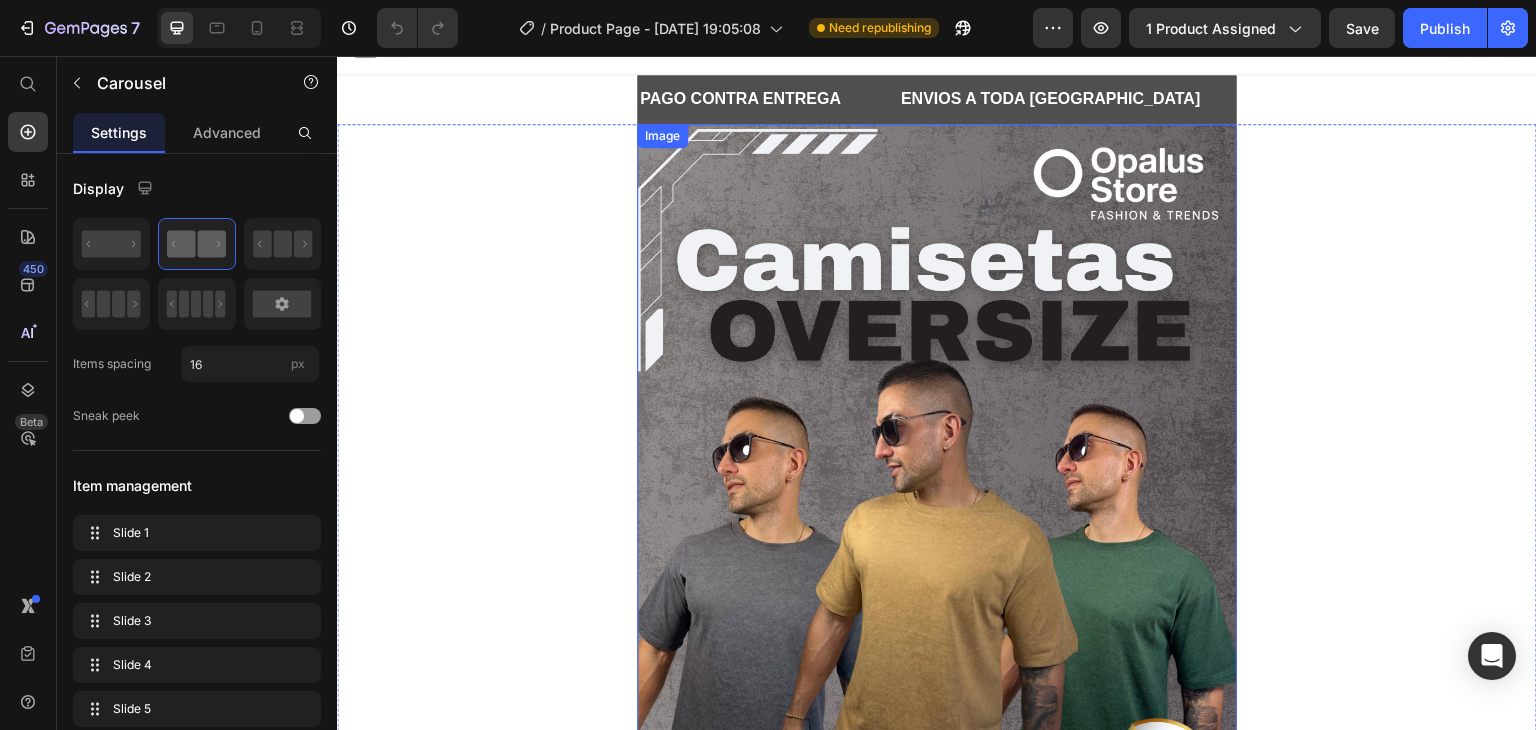 scroll, scrollTop: 0, scrollLeft: 0, axis: both 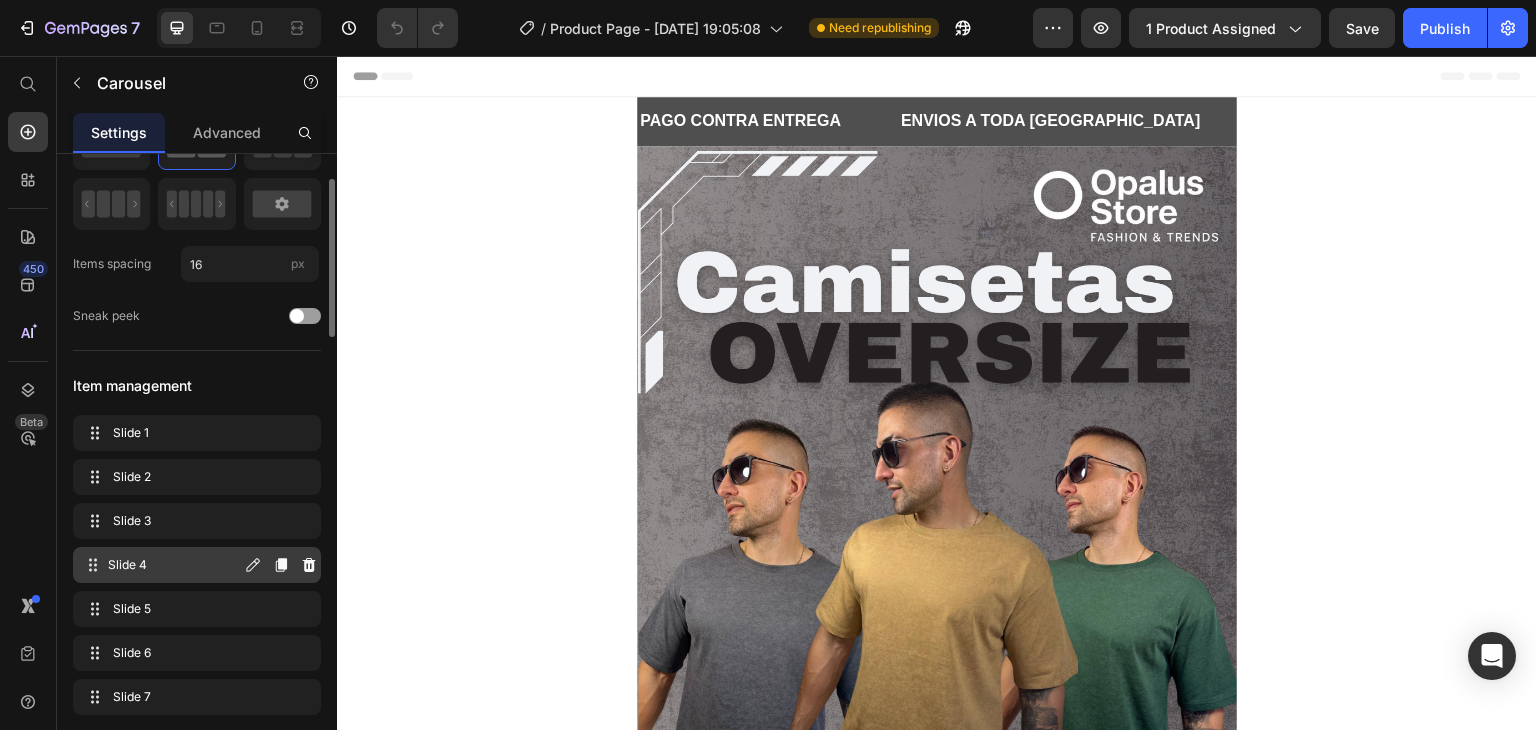 click on "Slide 4 Slide 4" at bounding box center (161, 565) 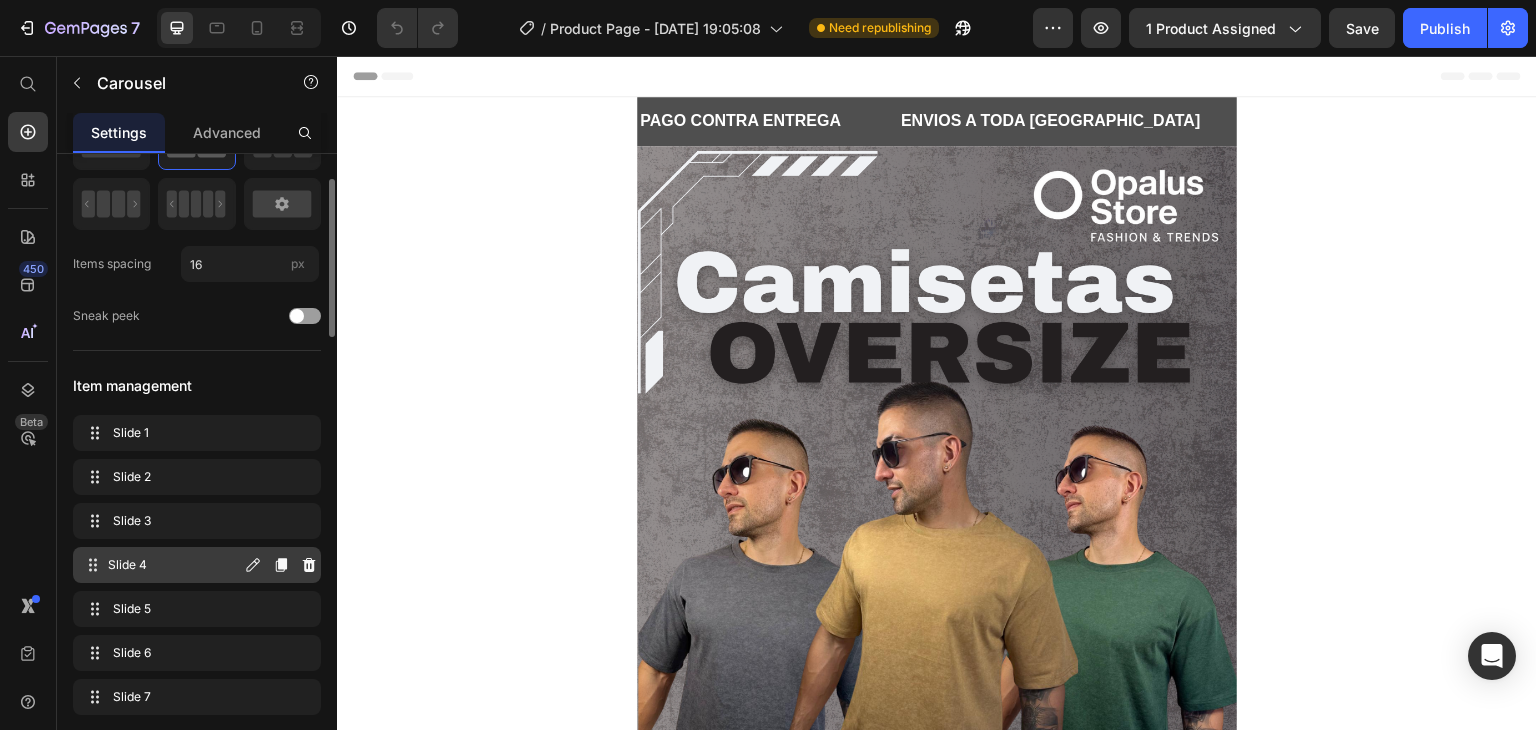 click on "Slide 4 Slide 4" at bounding box center [161, 565] 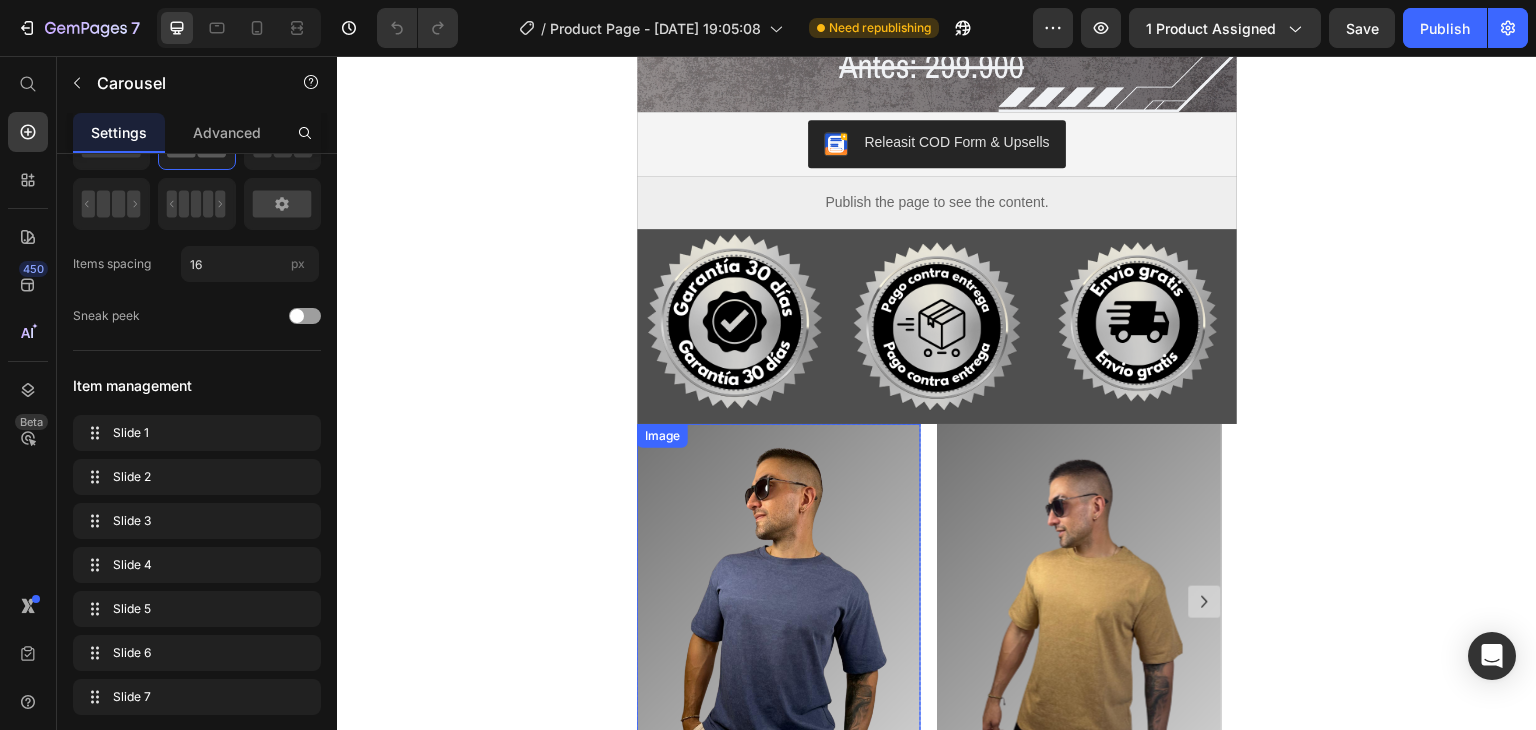 scroll, scrollTop: 1300, scrollLeft: 0, axis: vertical 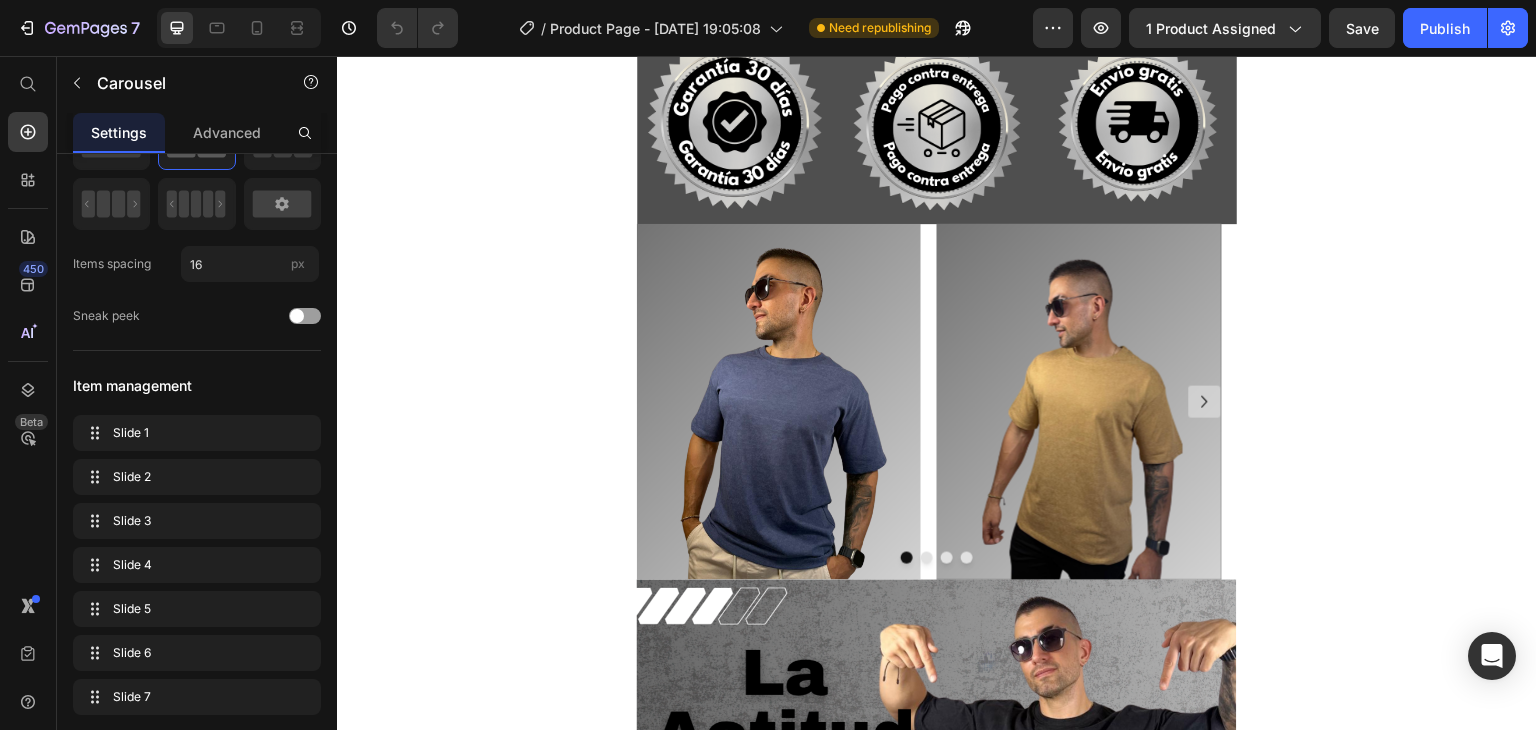 click 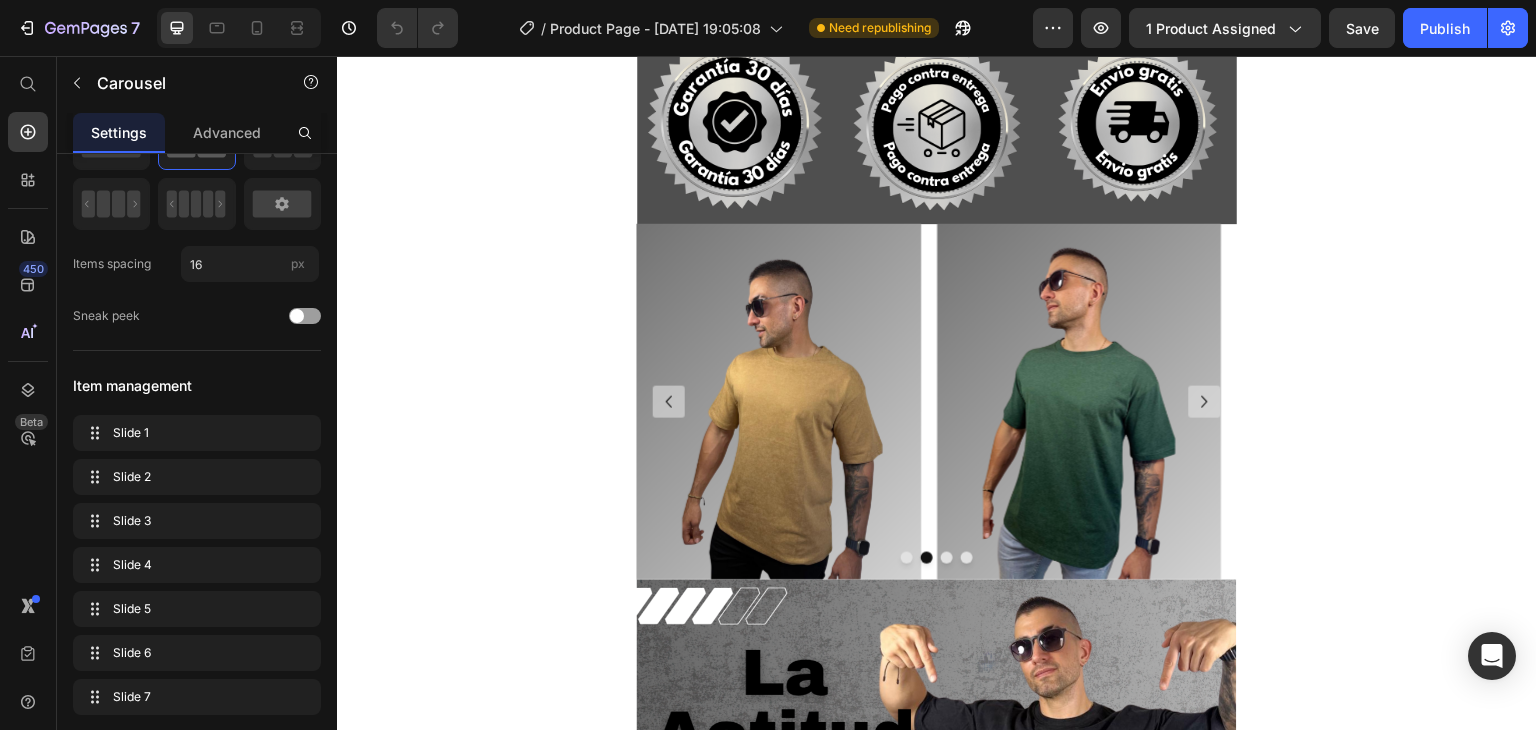 click 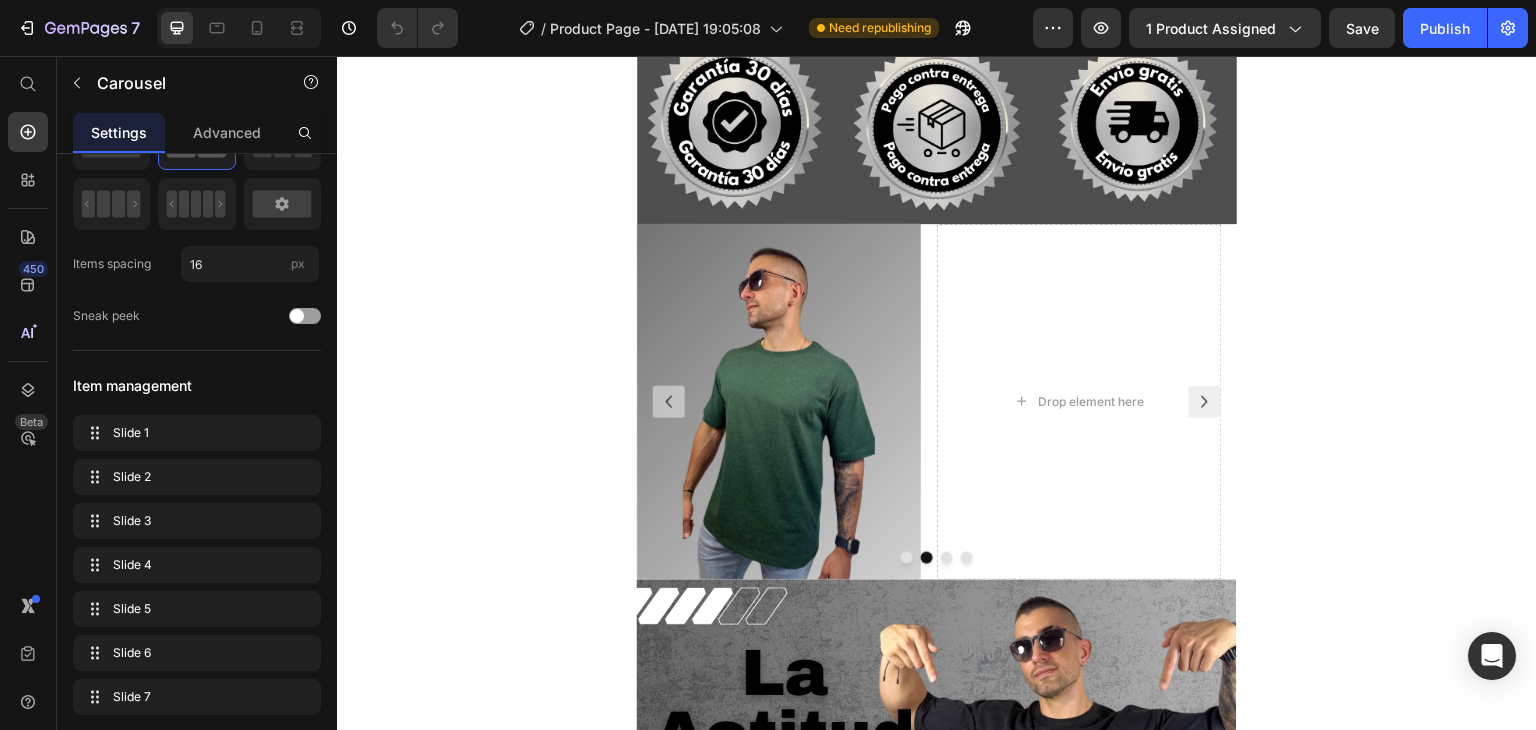 click 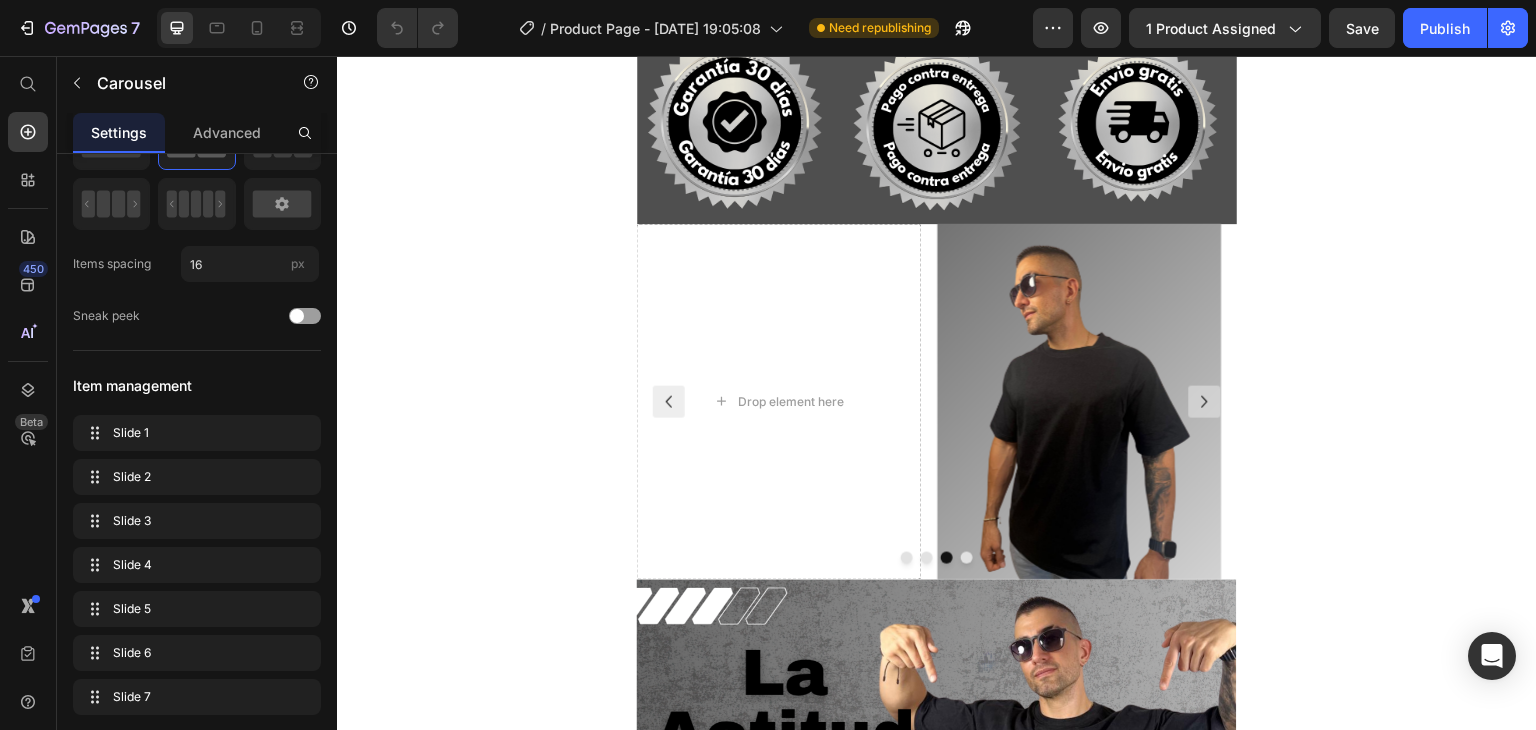 click 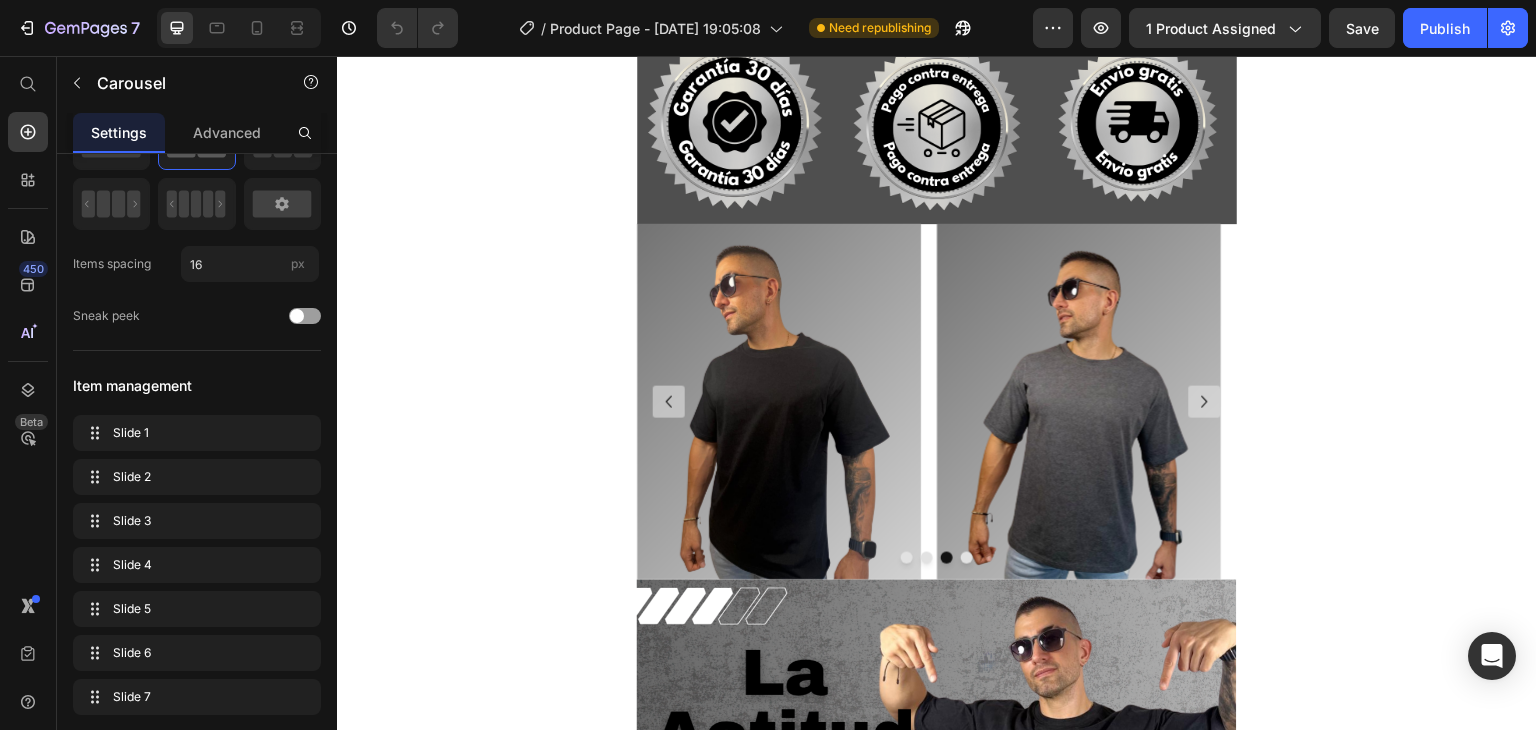 click 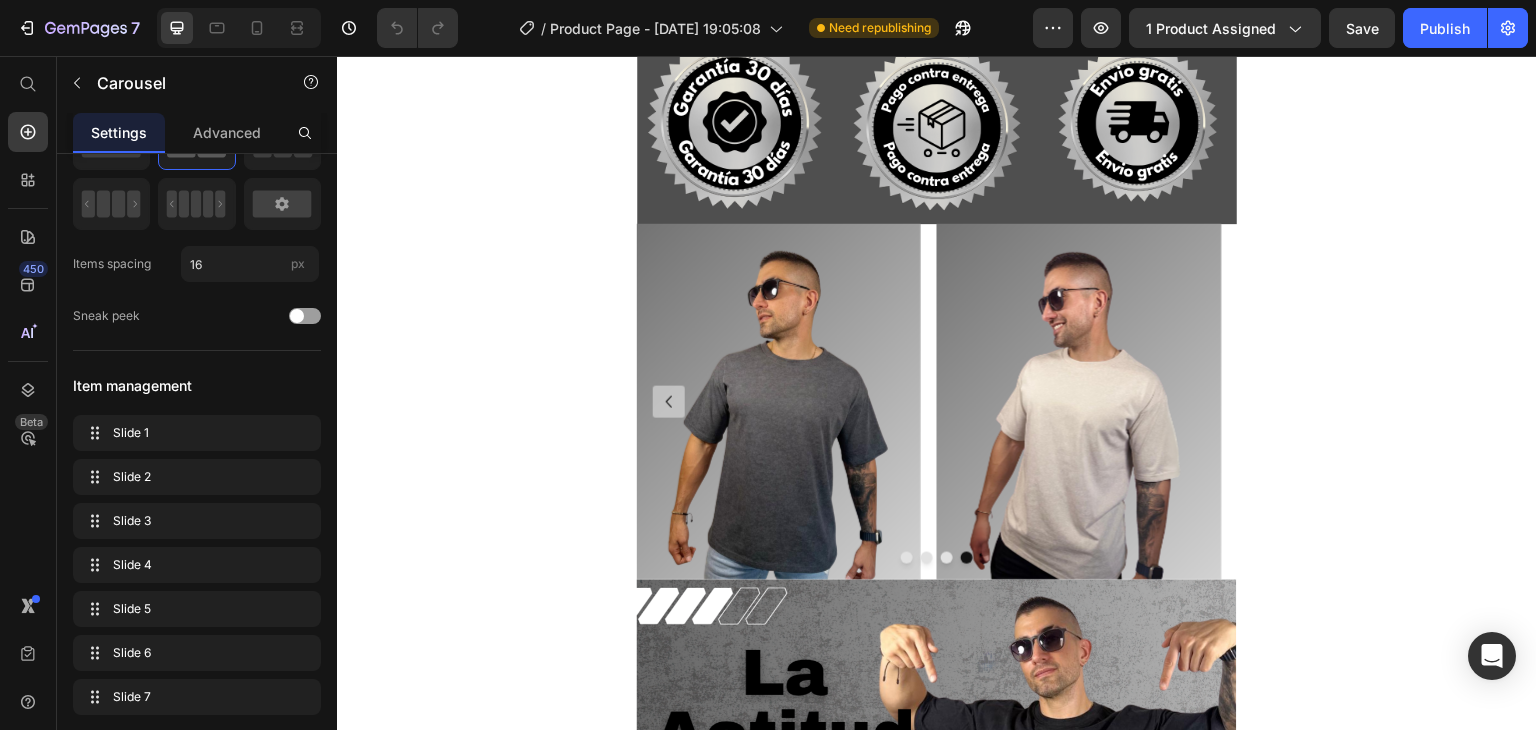 click 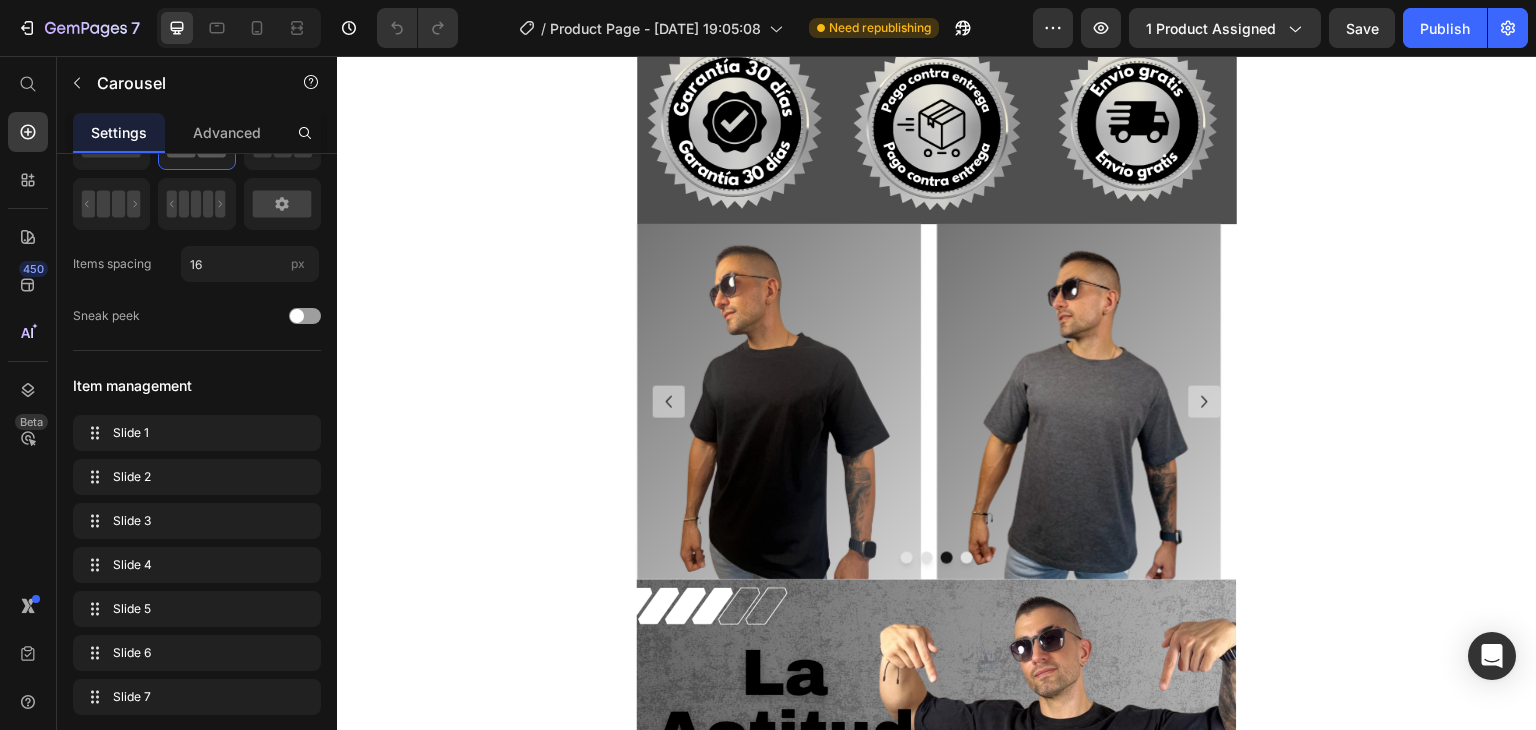 click 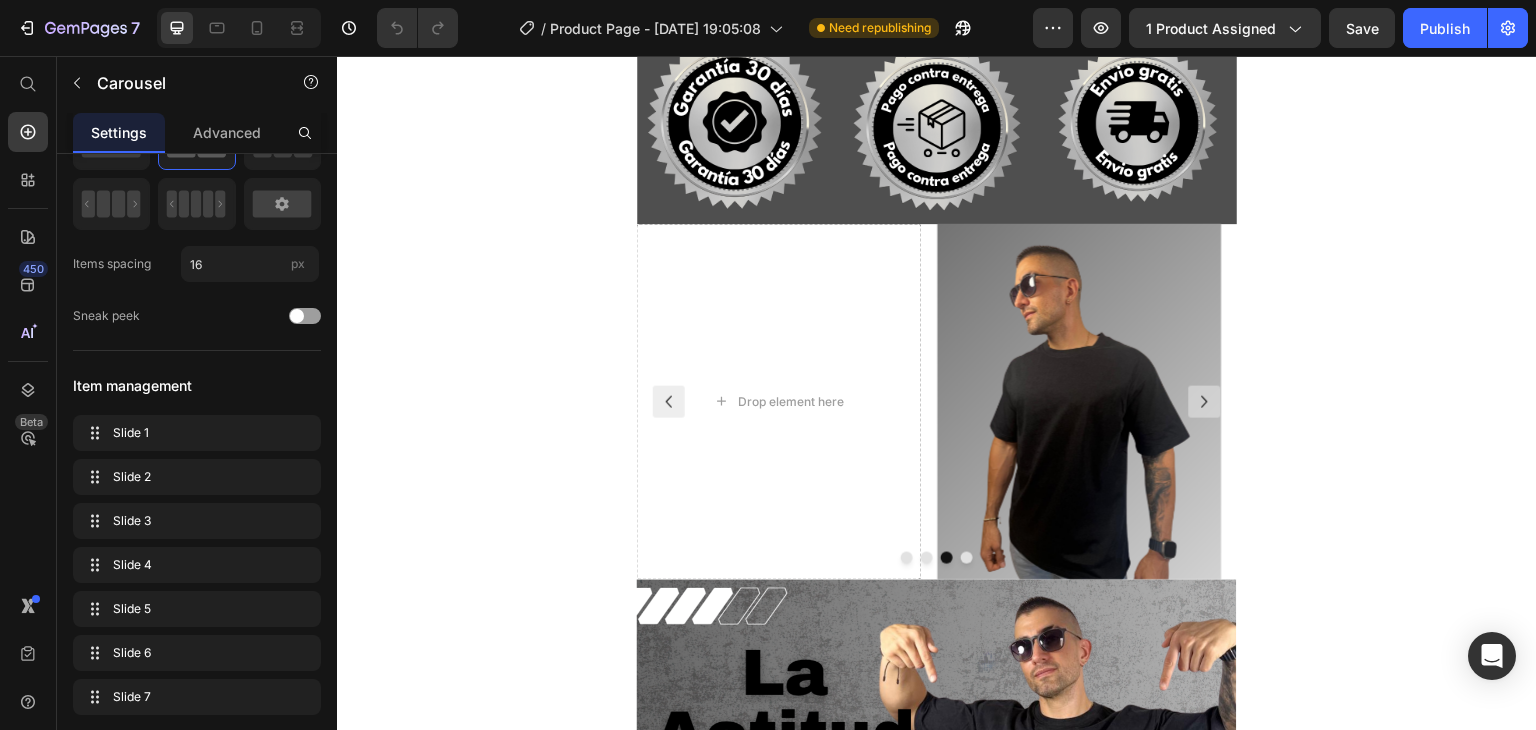 click 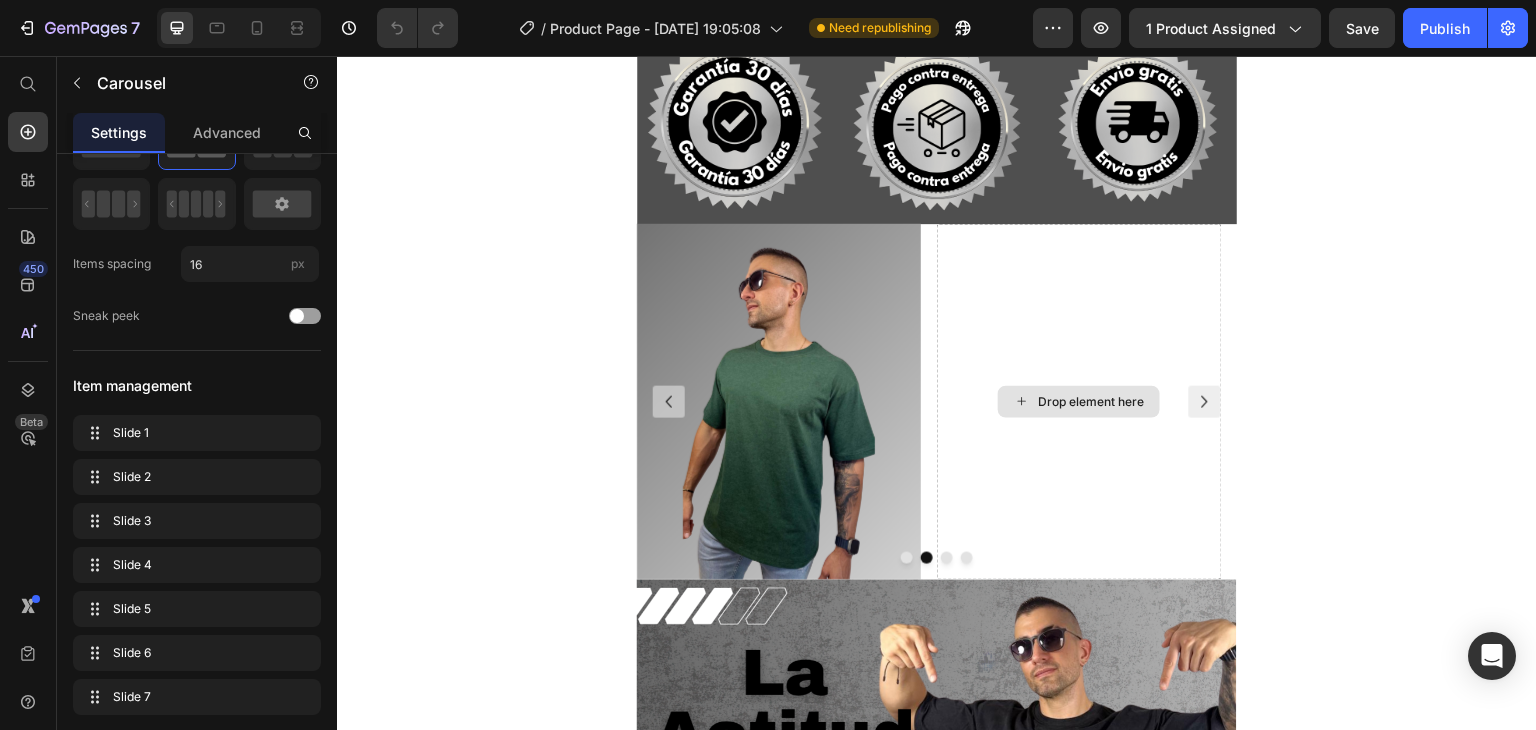 click on "Drop element here" at bounding box center [1079, 401] 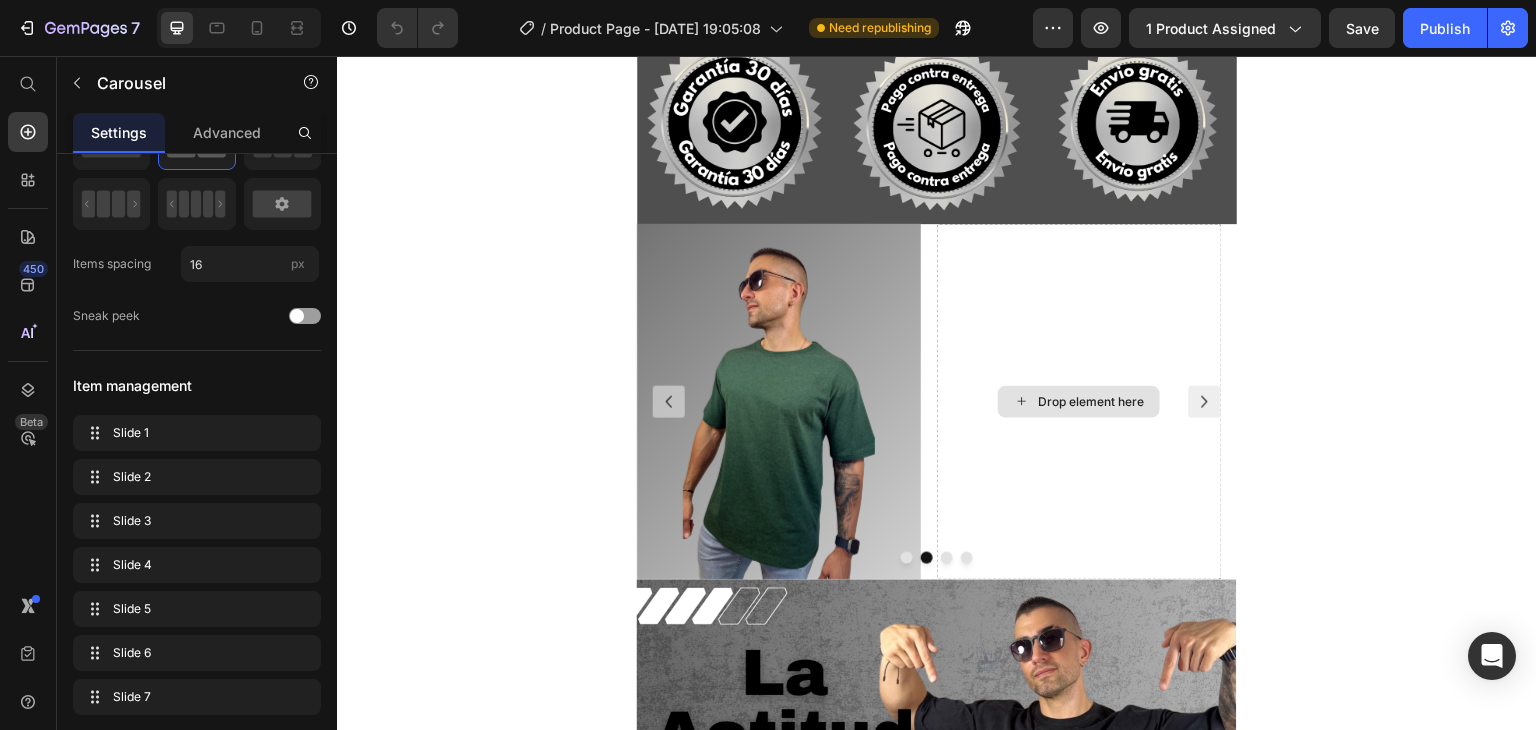 click on "Drop element here" at bounding box center [1092, 402] 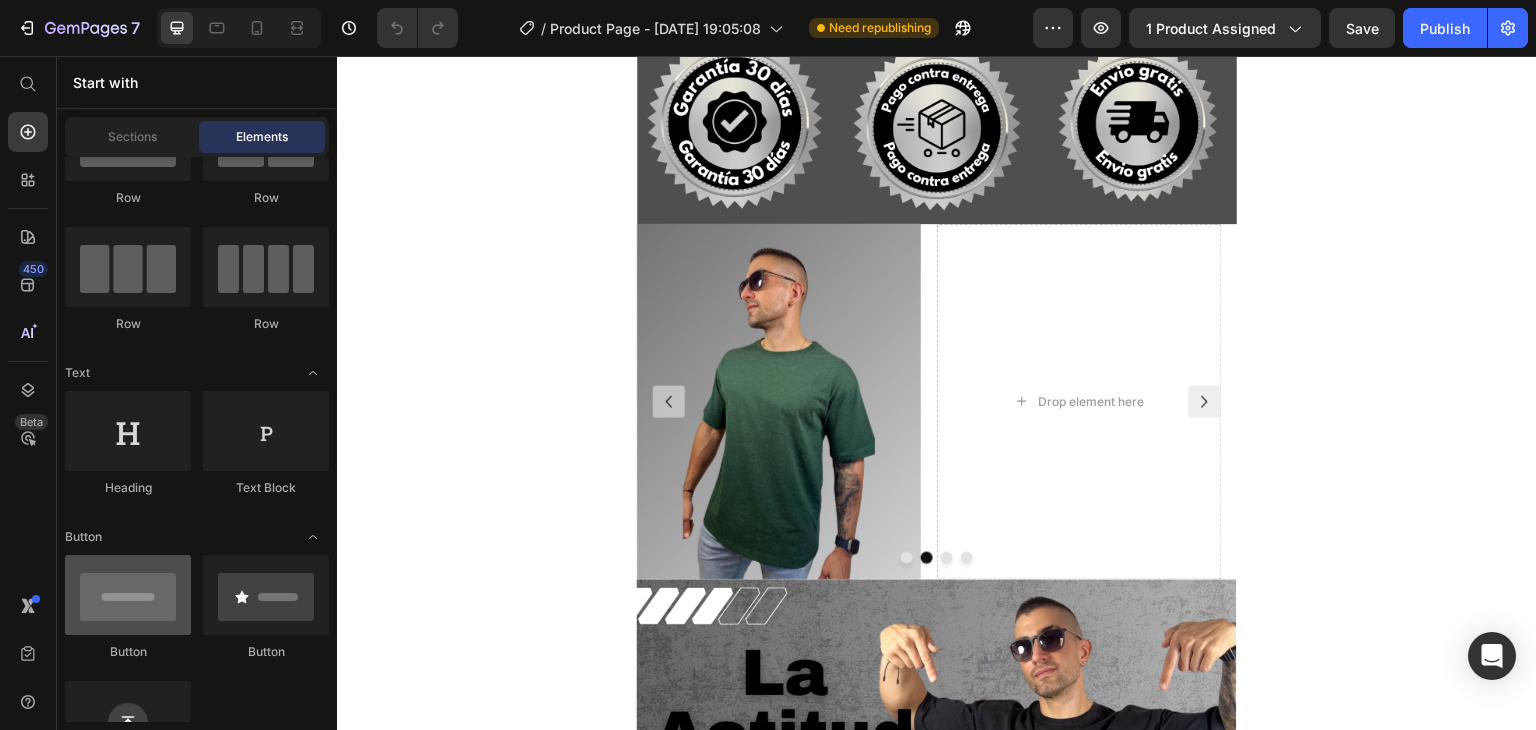 scroll, scrollTop: 0, scrollLeft: 0, axis: both 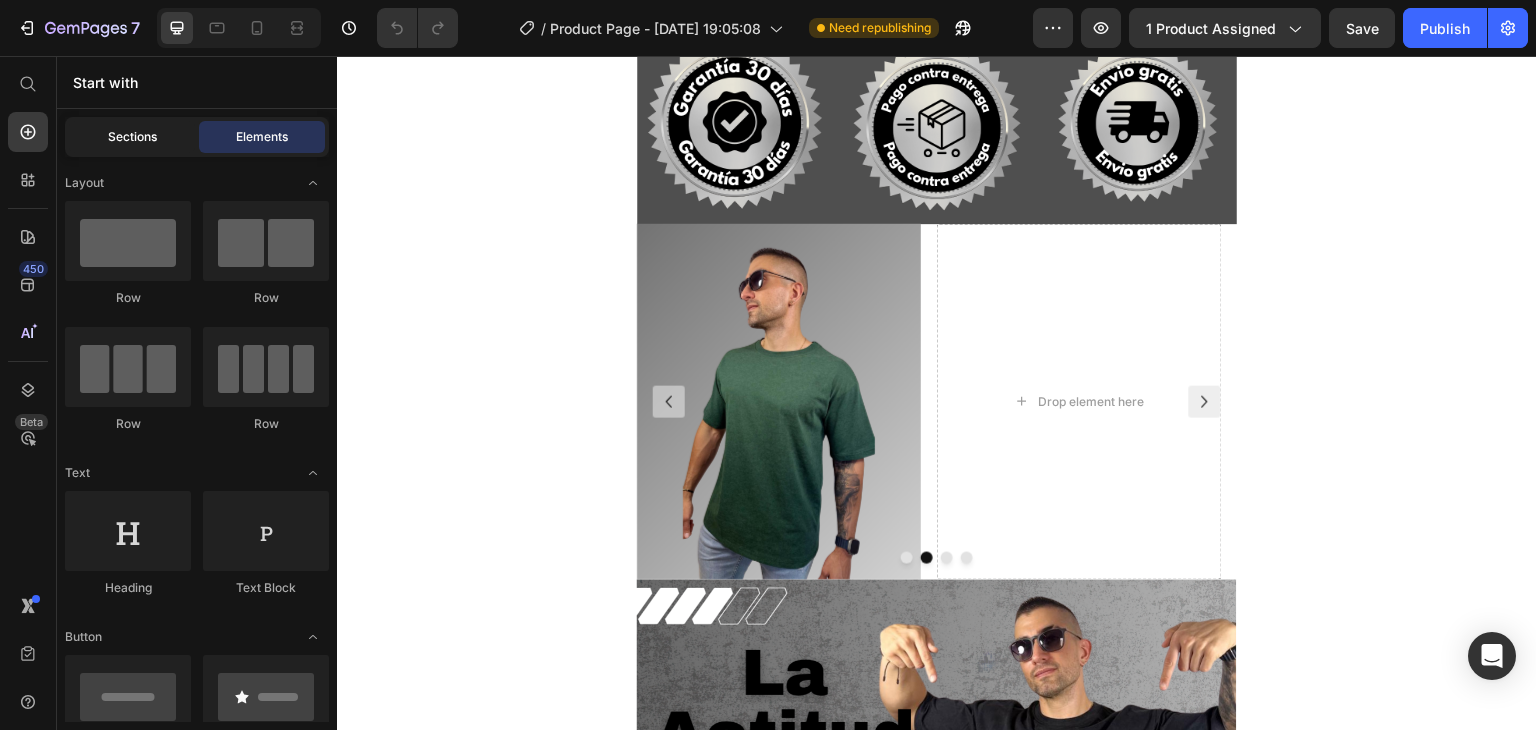 click on "Sections" at bounding box center [132, 137] 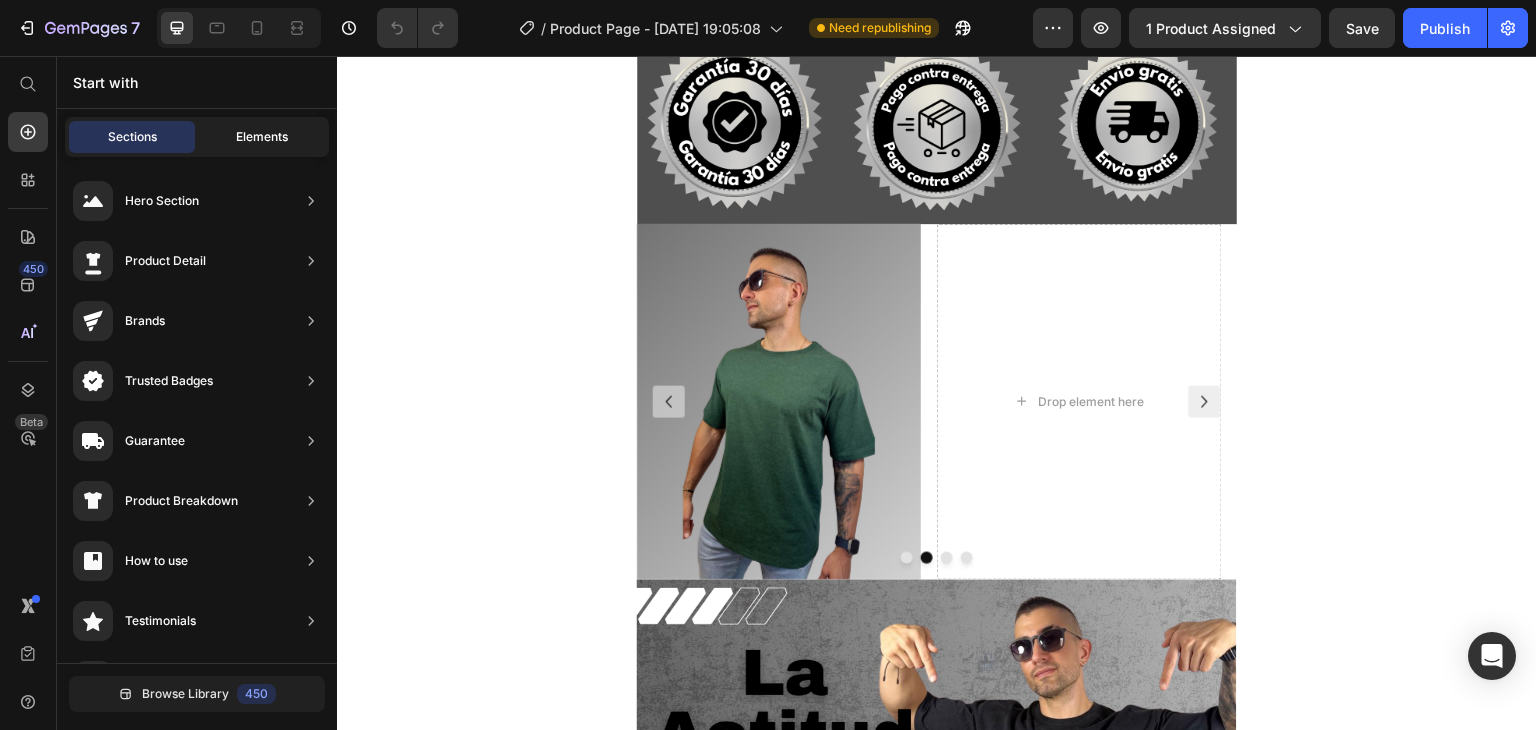 click on "Elements" at bounding box center [262, 137] 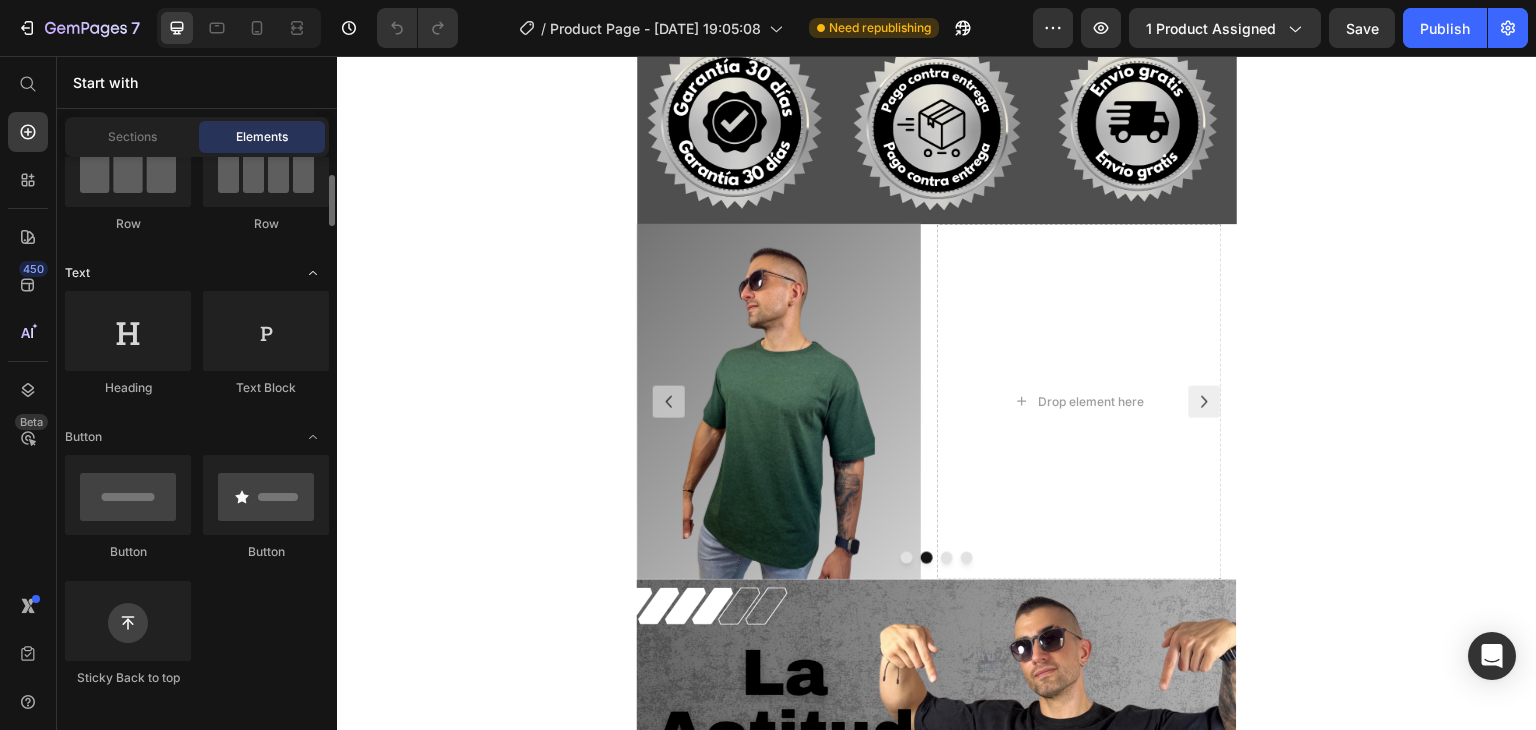 scroll, scrollTop: 400, scrollLeft: 0, axis: vertical 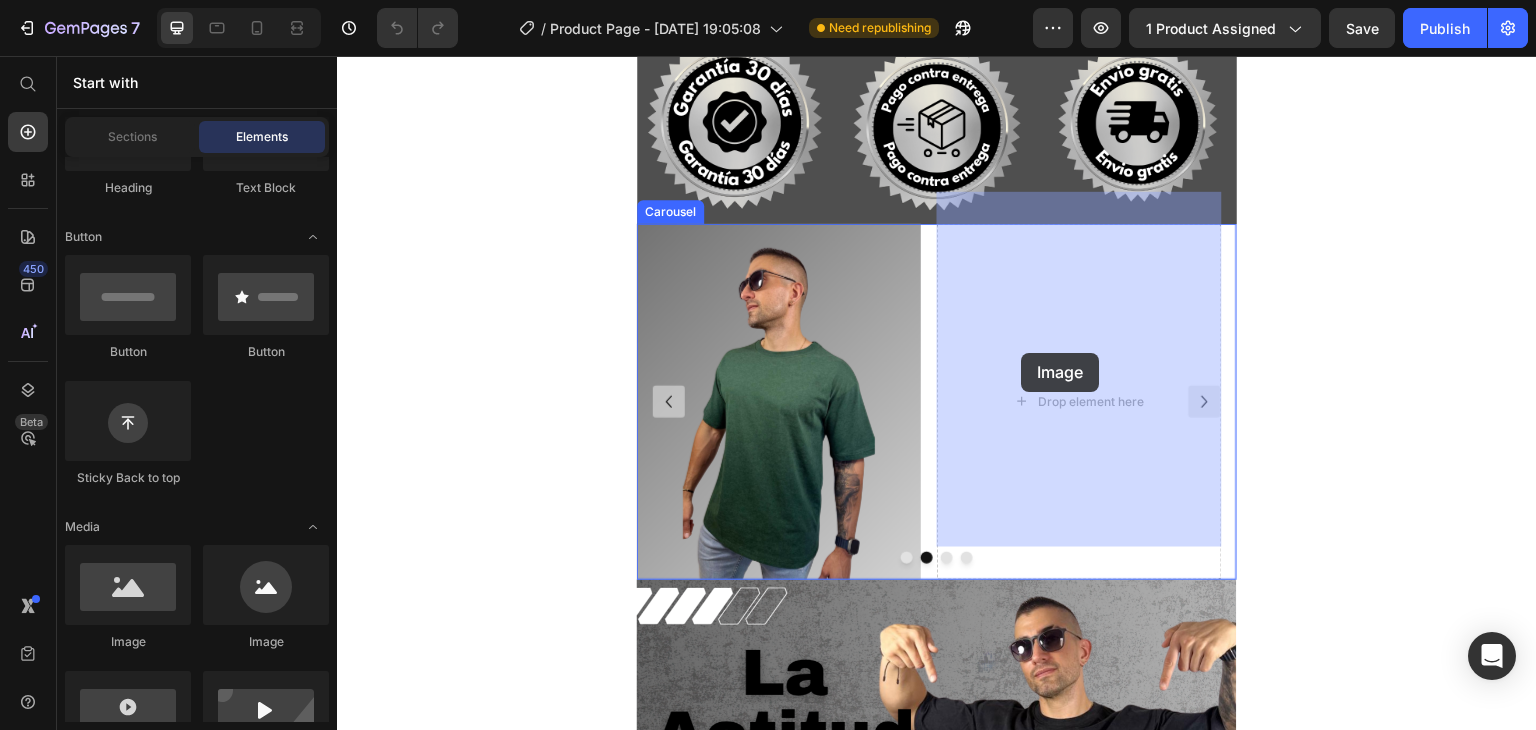 drag, startPoint x: 464, startPoint y: 653, endPoint x: 1022, endPoint y: 353, distance: 633.53296 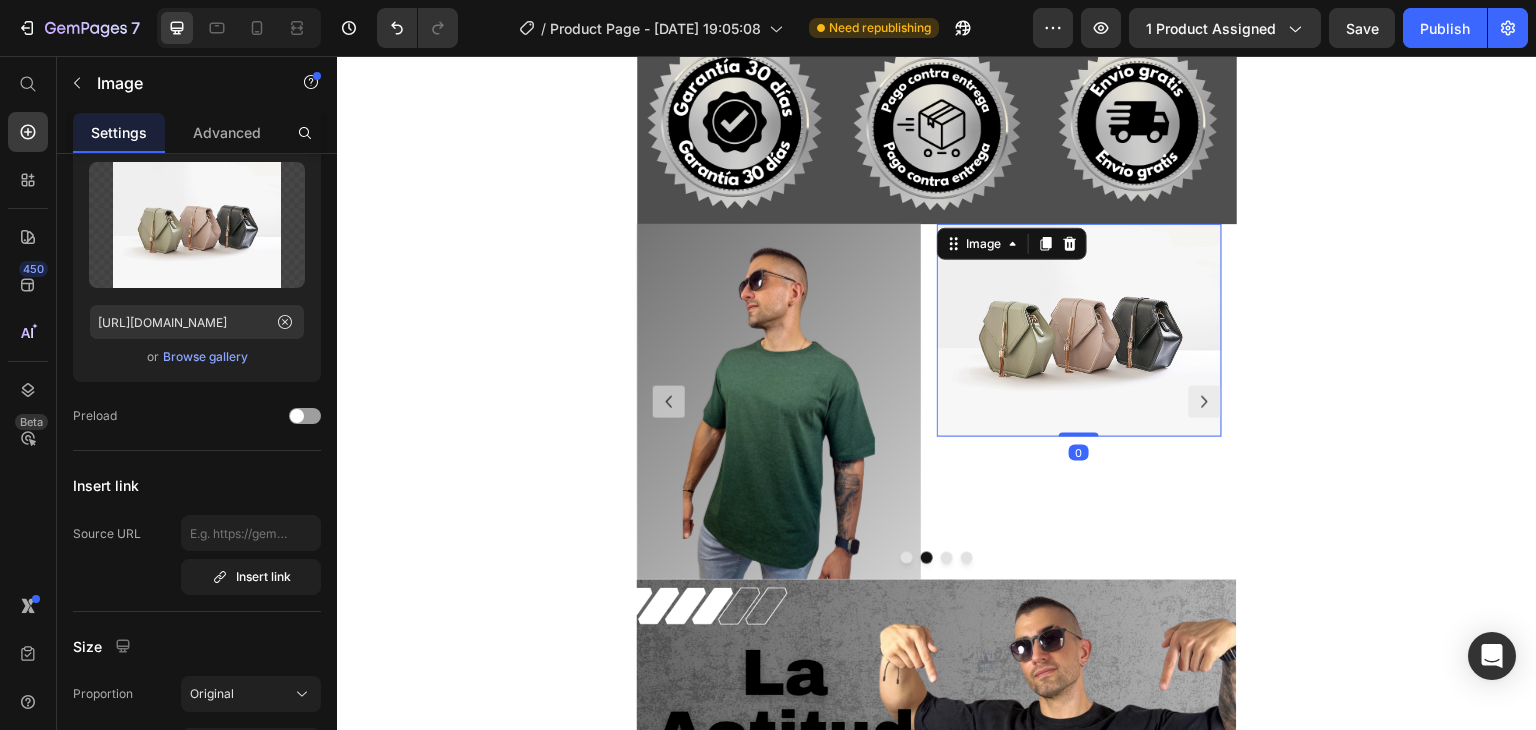 scroll, scrollTop: 0, scrollLeft: 0, axis: both 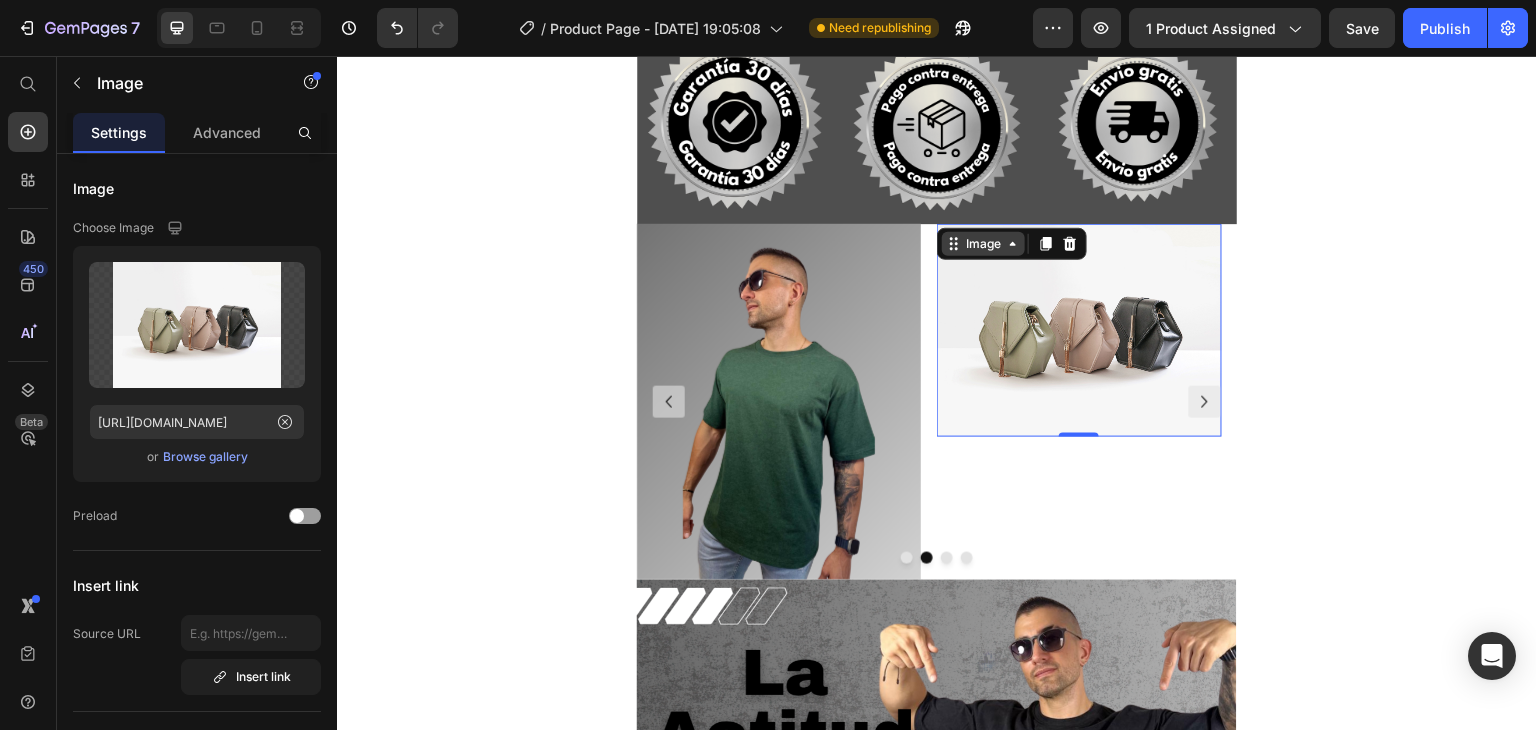 click on "Image" at bounding box center (983, 244) 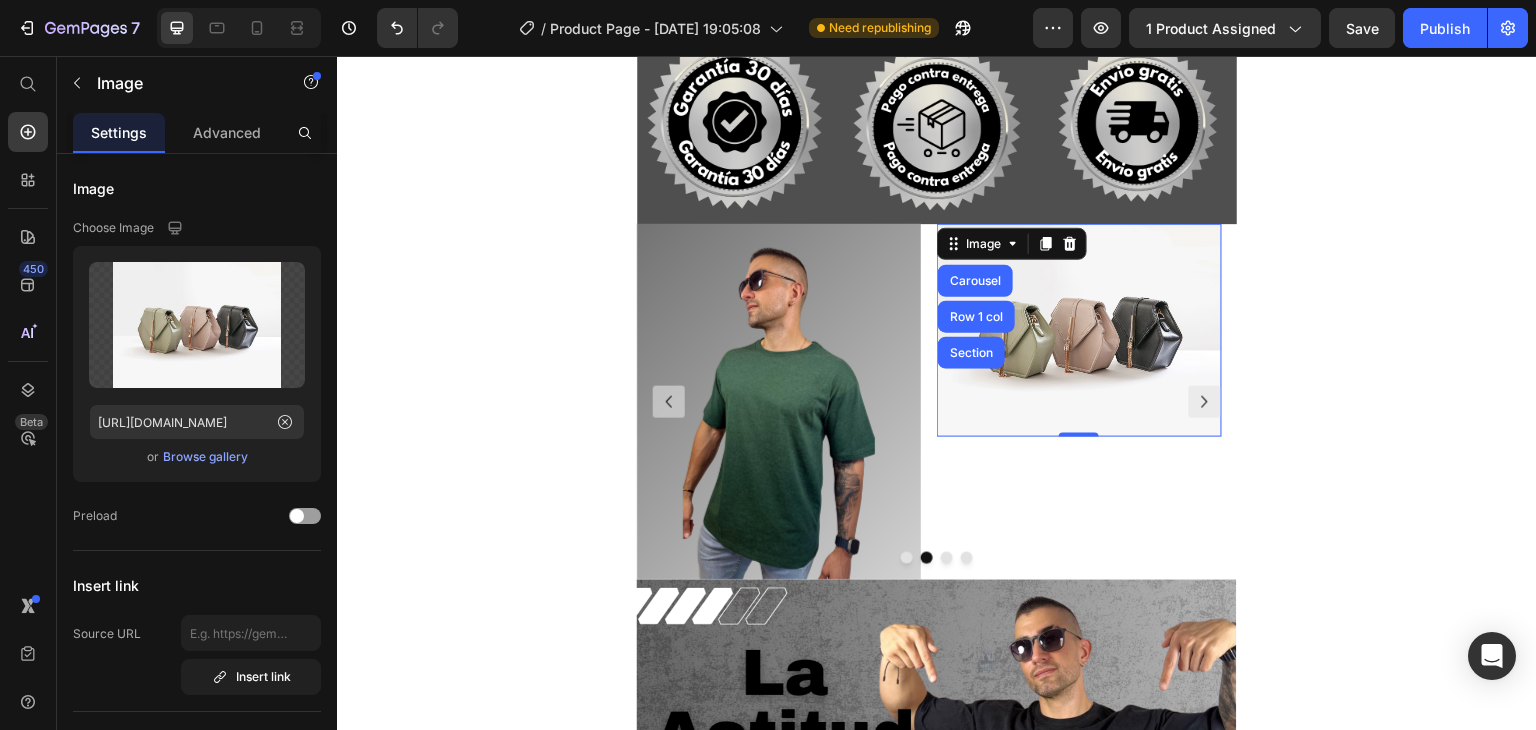 click at bounding box center (1079, 330) 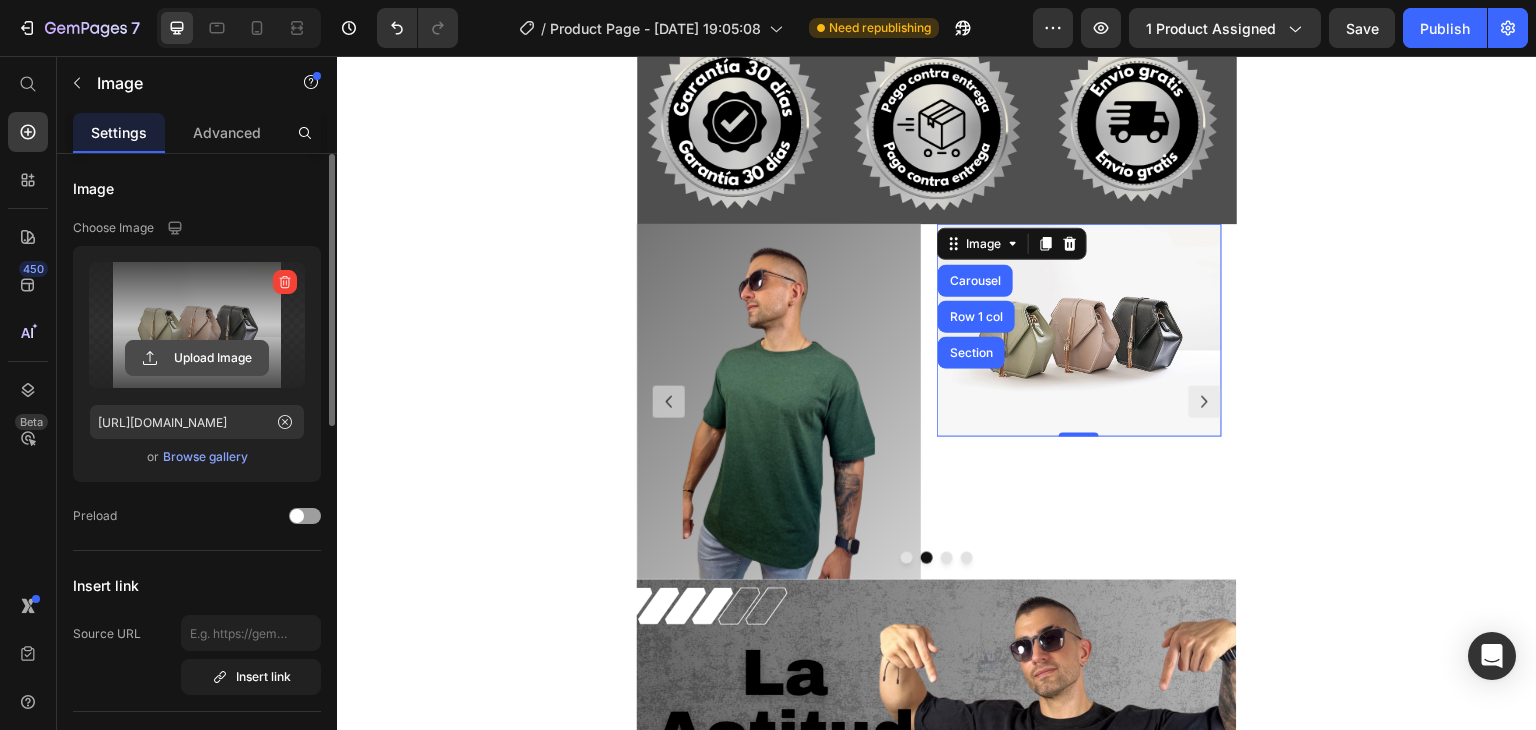 click 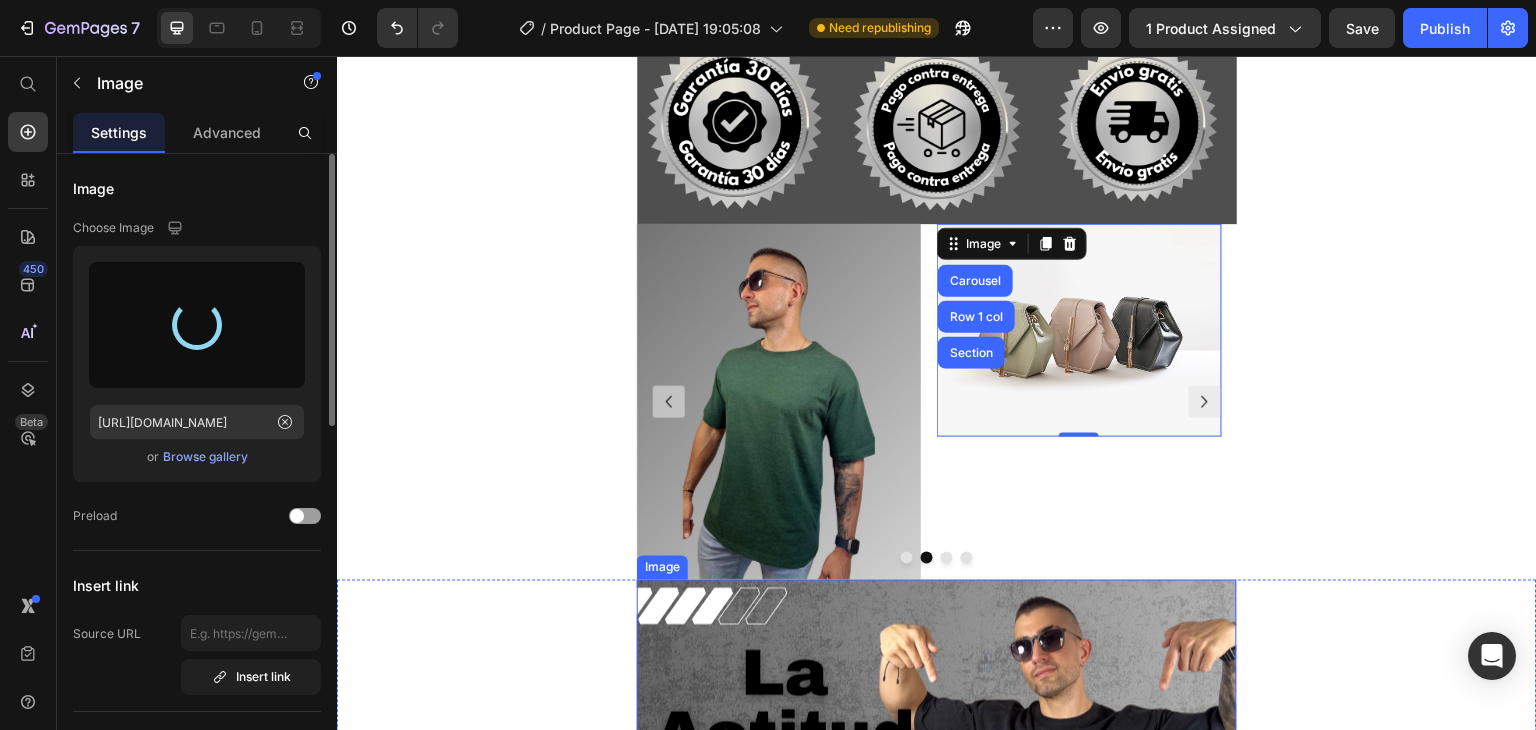 type on "https://cdn.shopify.com/s/files/1/0682/8225/3365/files/gempages_572701675509252935-6dba7431-d96d-475c-a892-f59bc814a80f.jpg" 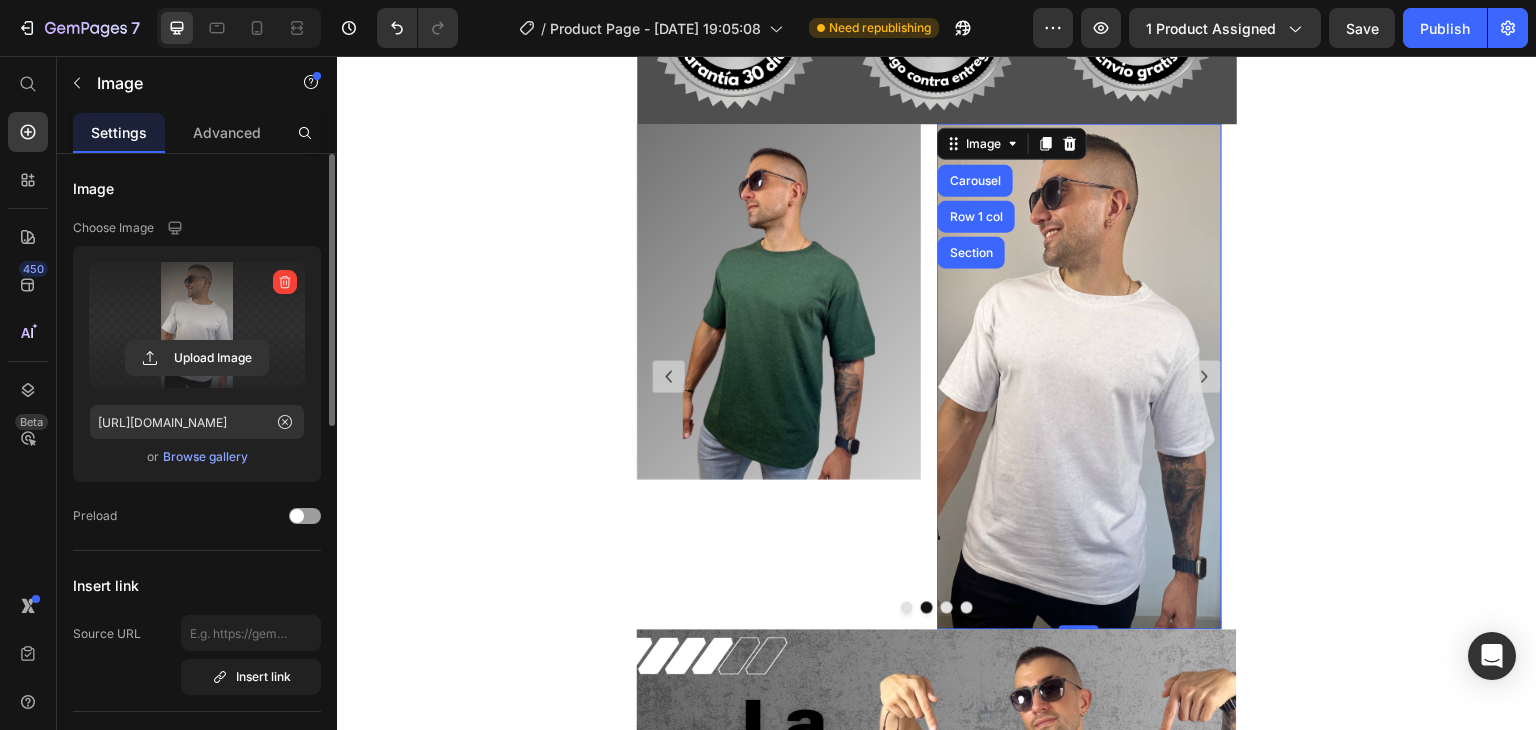 scroll, scrollTop: 1300, scrollLeft: 0, axis: vertical 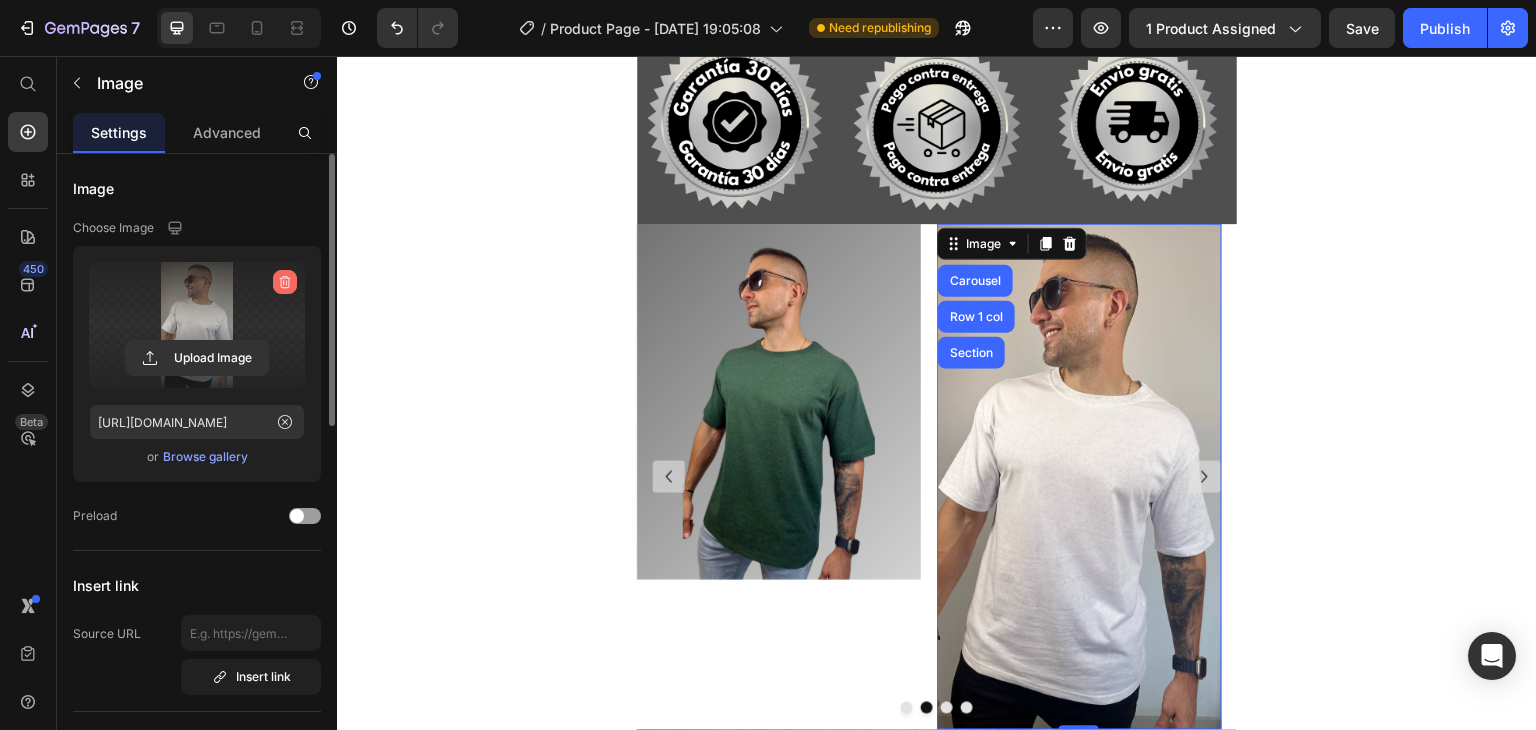 click at bounding box center [285, 282] 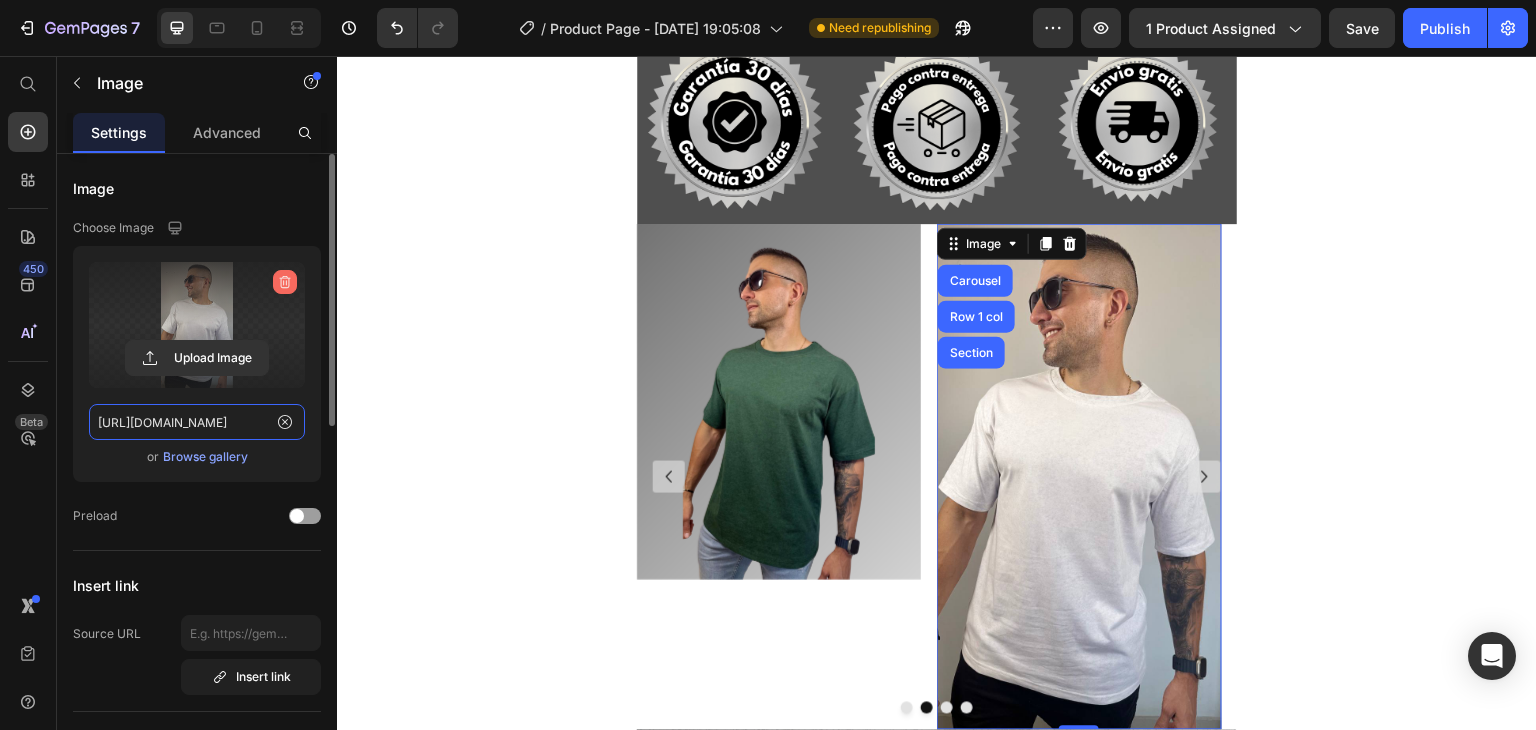 type 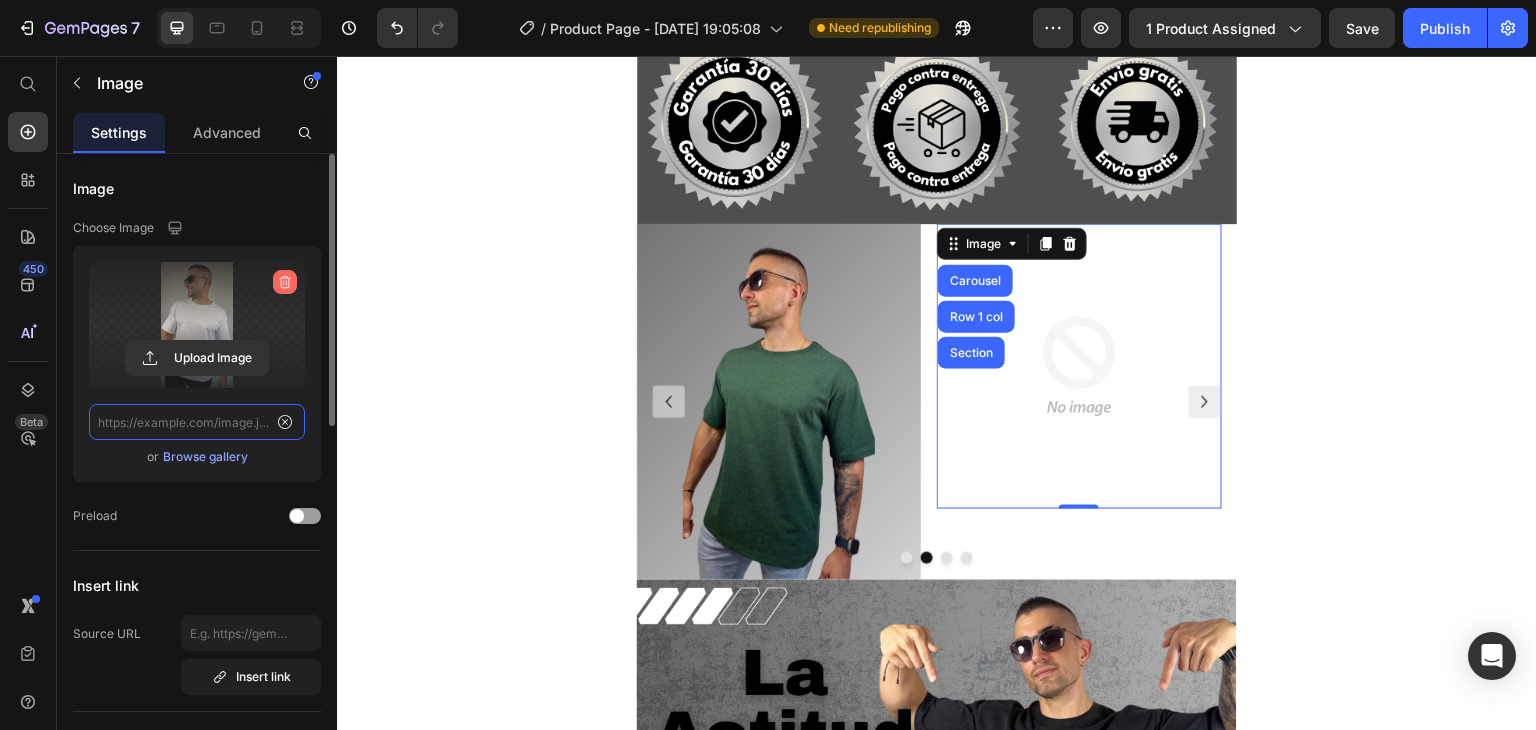 scroll, scrollTop: 0, scrollLeft: 0, axis: both 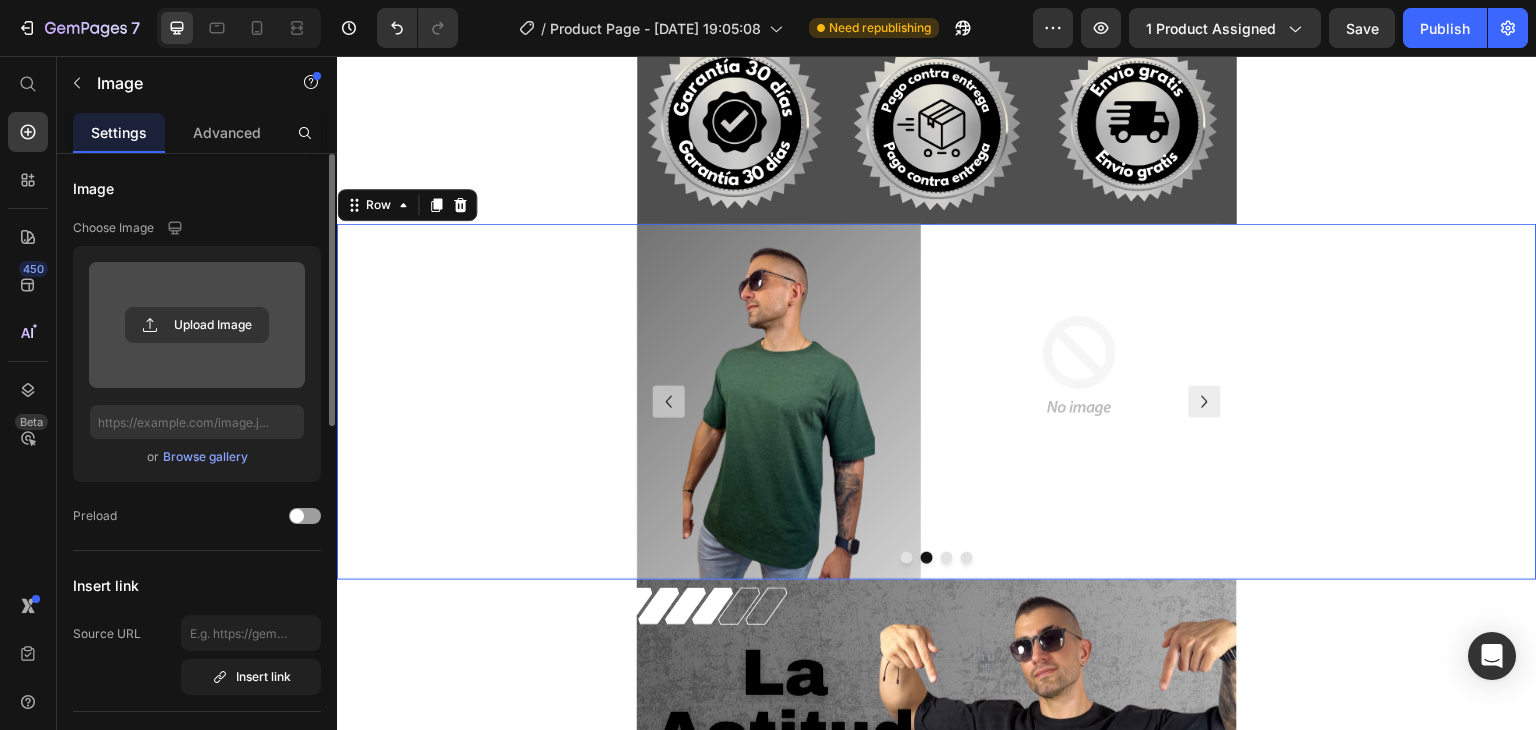 click on "Image Row Image Image Image Image Image Image
Carousel Row   0" at bounding box center [937, 401] 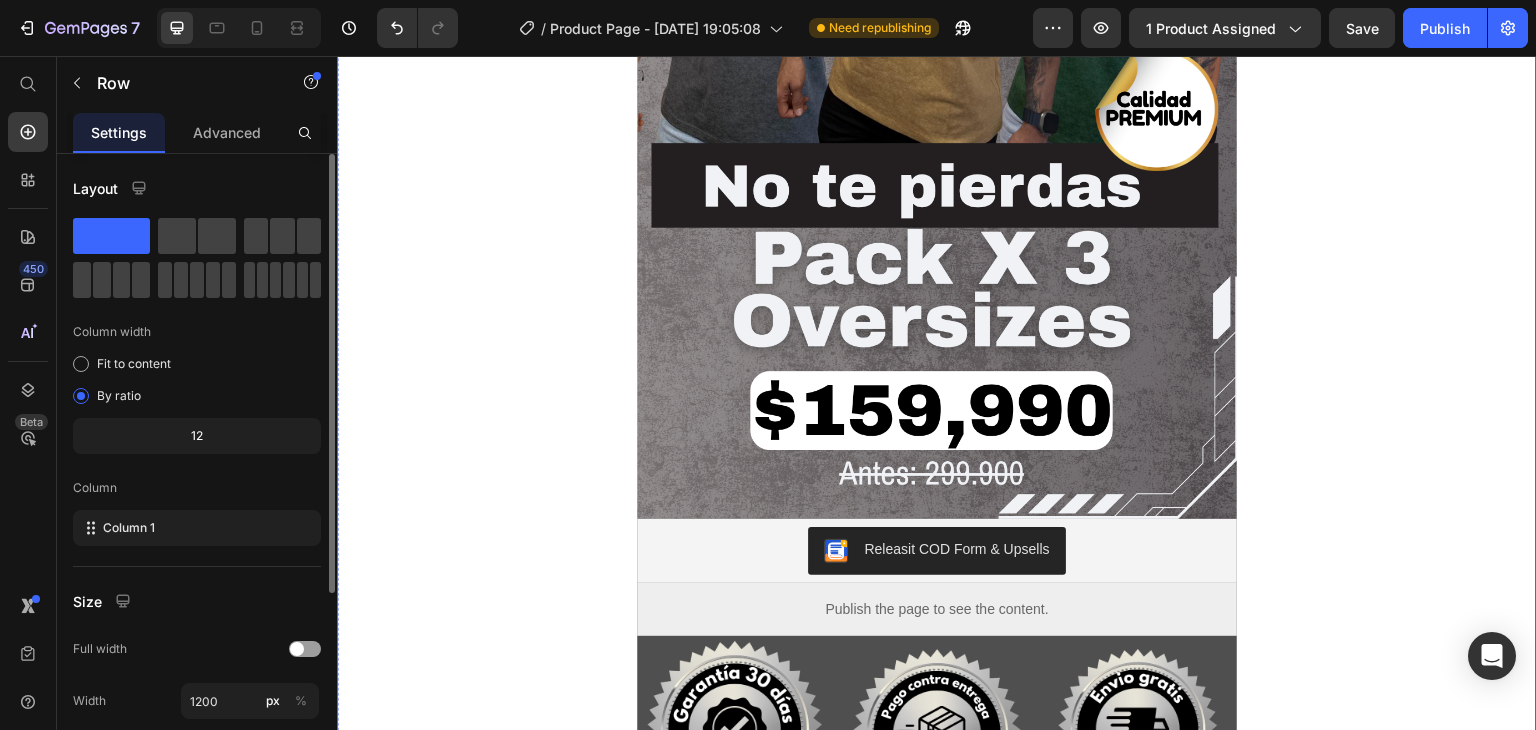 scroll, scrollTop: 700, scrollLeft: 0, axis: vertical 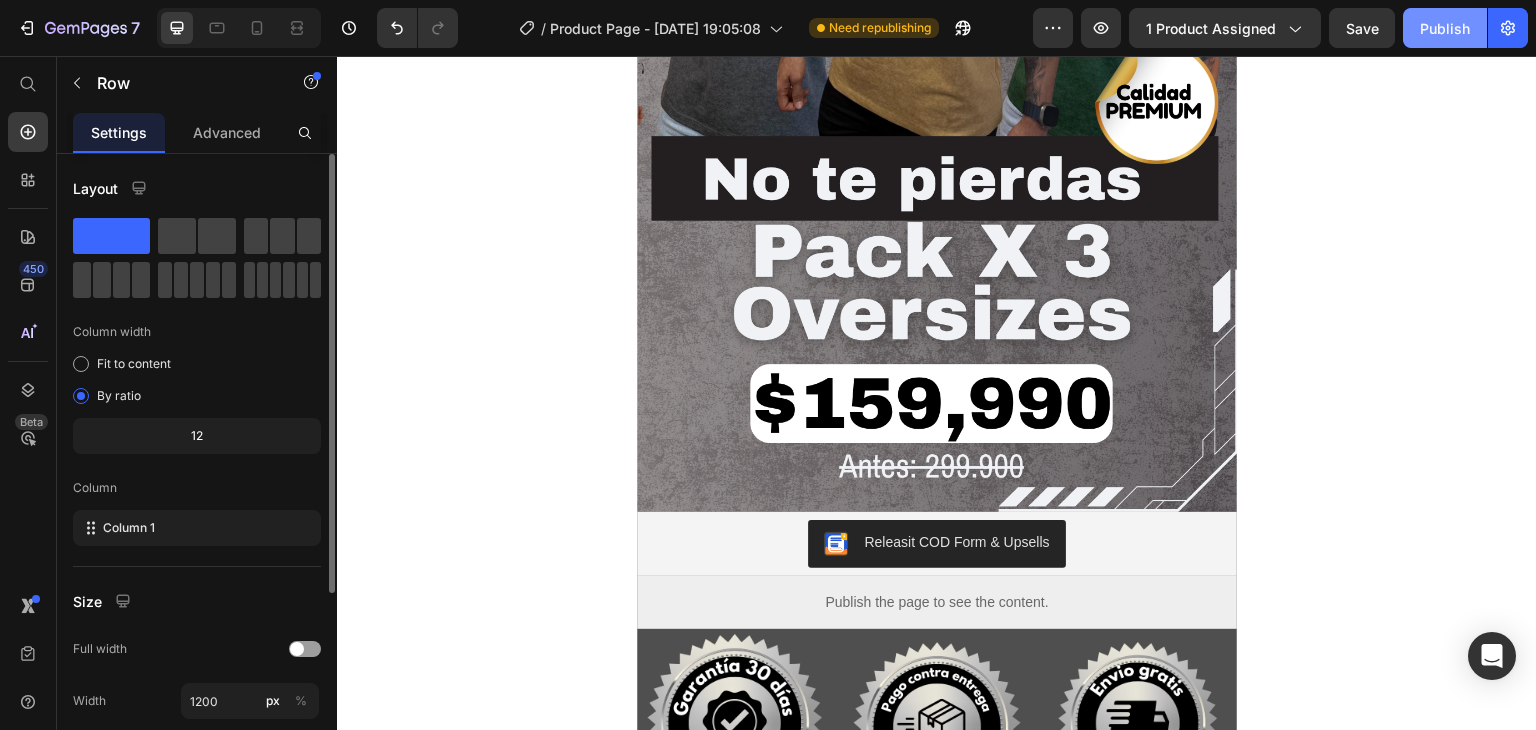 click on "Publish" at bounding box center [1445, 28] 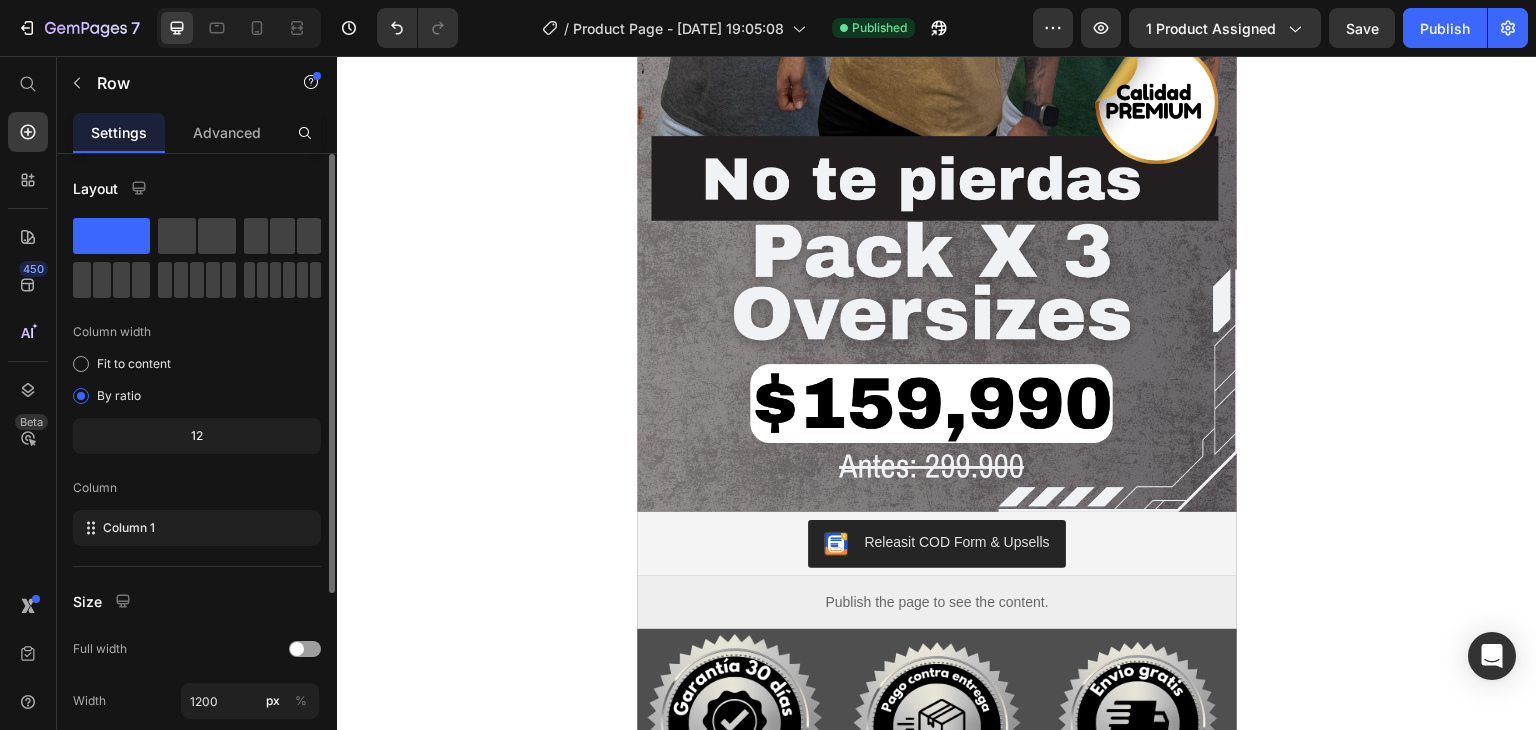 click on "7   /  Product Page - Jun 30, 19:05:08 Published Preview 1 product assigned  Save   Publish" 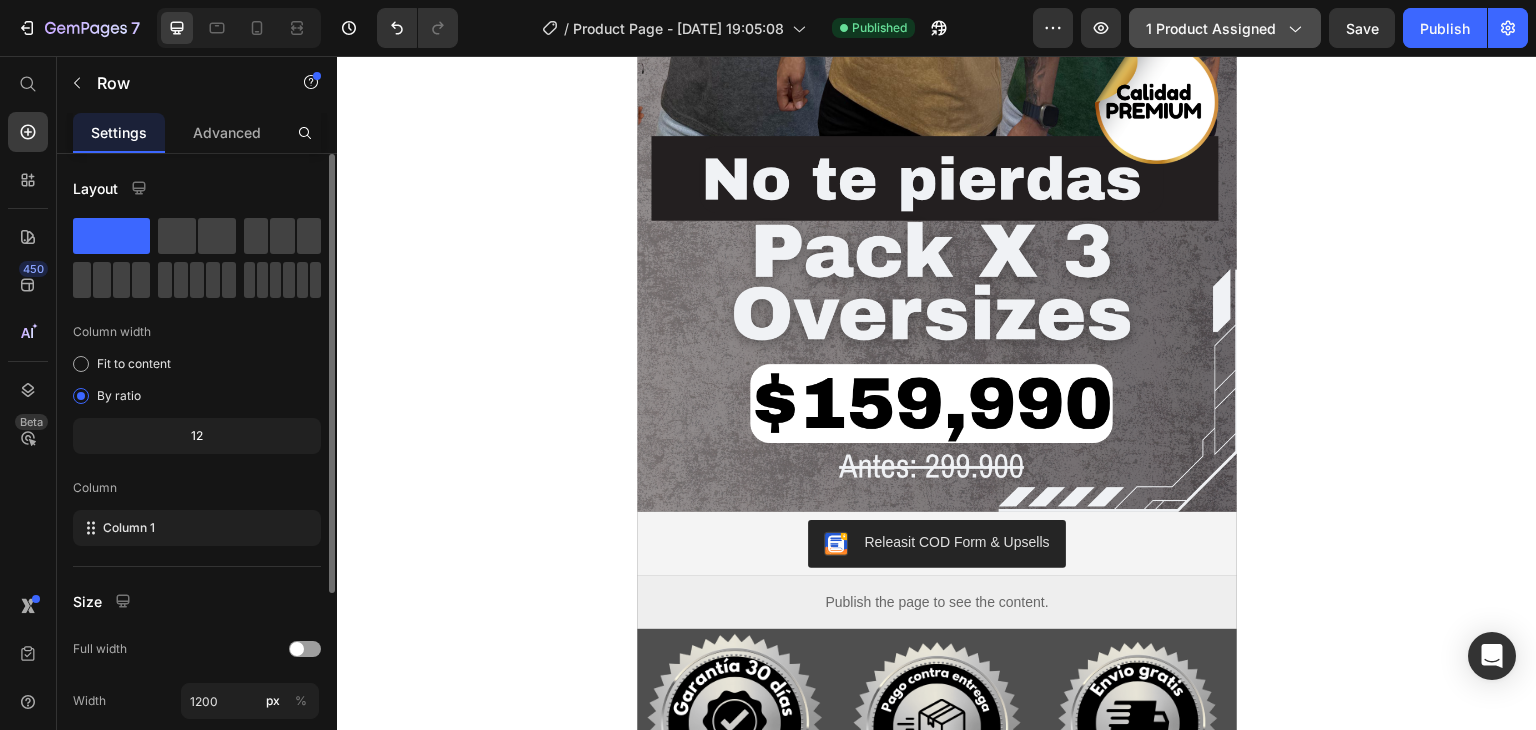 click 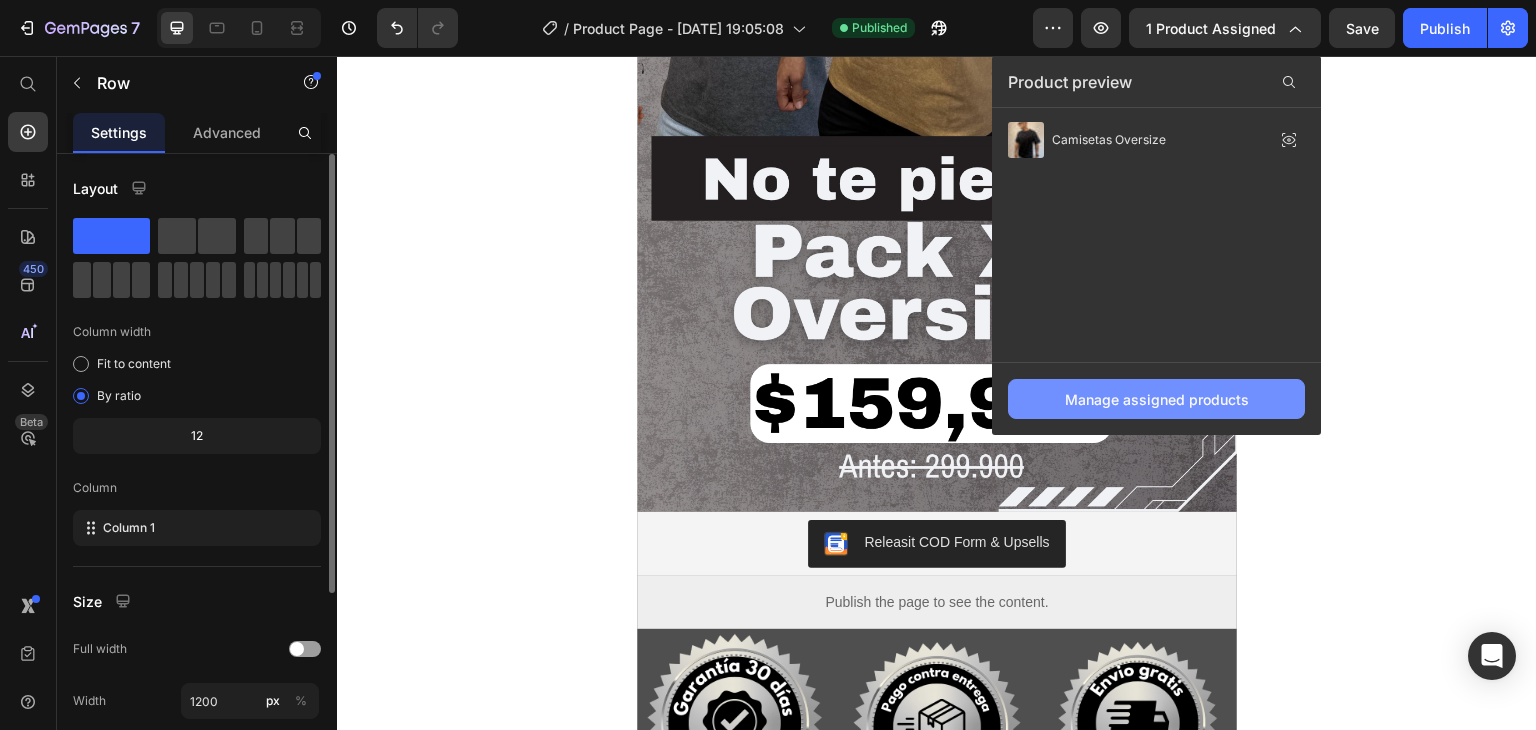 click on "Manage assigned products" at bounding box center [1157, 399] 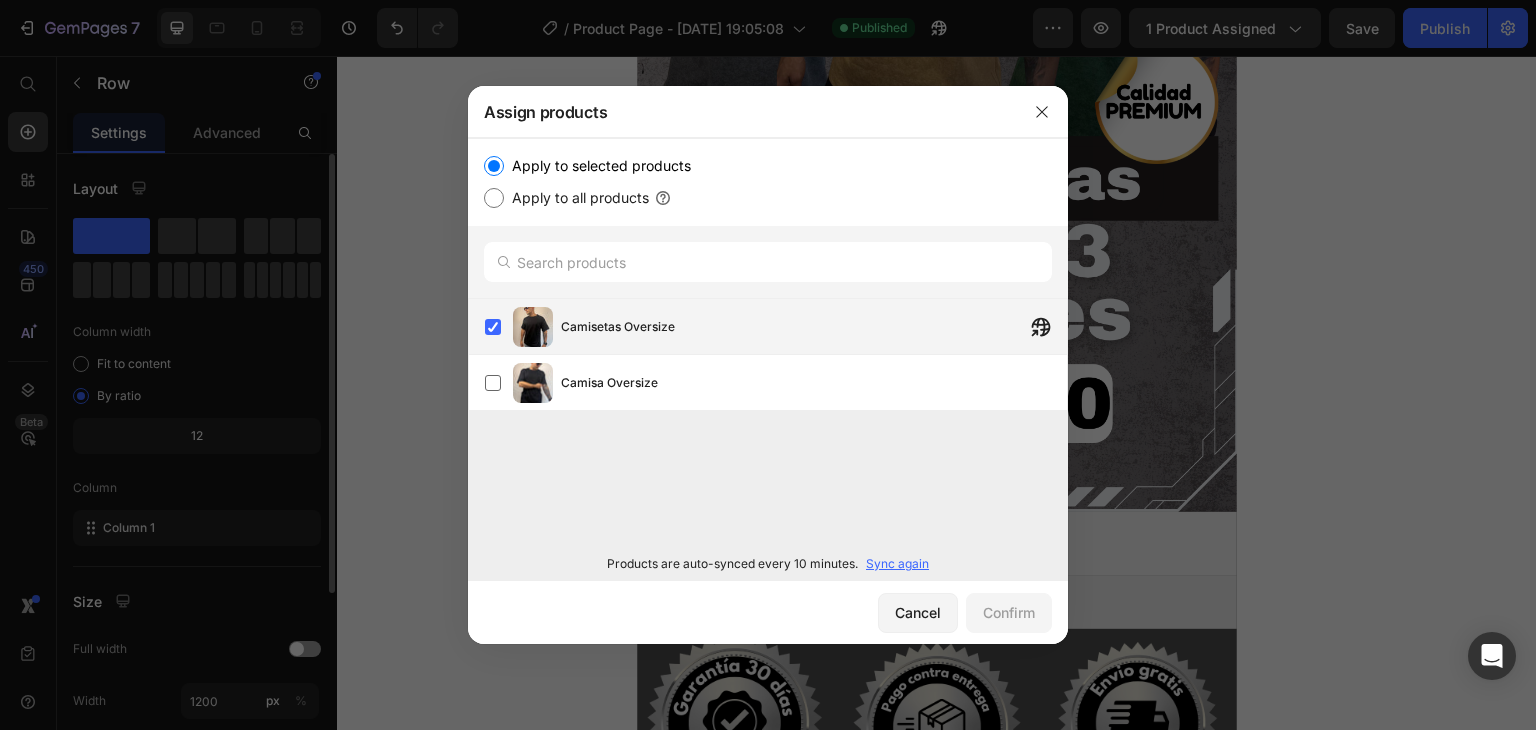 click on "Camisetas Oversize" at bounding box center [618, 327] 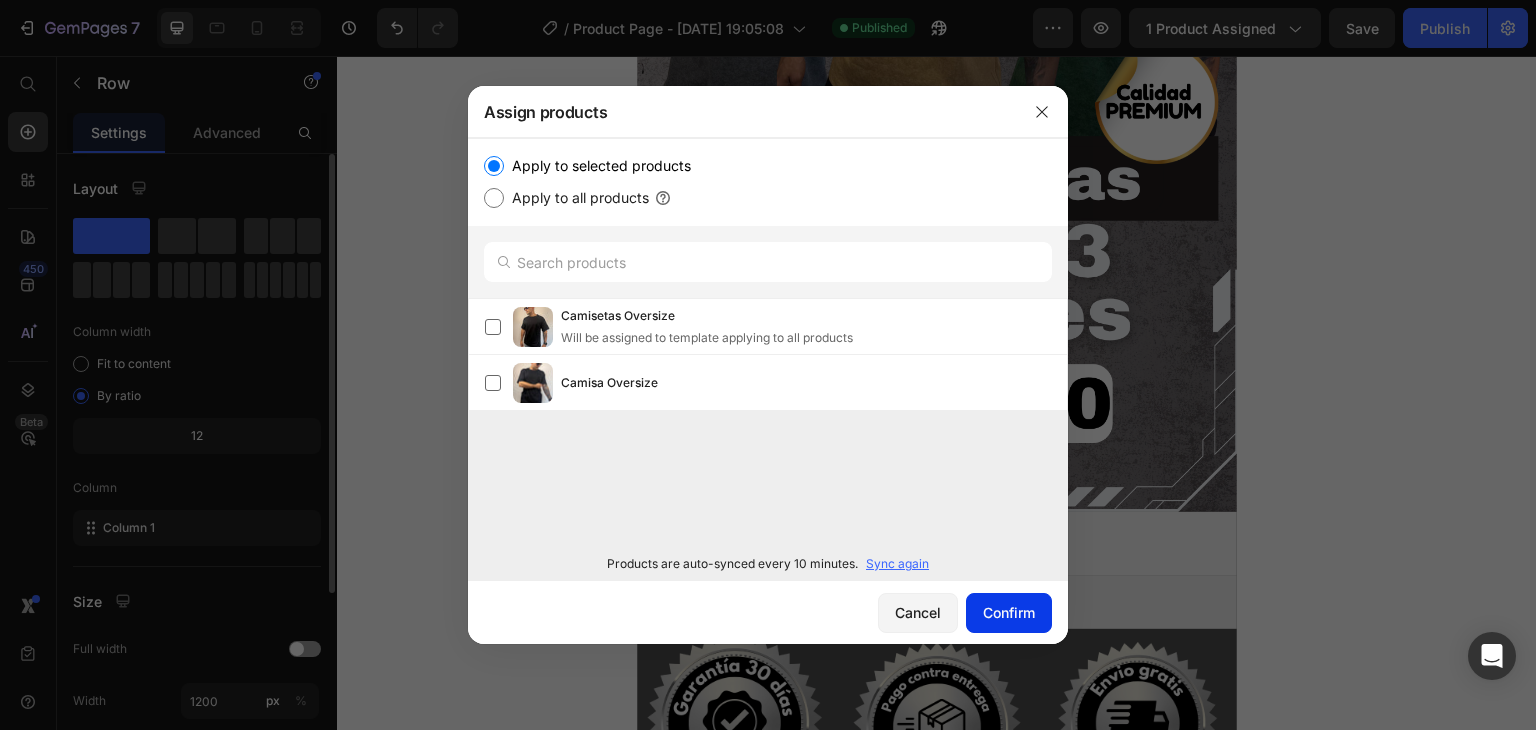 click on "Confirm" at bounding box center [1009, 612] 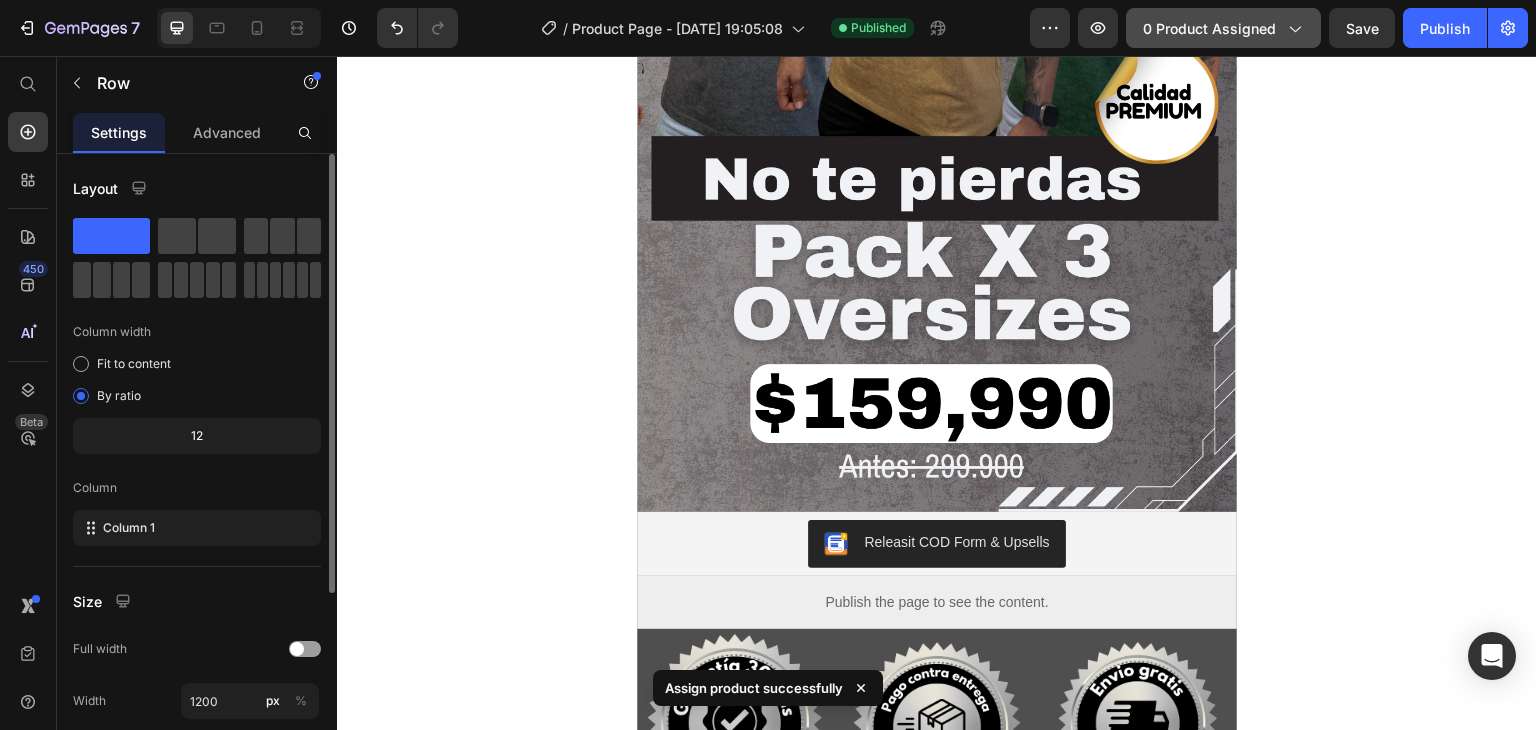 click on "0 product assigned" at bounding box center (1223, 28) 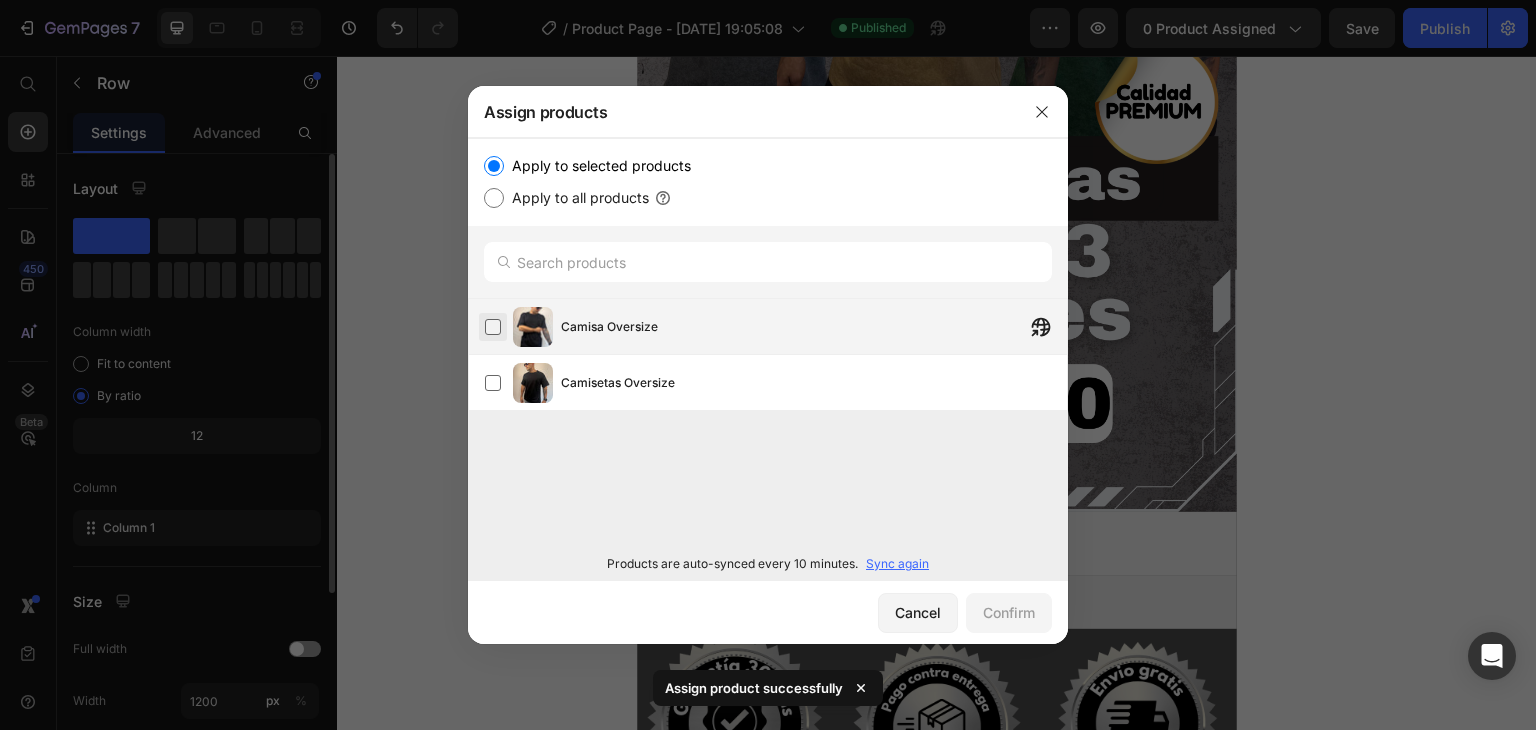 click at bounding box center [493, 327] 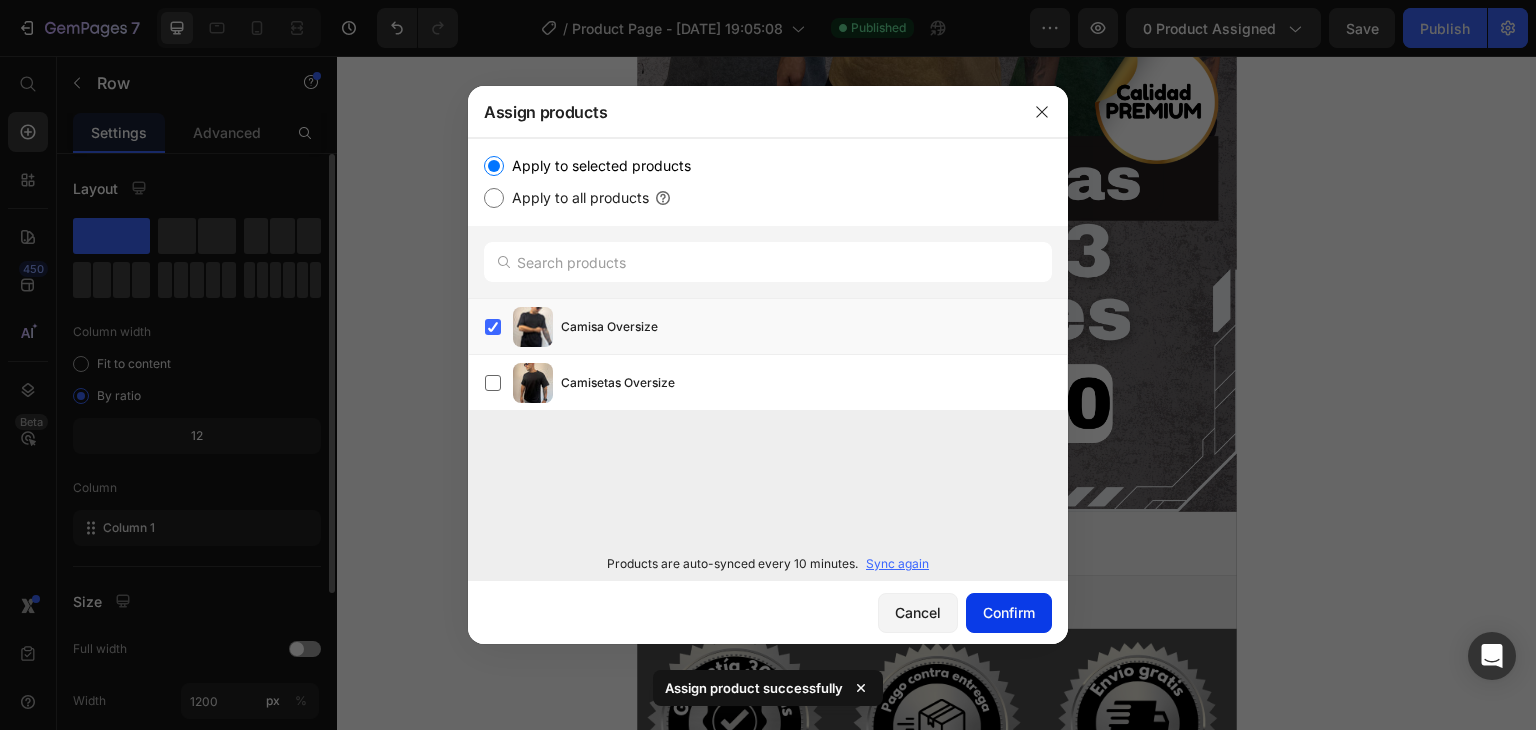 click on "Confirm" at bounding box center [1009, 612] 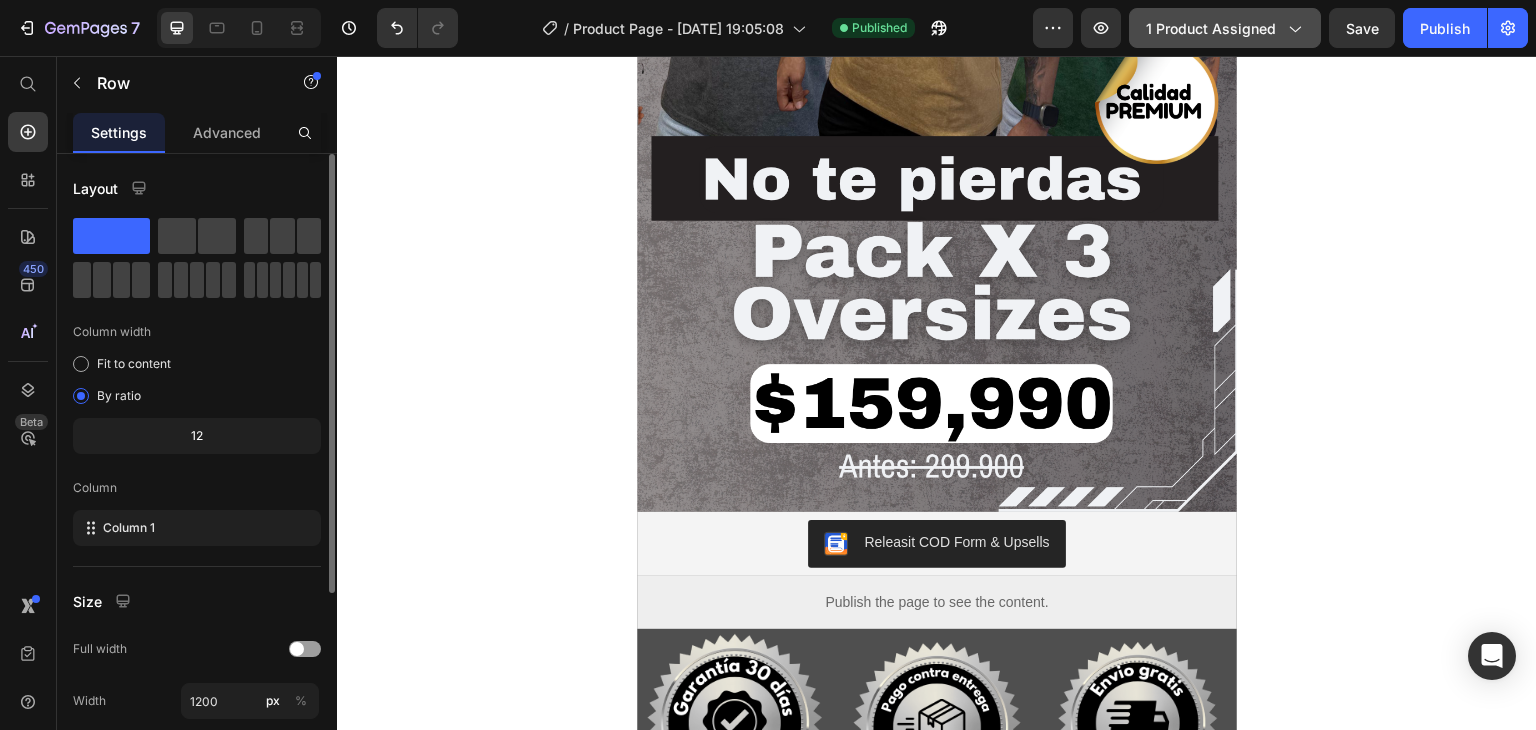 click on "1 product assigned" at bounding box center [1225, 28] 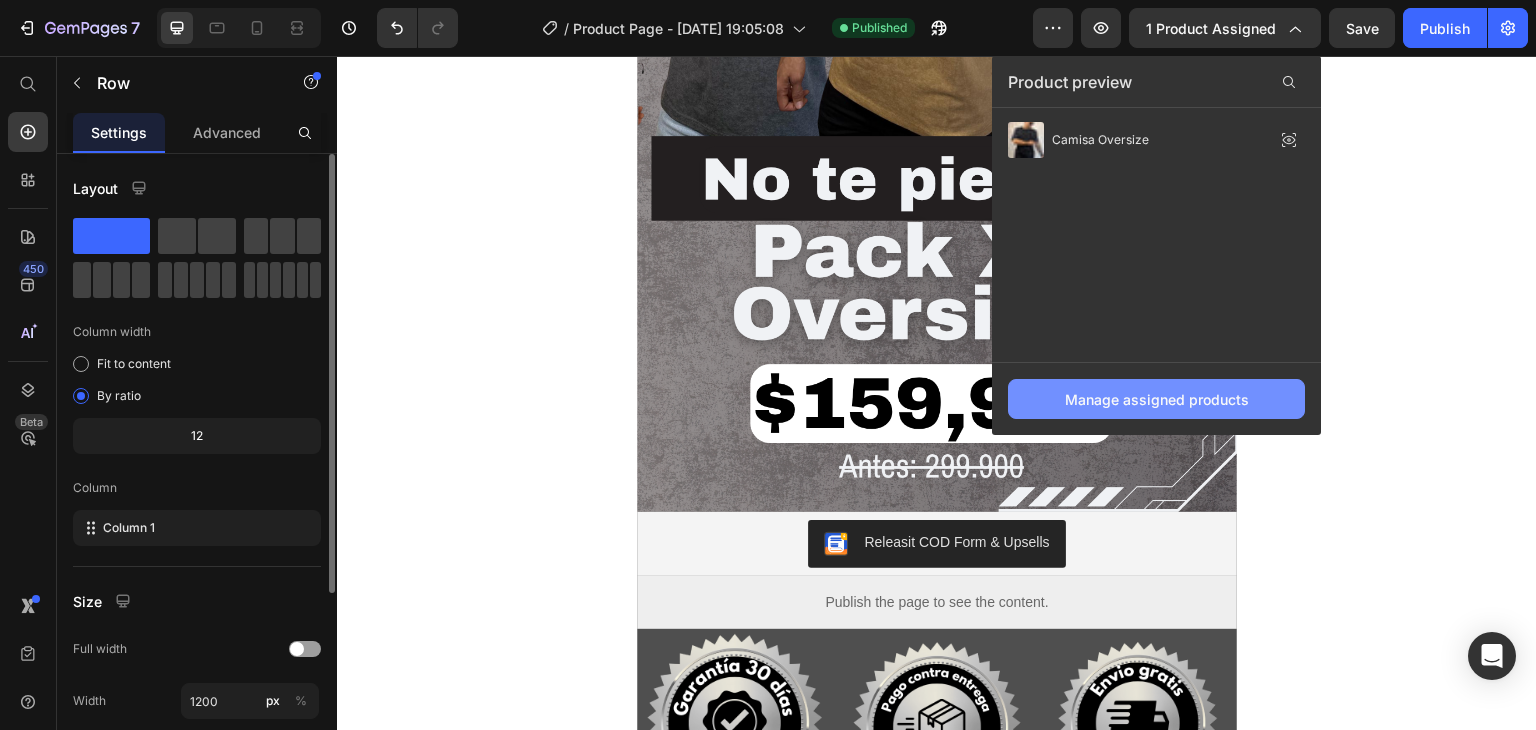 click on "Manage assigned products" at bounding box center (1157, 399) 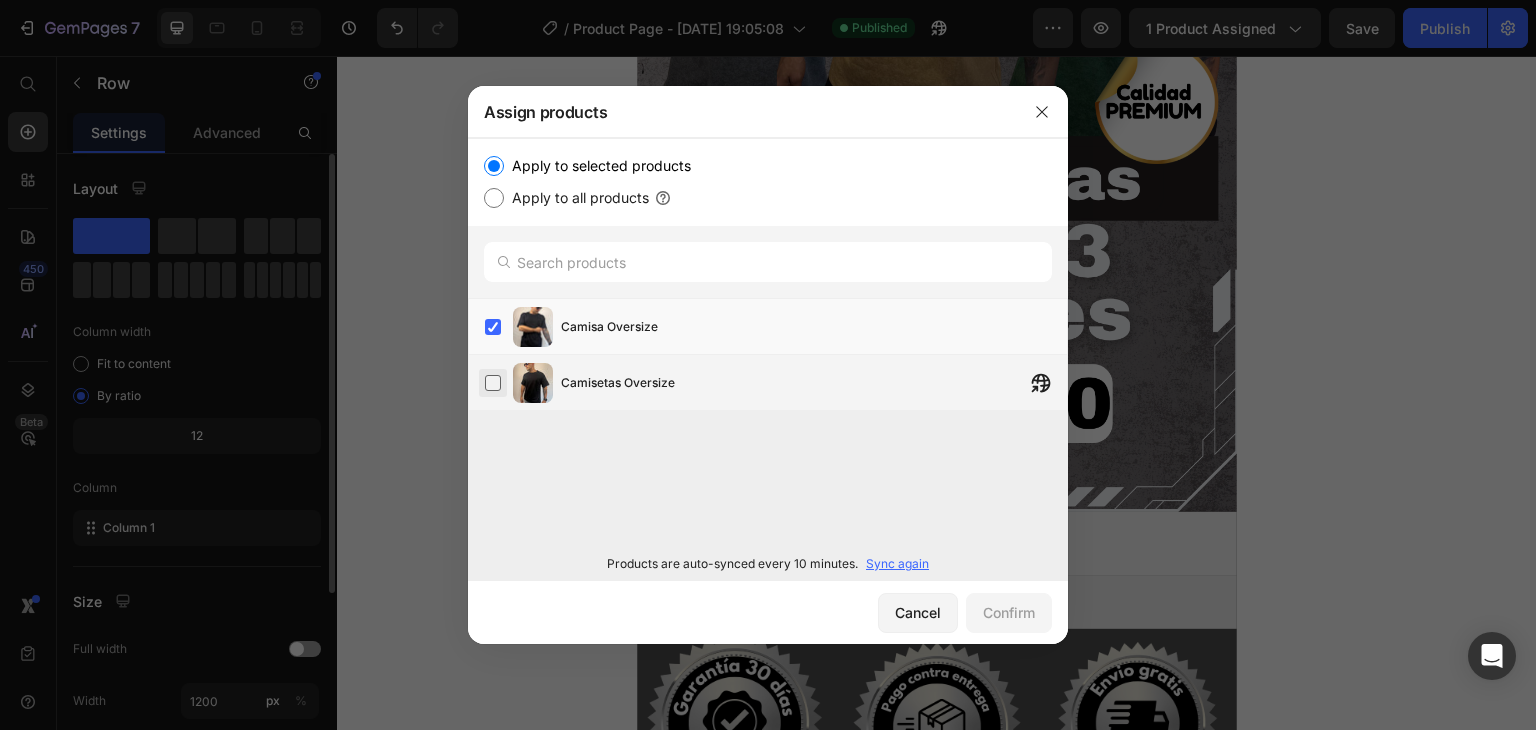 click at bounding box center (493, 383) 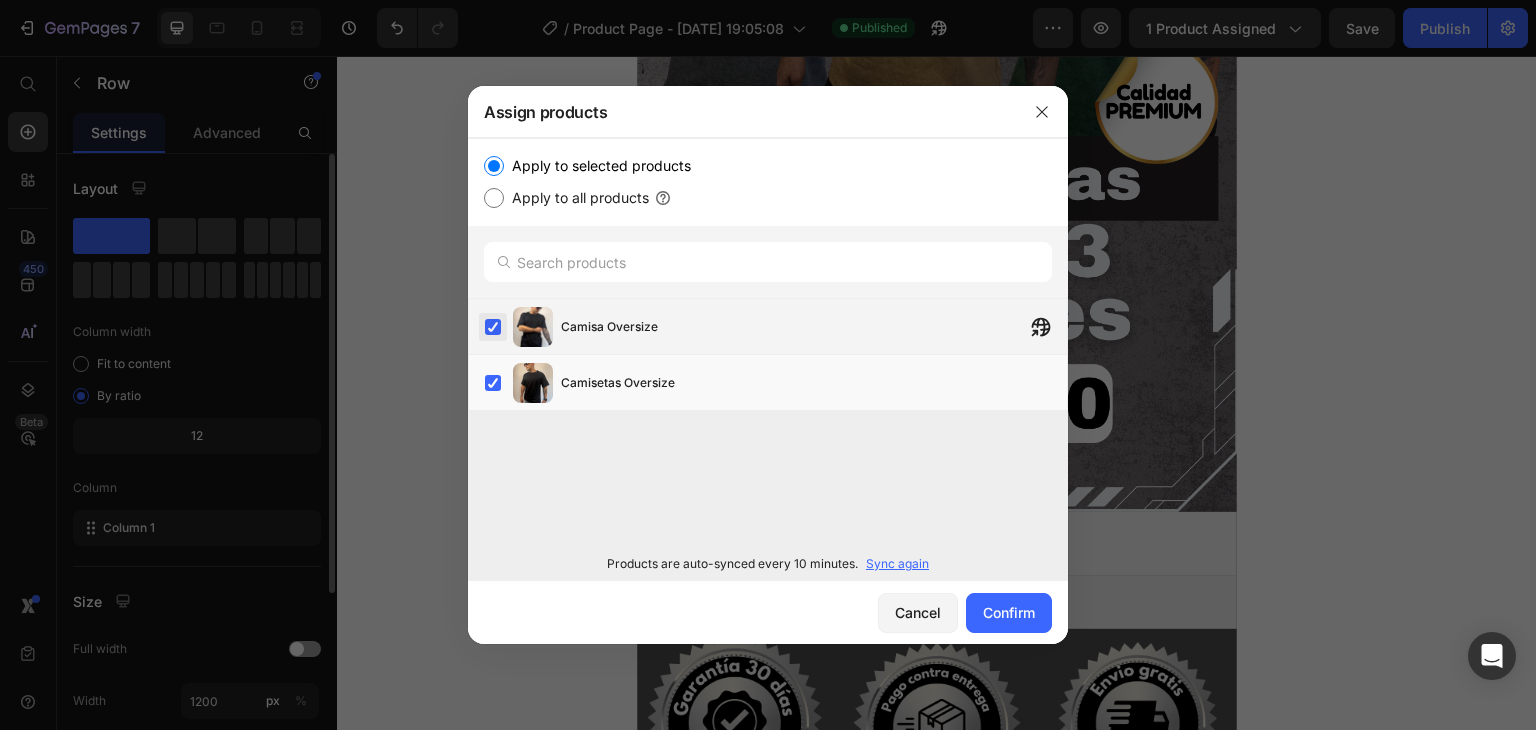 click at bounding box center (493, 327) 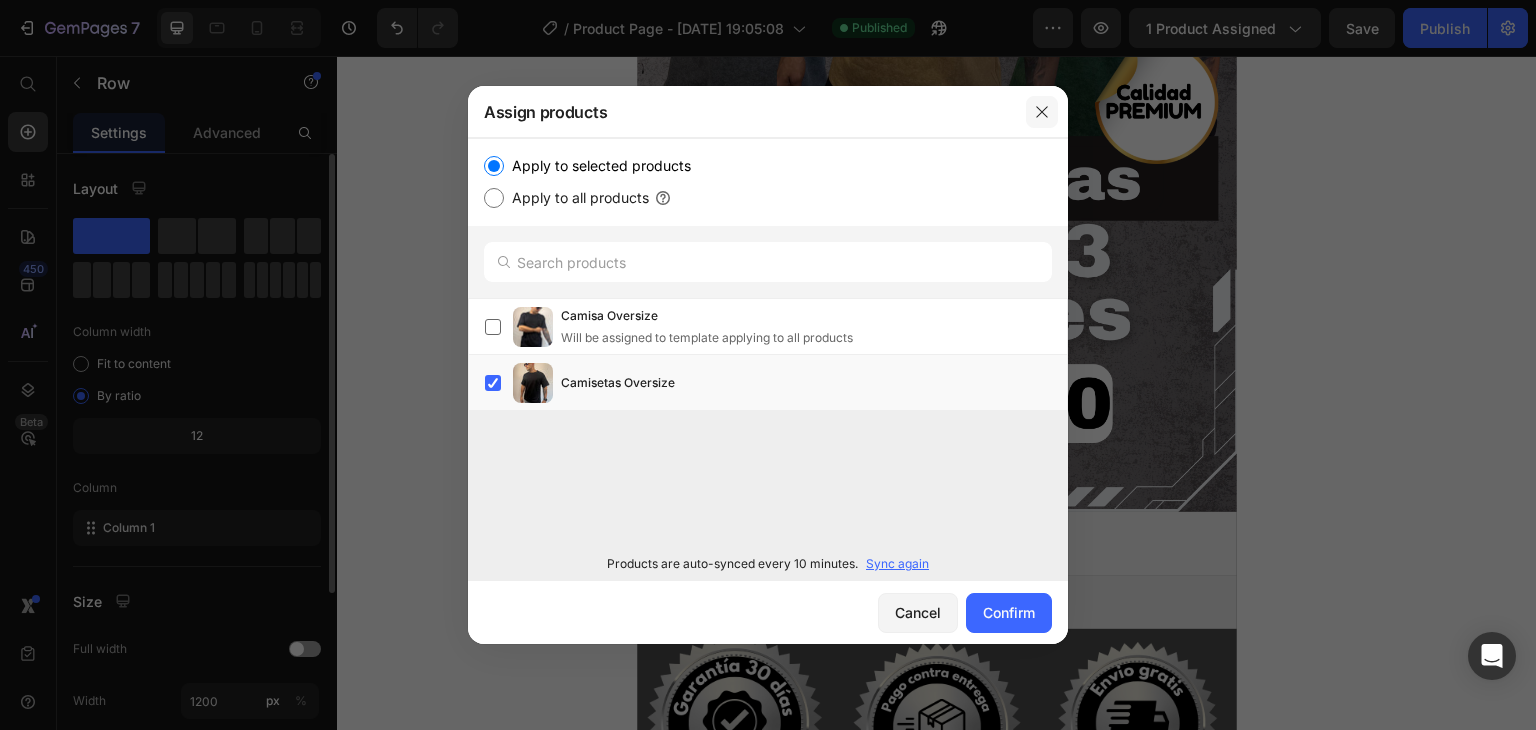 click 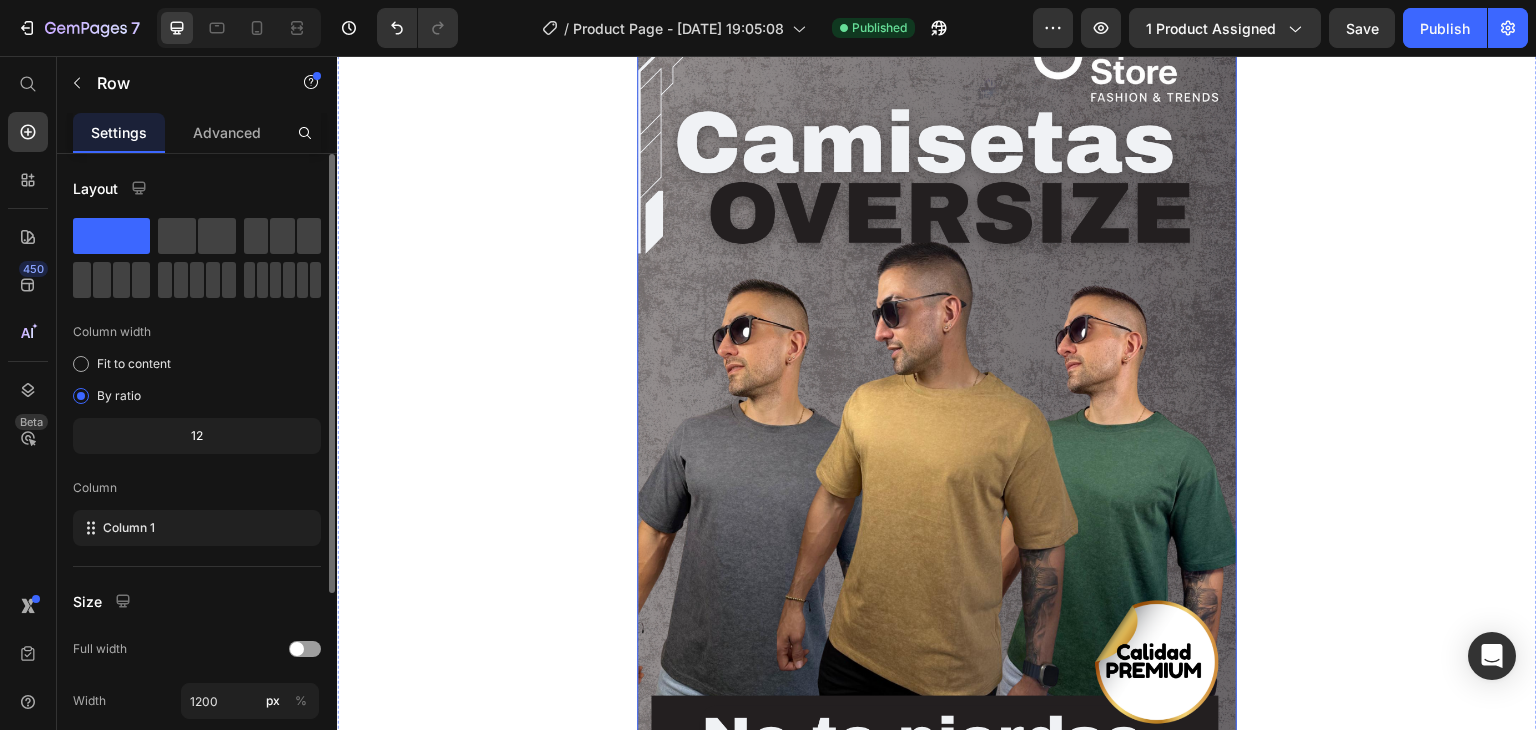 scroll, scrollTop: 100, scrollLeft: 0, axis: vertical 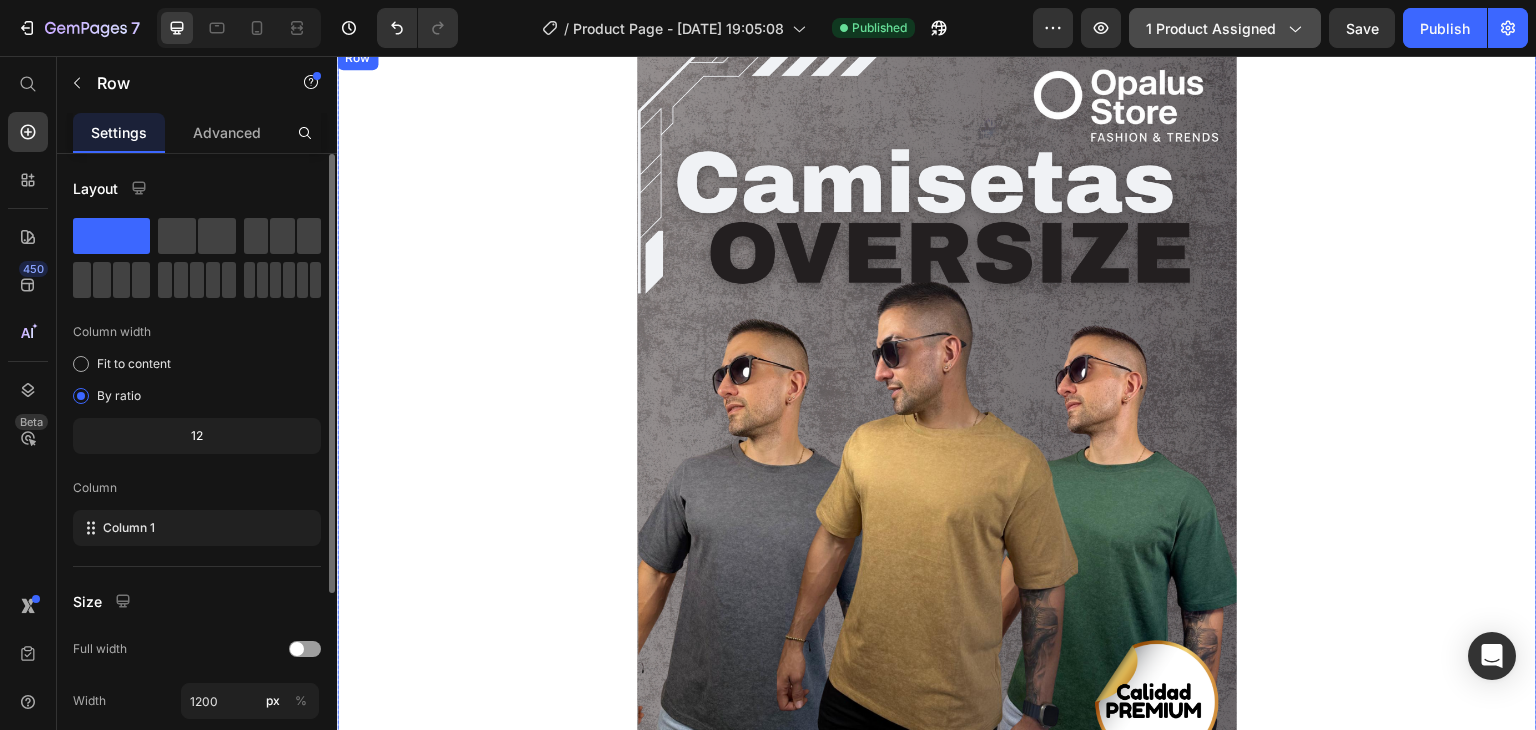 click on "1 product assigned" 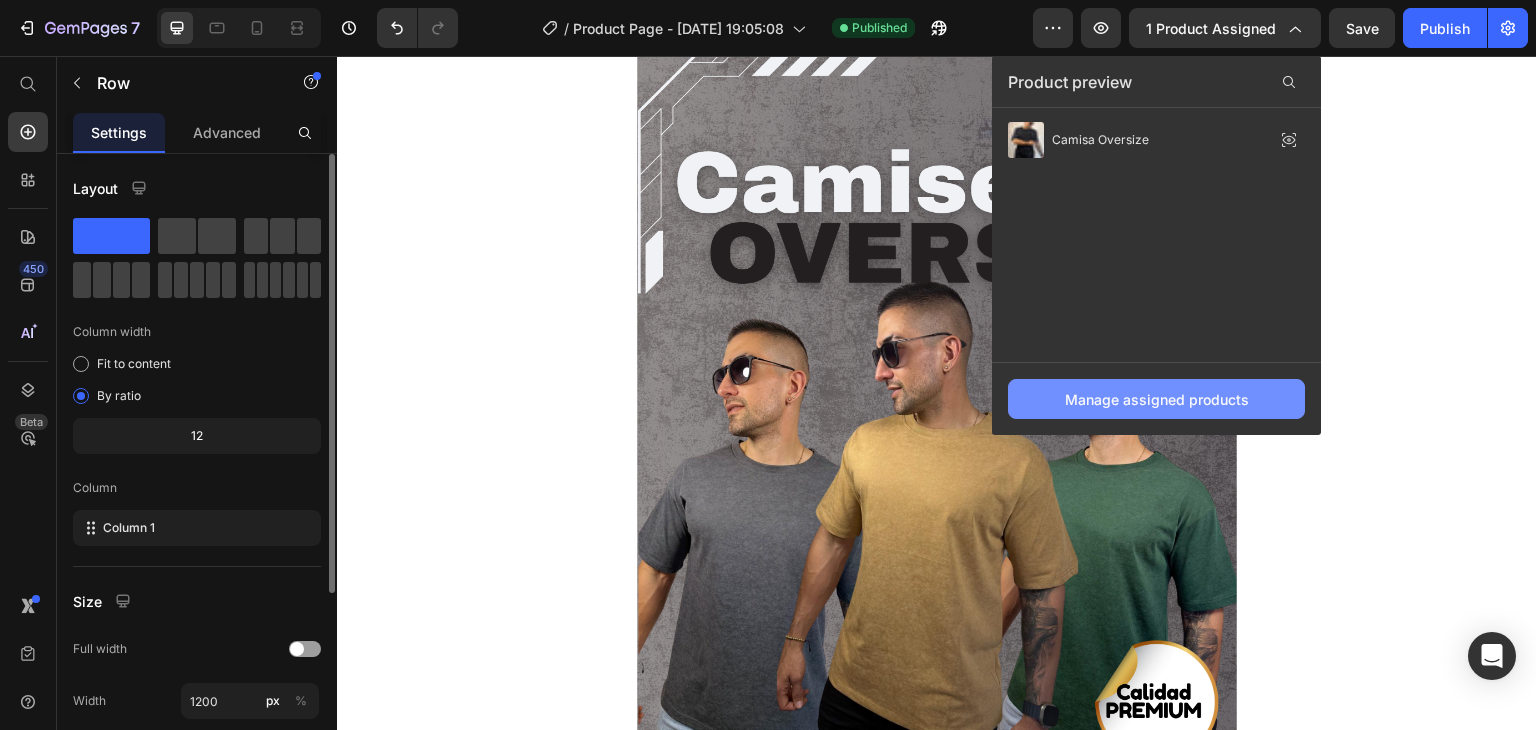 click on "Manage assigned products" at bounding box center (1157, 399) 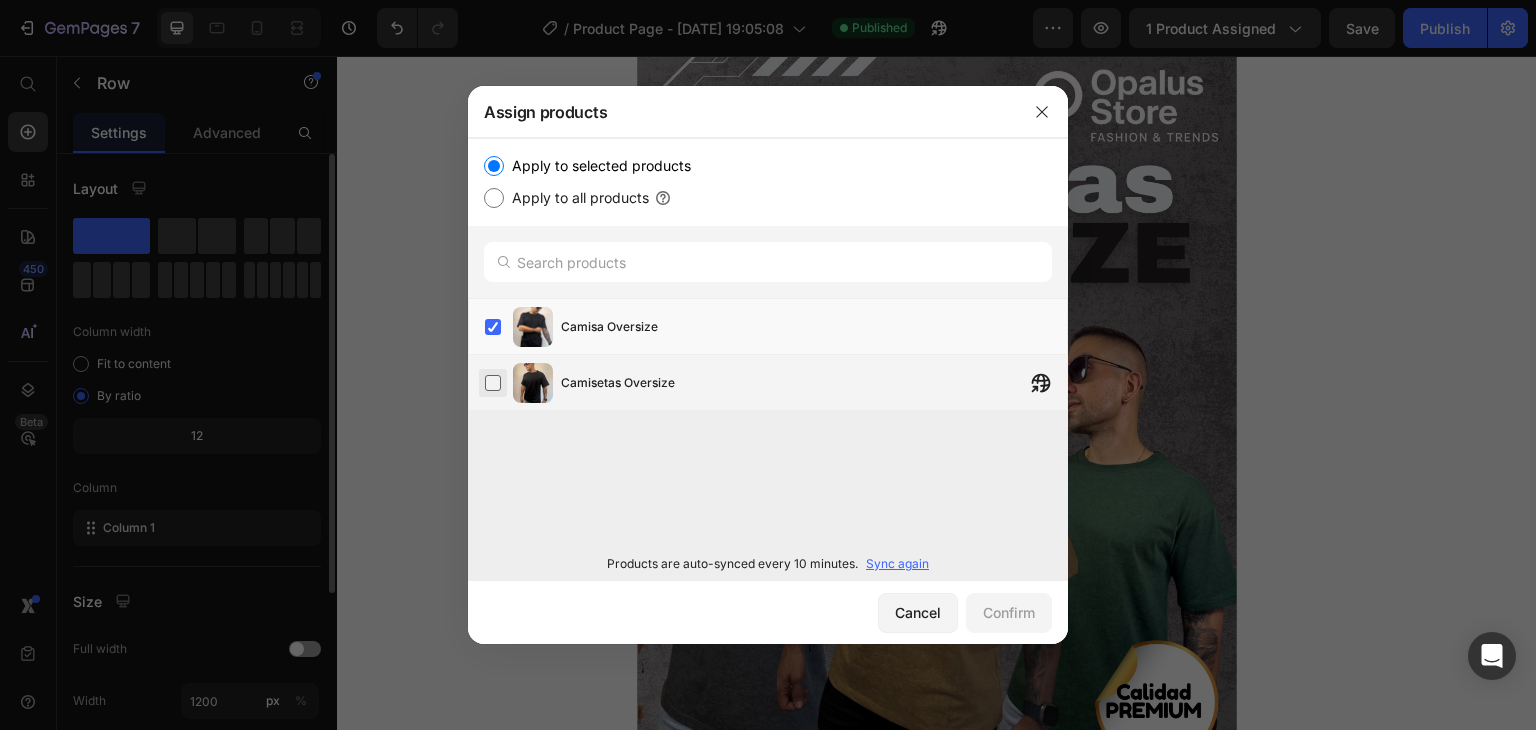 click at bounding box center [493, 383] 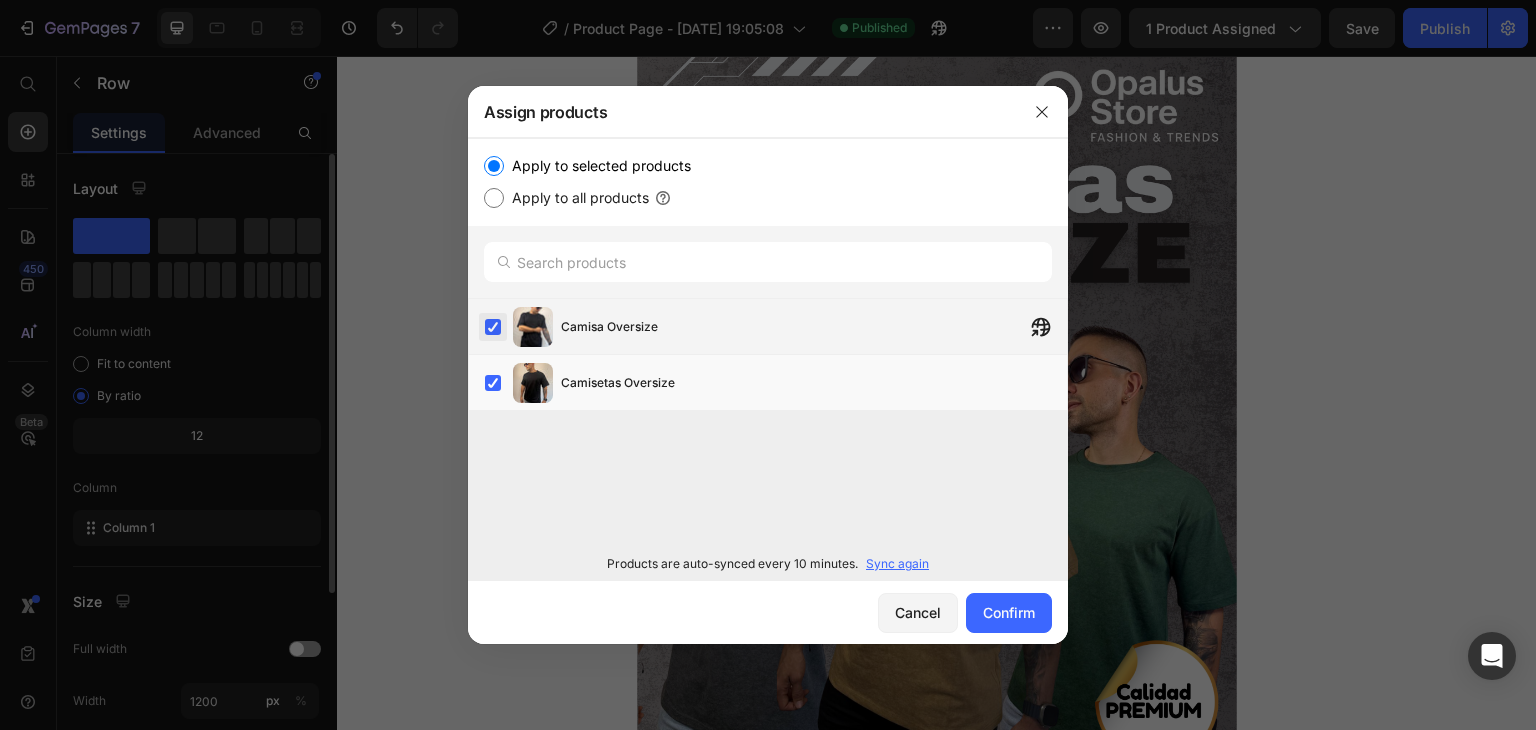 click at bounding box center [493, 327] 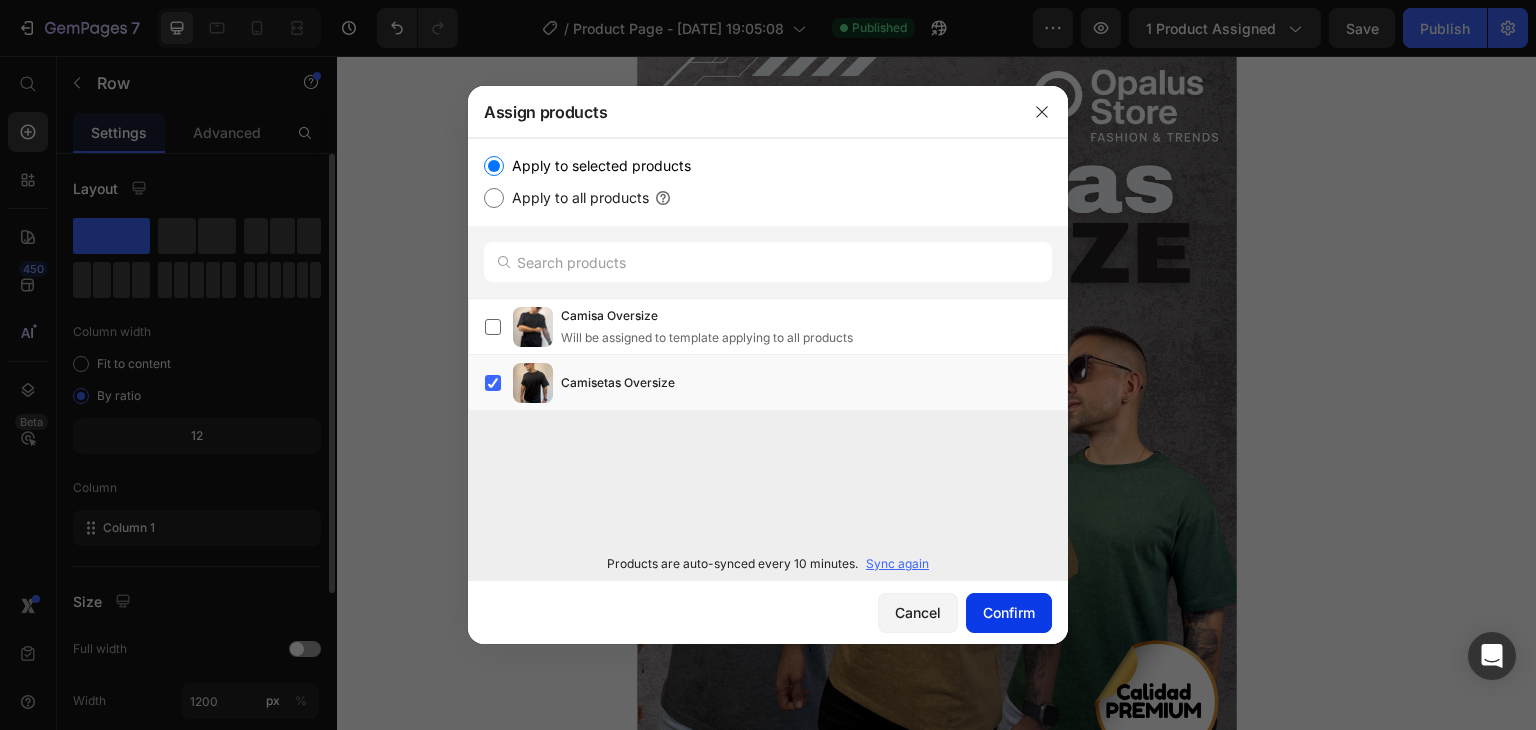 click on "Confirm" at bounding box center [1009, 612] 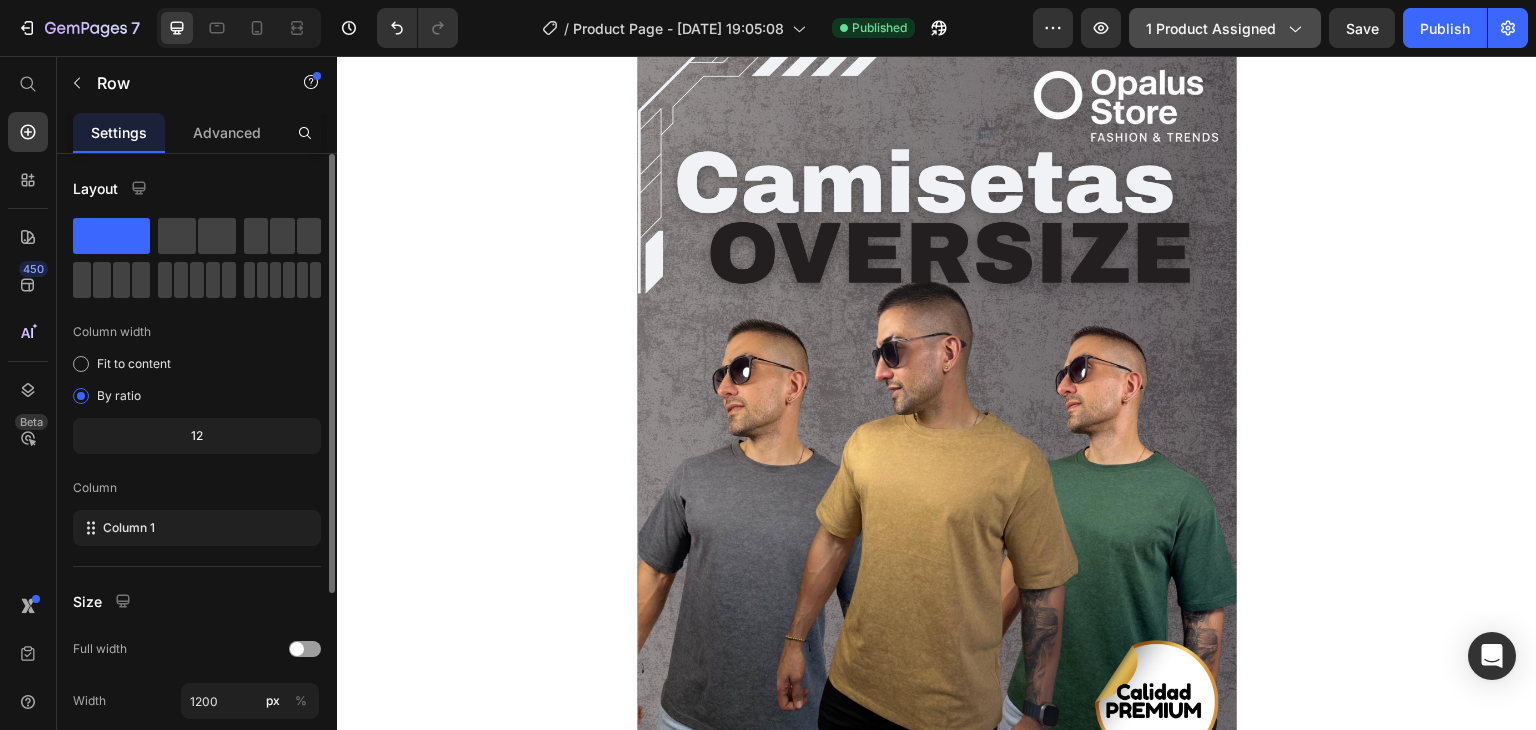 click on "1 product assigned" 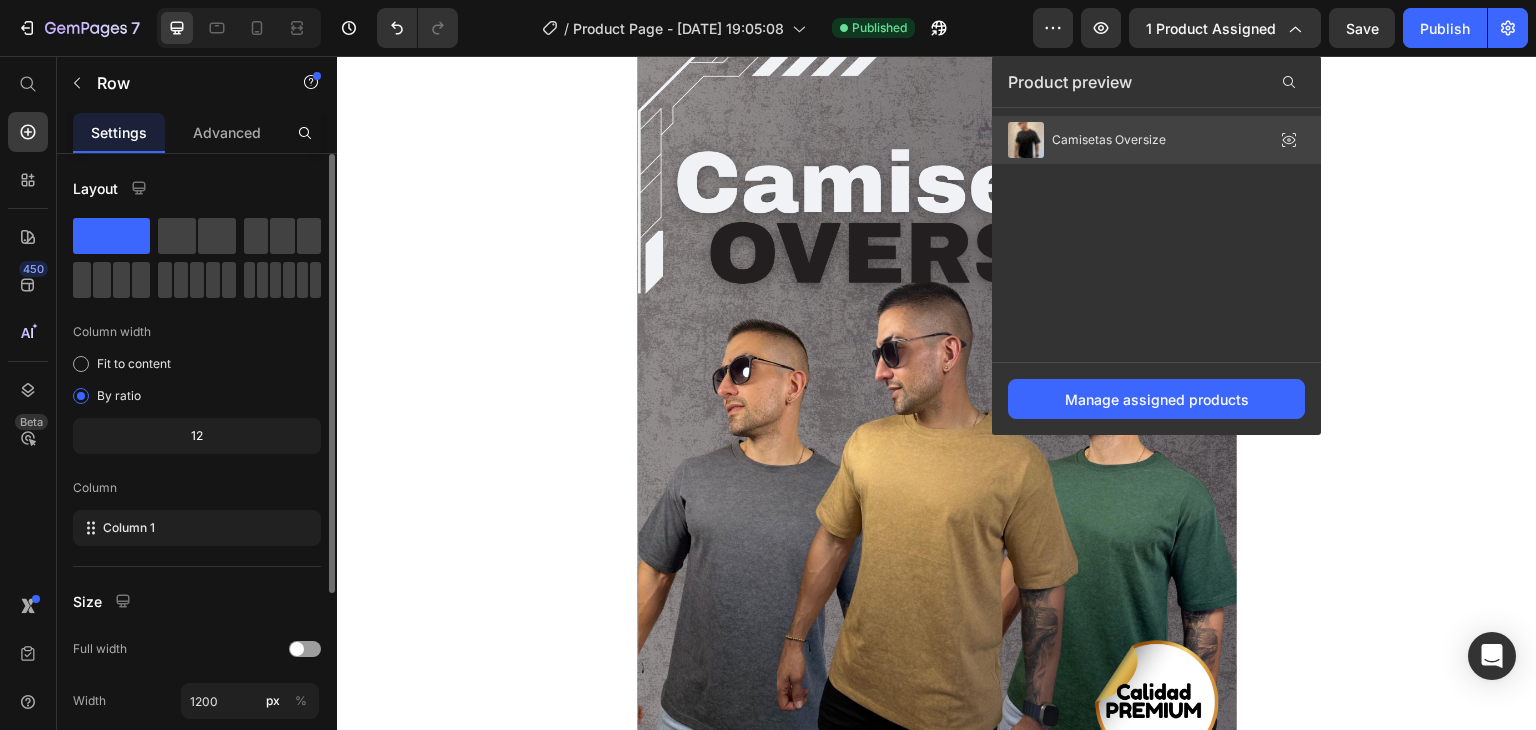 drag, startPoint x: 1172, startPoint y: 150, endPoint x: 836, endPoint y: 97, distance: 340.1544 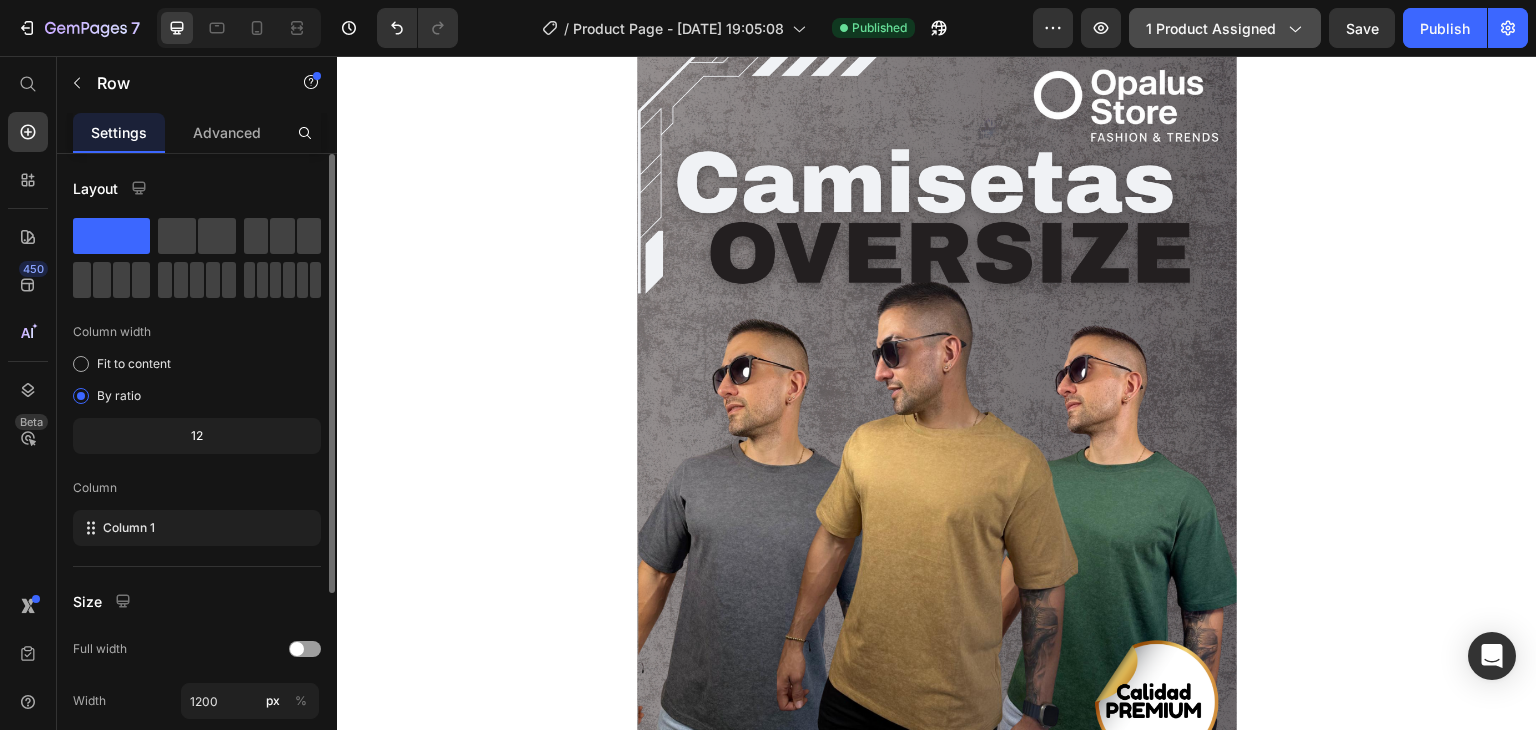 click on "1 product assigned" at bounding box center [1225, 28] 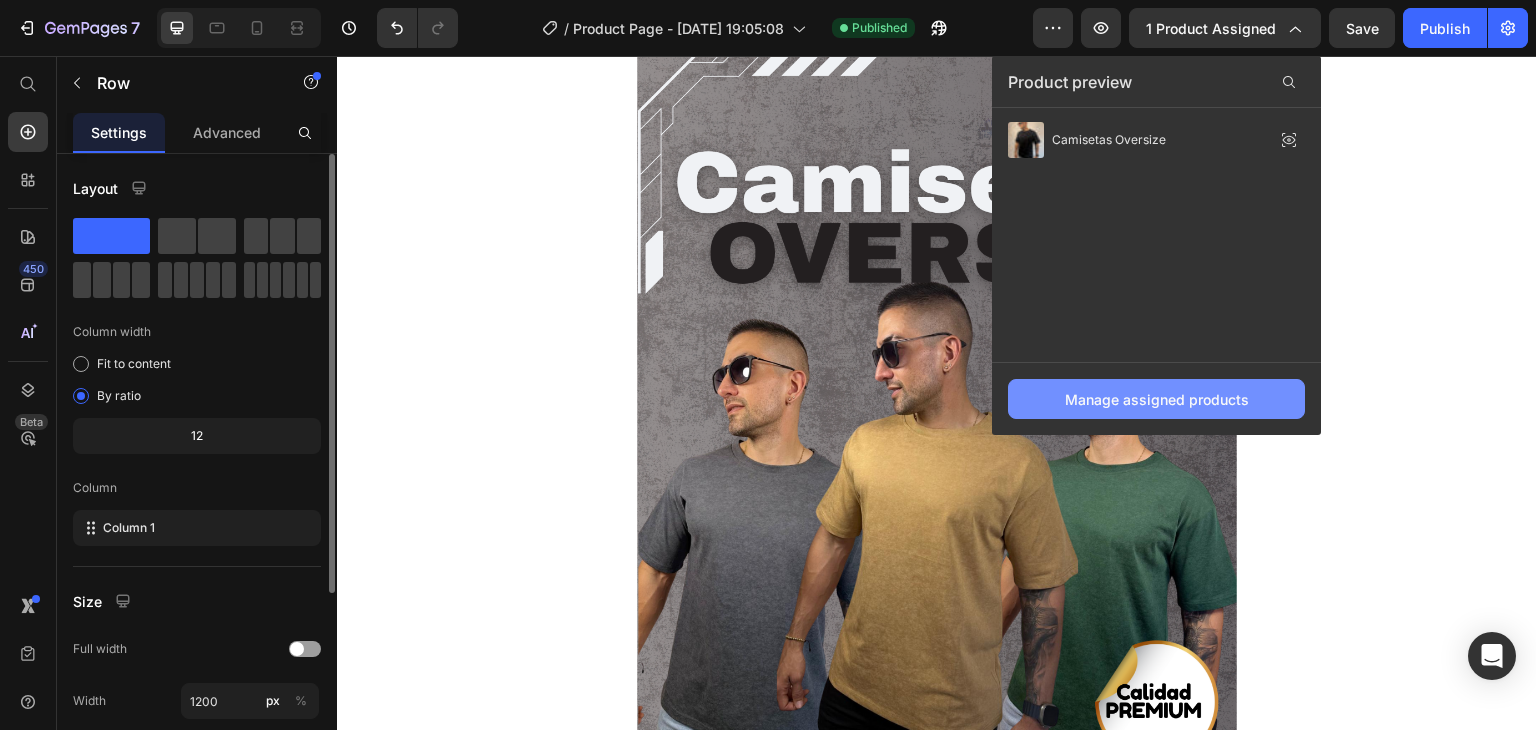 click on "Manage assigned products" at bounding box center (1156, 399) 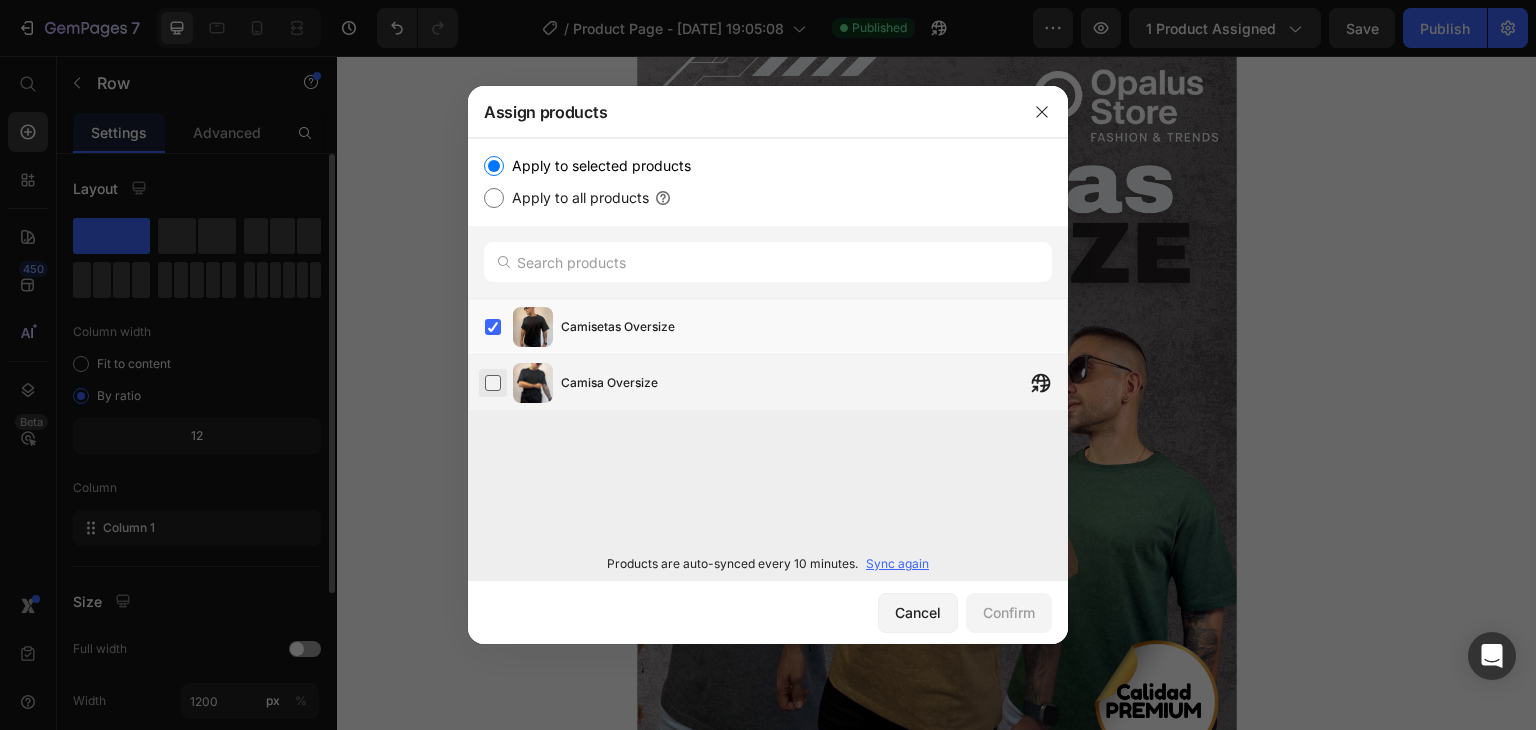 click at bounding box center (493, 383) 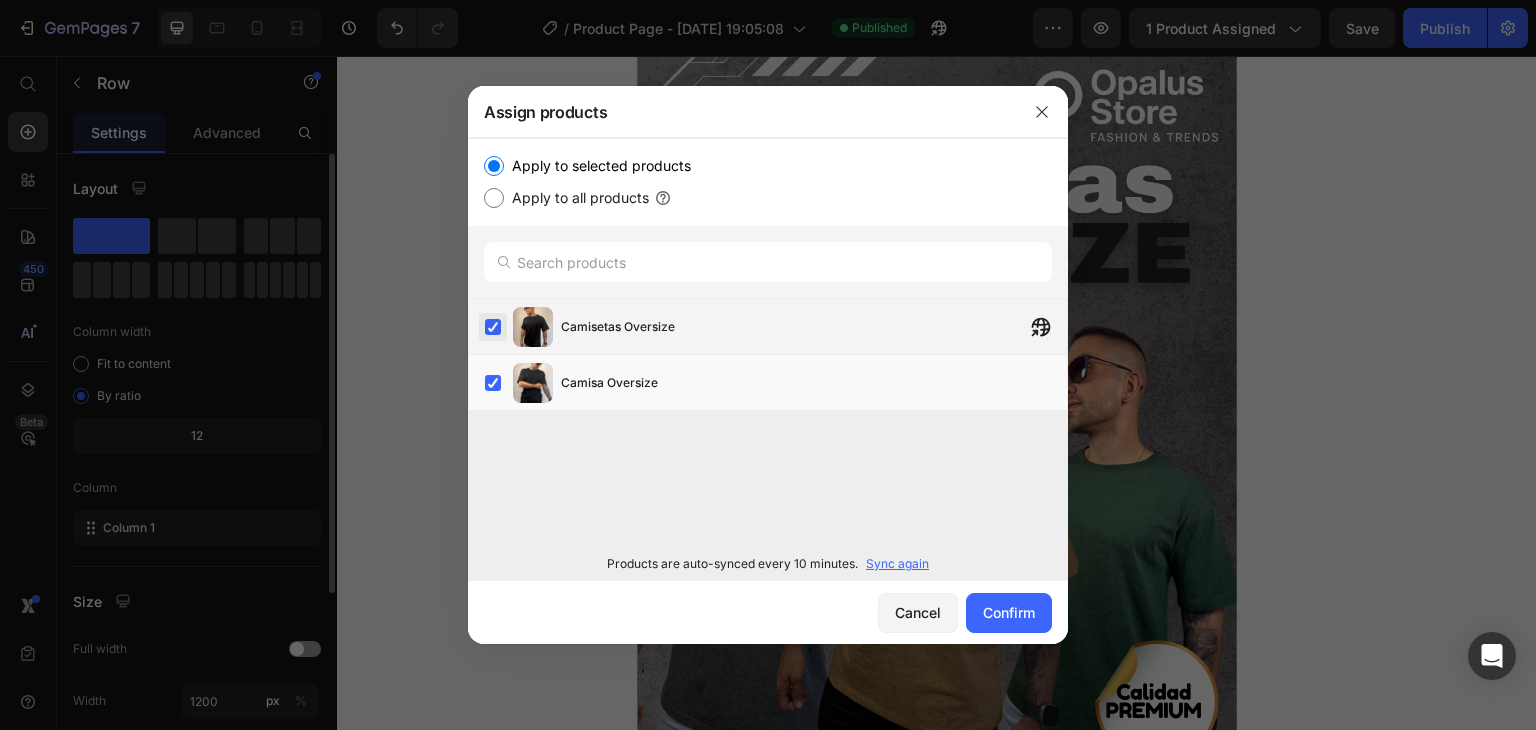 click at bounding box center (493, 327) 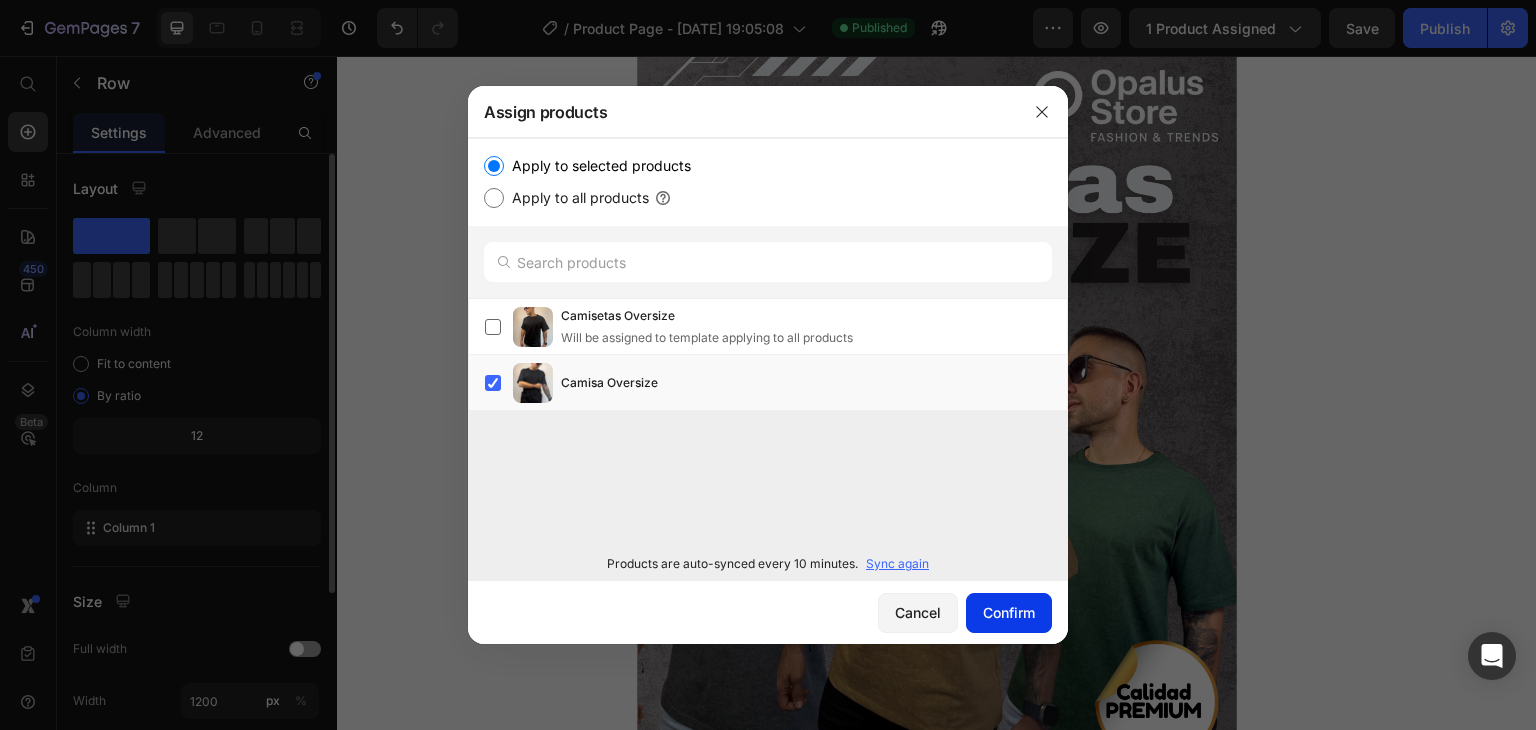 click on "Confirm" 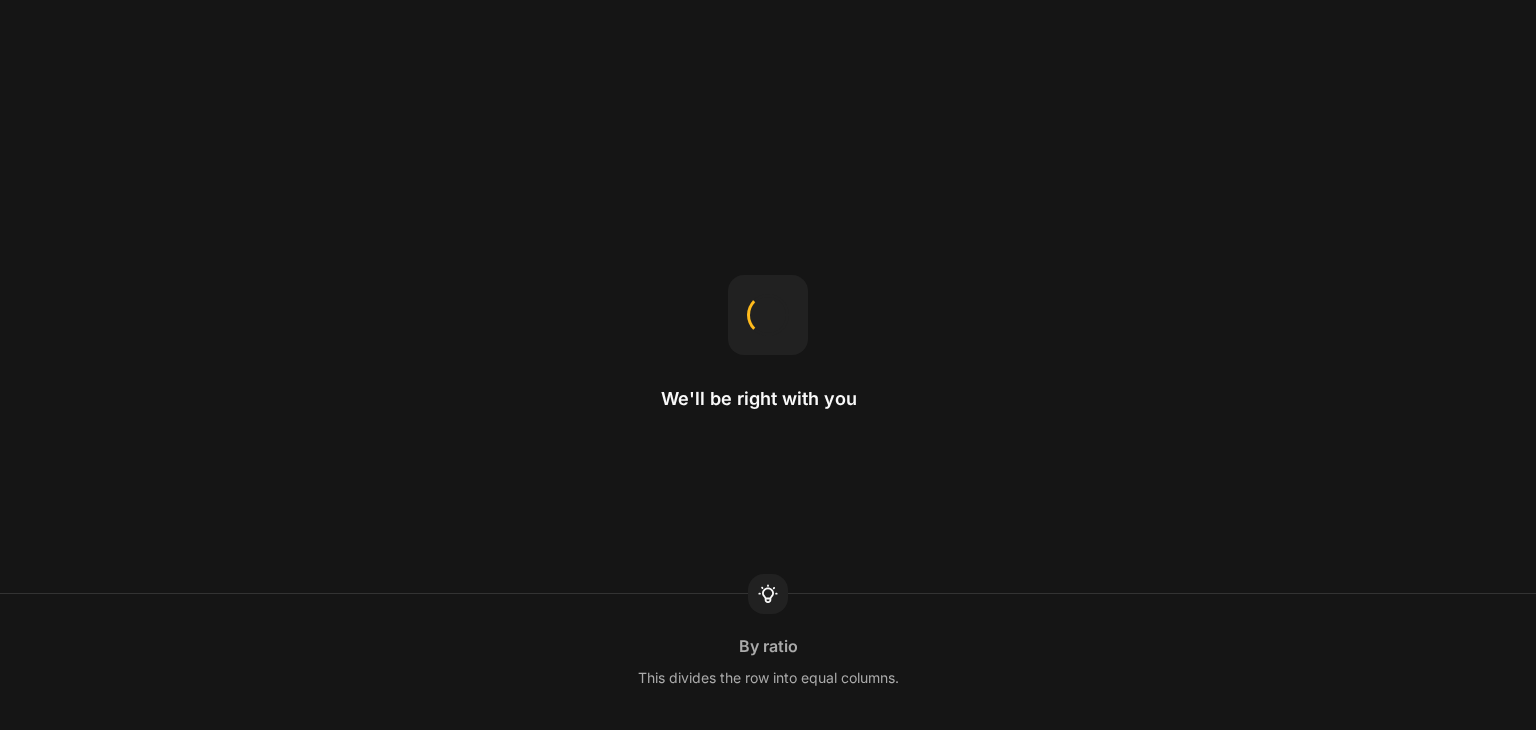 scroll, scrollTop: 0, scrollLeft: 0, axis: both 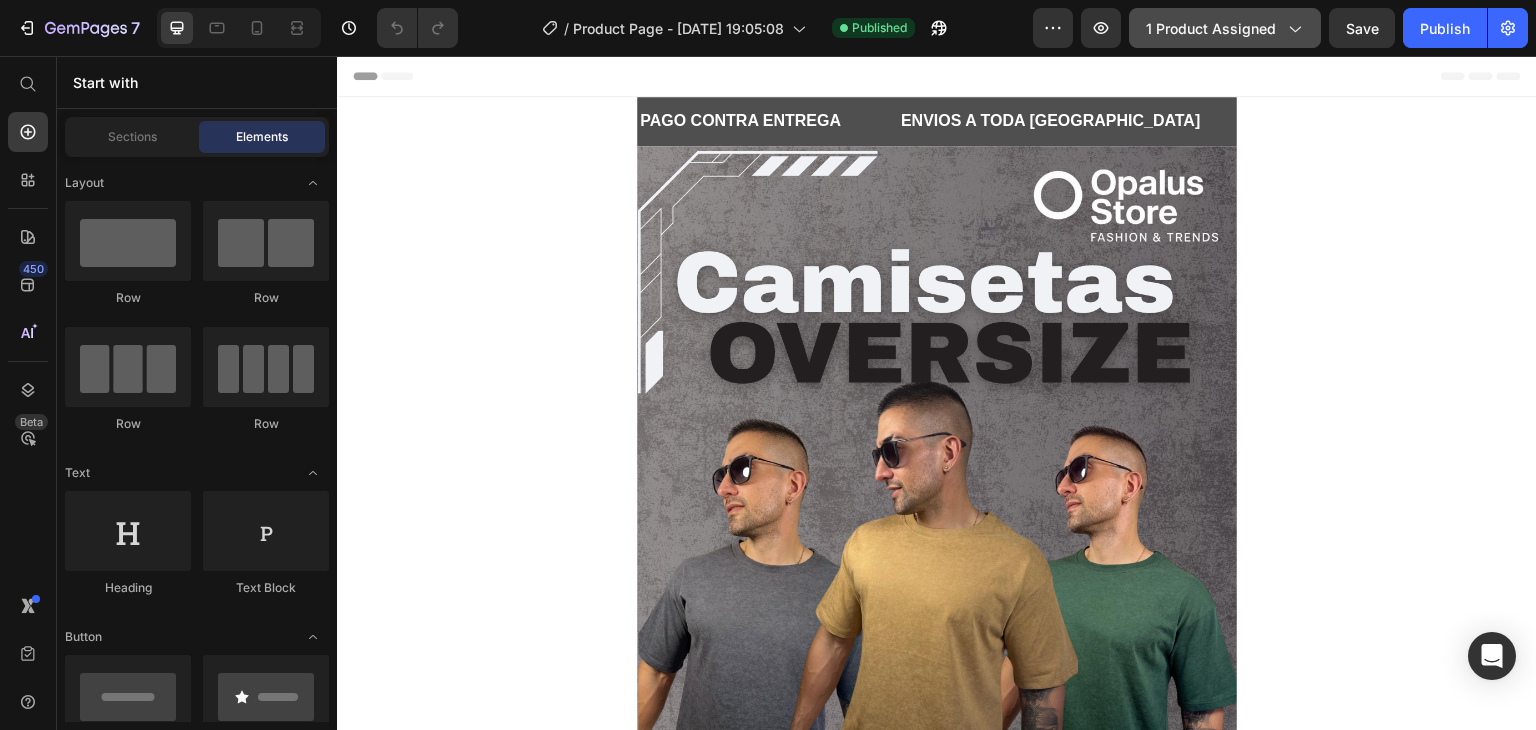 click 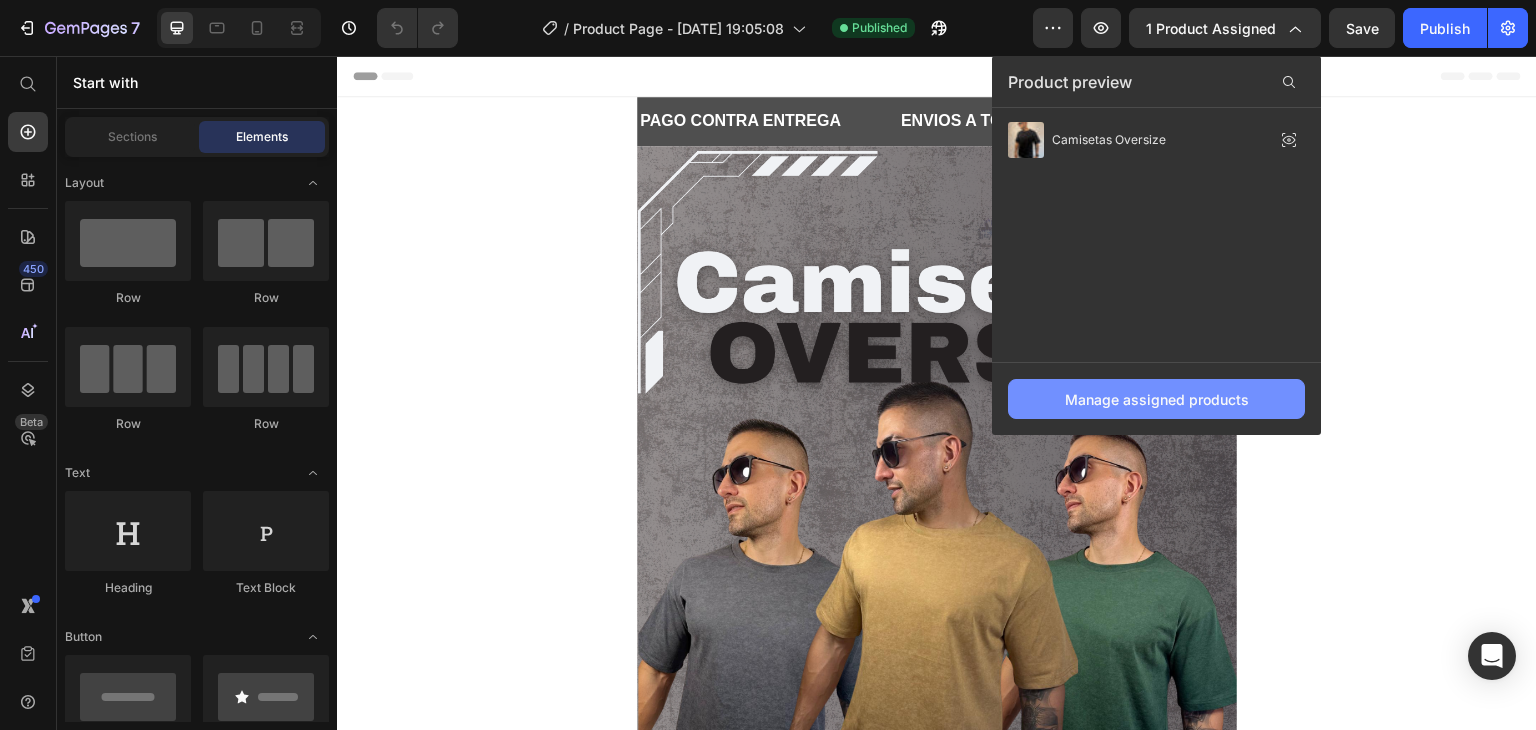 click on "Manage assigned products" at bounding box center [1157, 399] 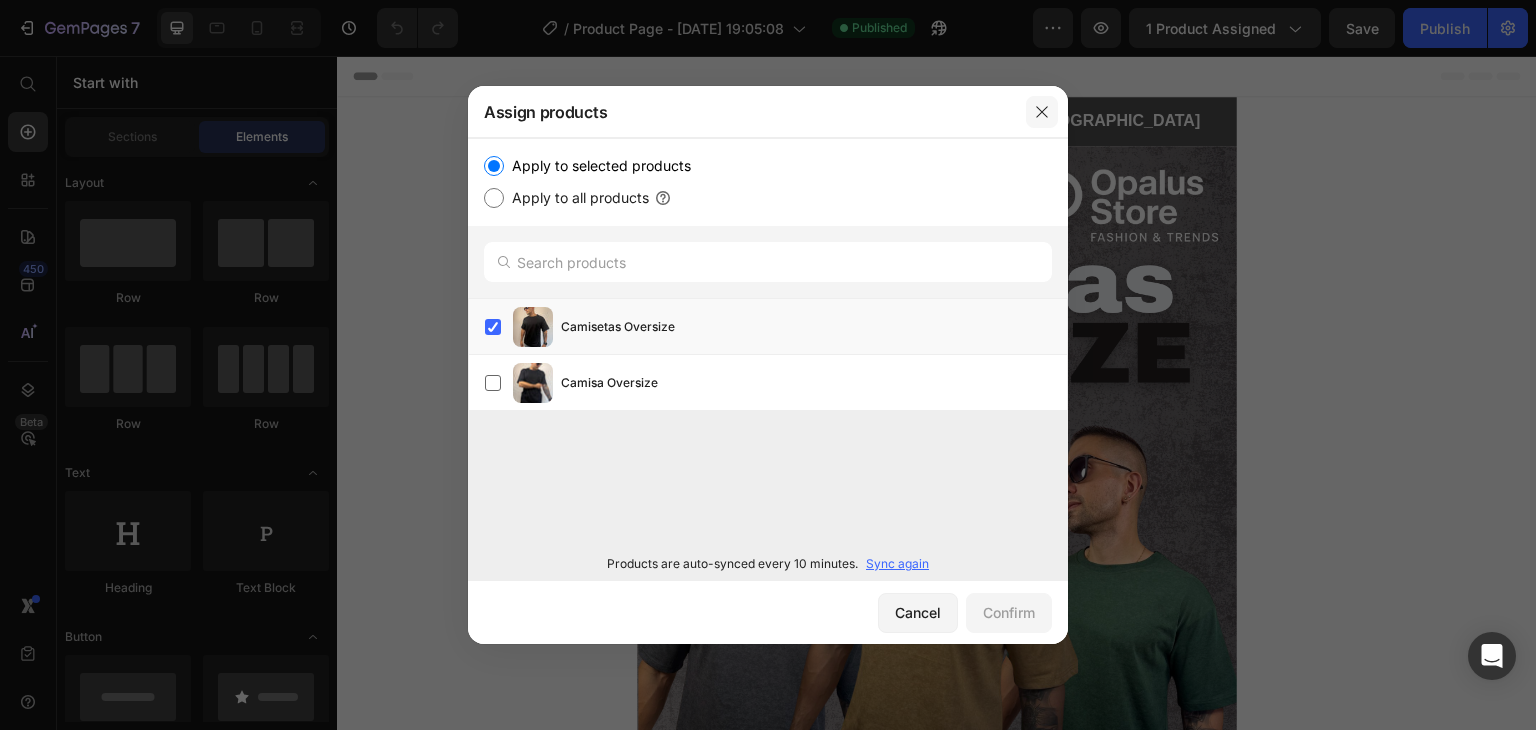 click 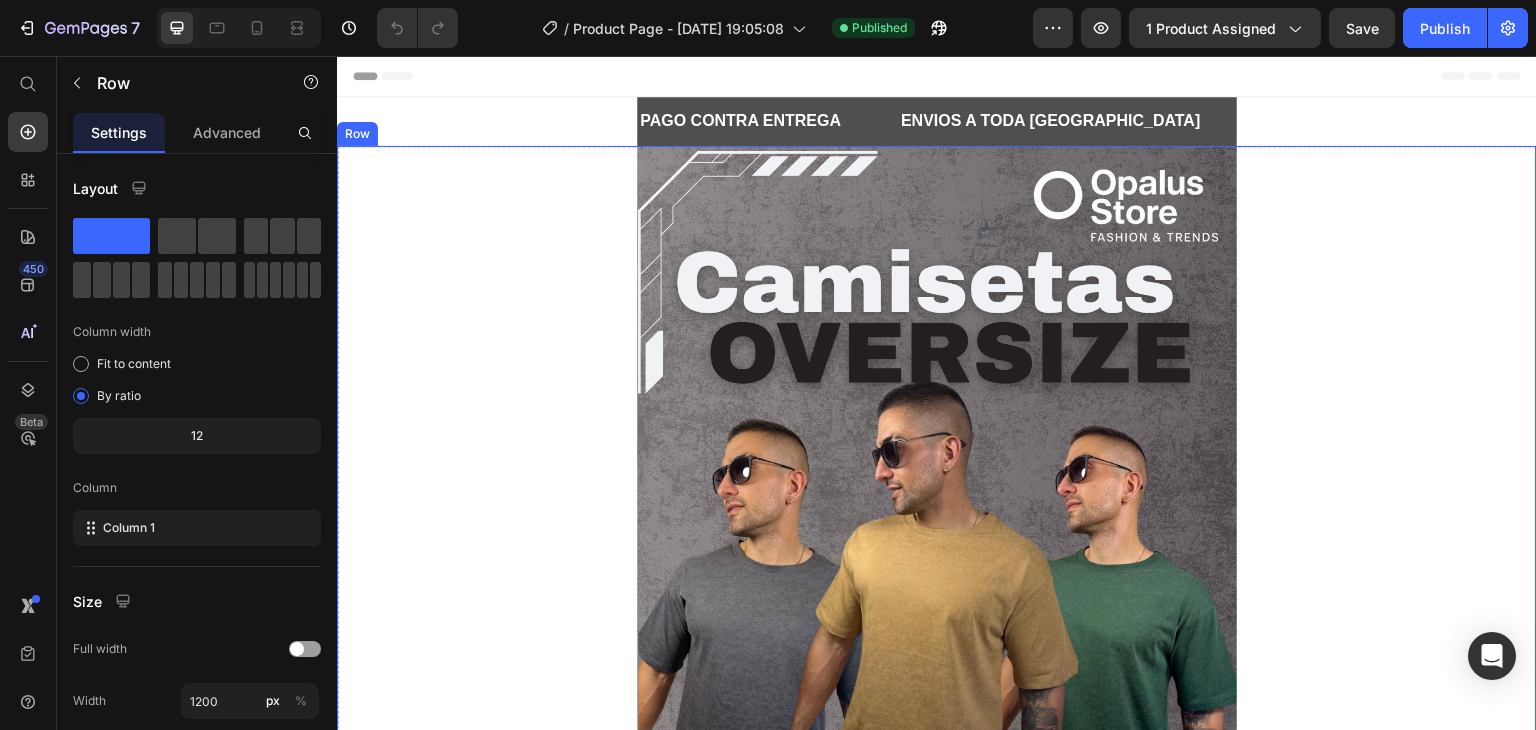 click on "Image Releasit COD Form & Upsells Releasit COD Form & Upsells
Publish the page to see the content.
Custom Code Product Image Image Image Row Row Row" at bounding box center [937, 835] 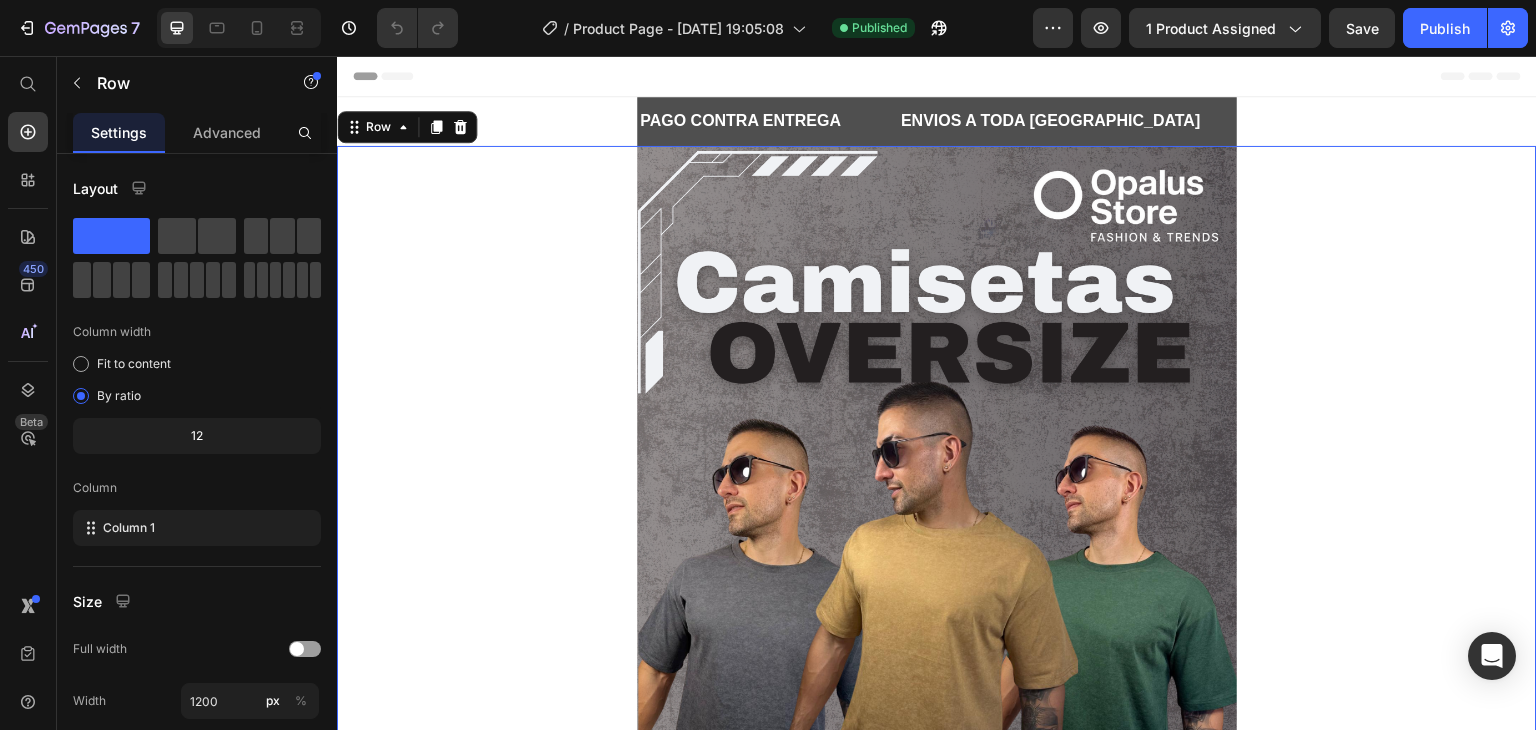 click on "Image Releasit COD Form & Upsells Releasit COD Form & Upsells
Publish the page to see the content.
Custom Code Product Image Image Image Row Row Row   0" at bounding box center (937, 835) 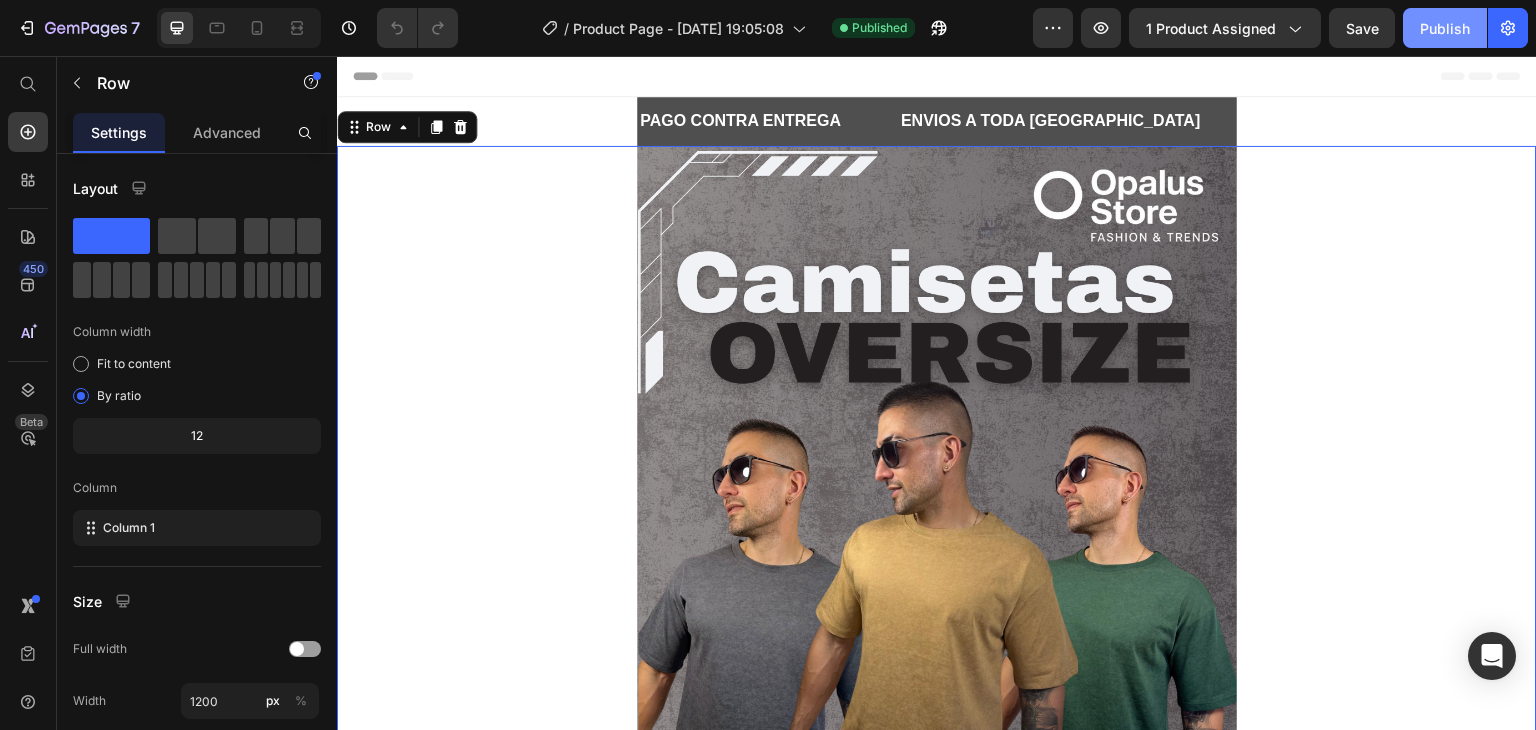 click on "Publish" at bounding box center [1445, 28] 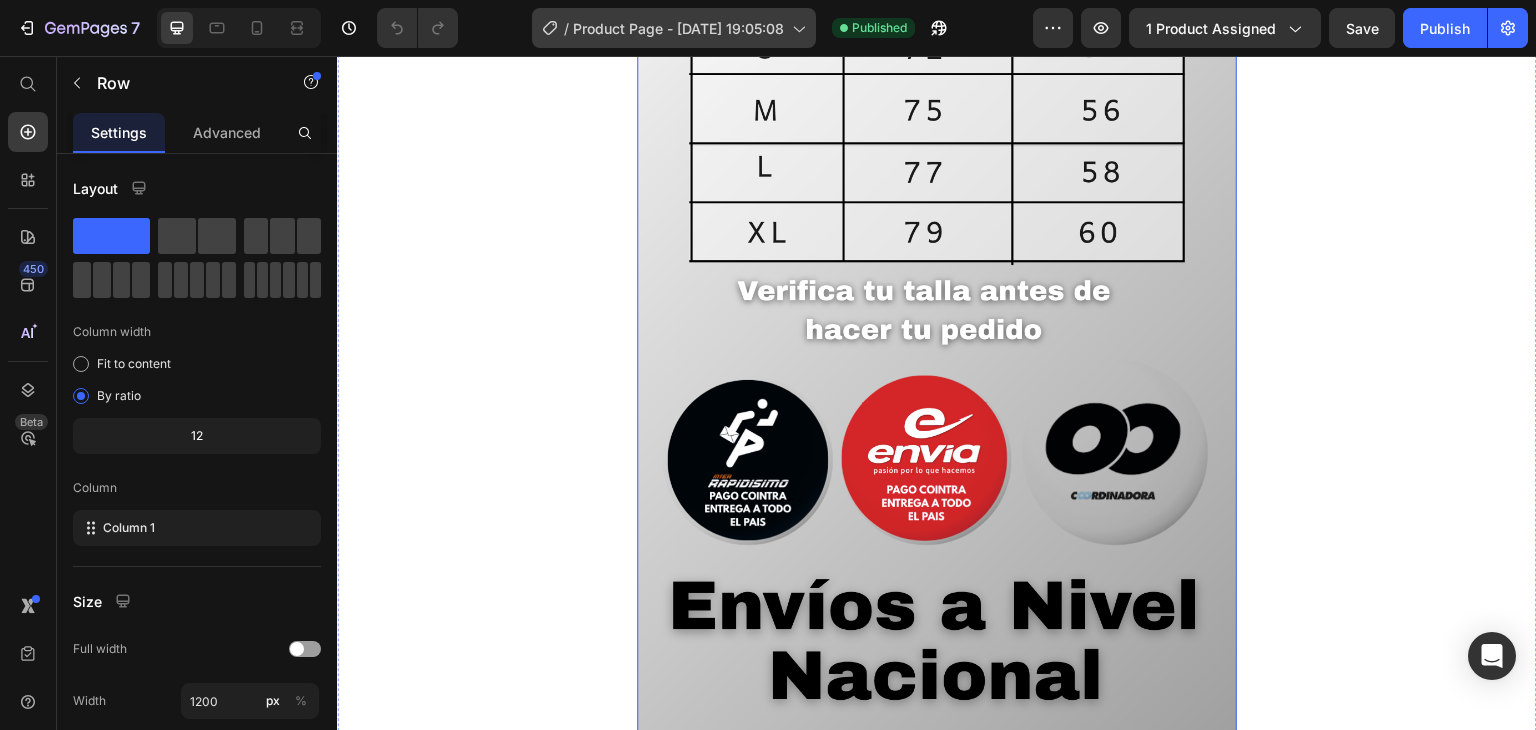 scroll, scrollTop: 6400, scrollLeft: 0, axis: vertical 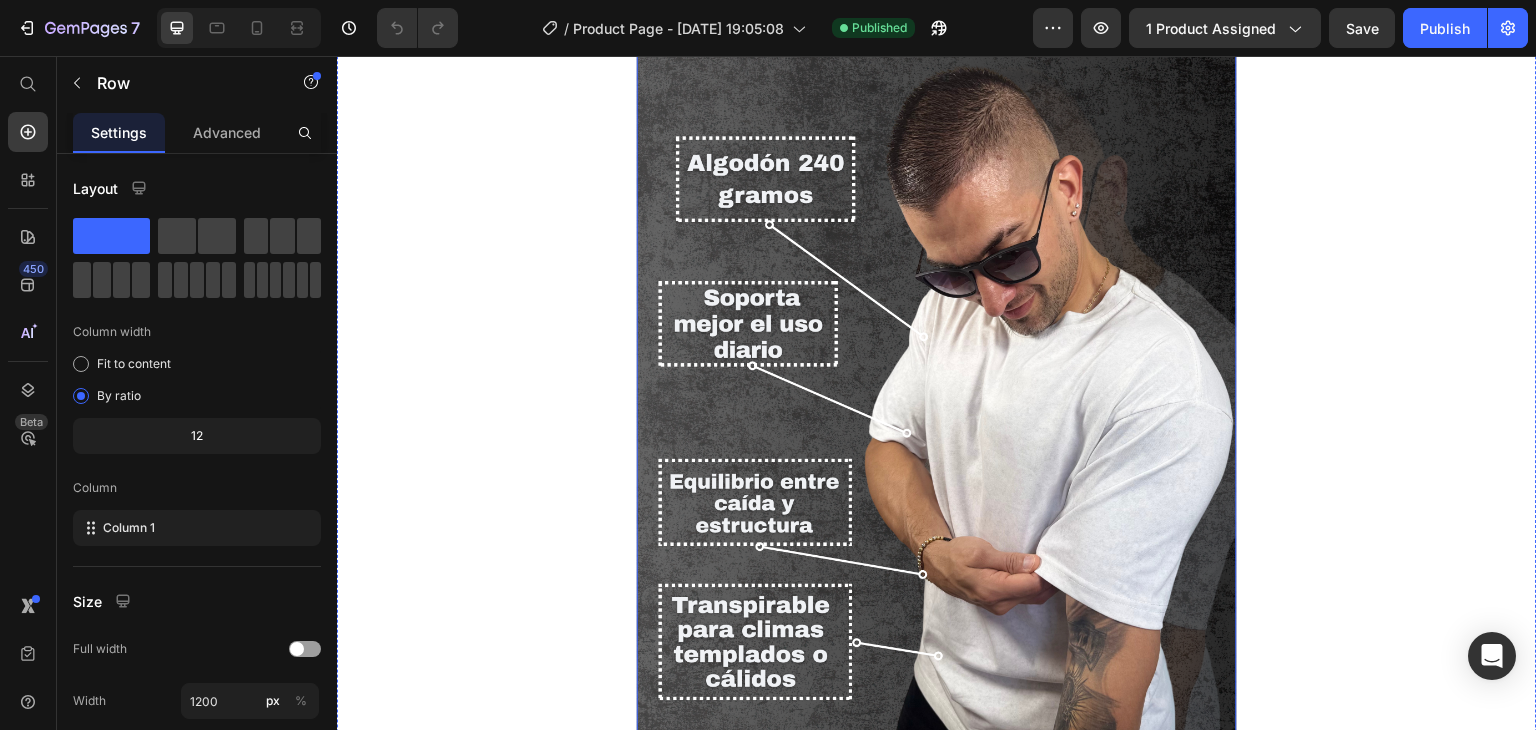 click at bounding box center (937, 424) 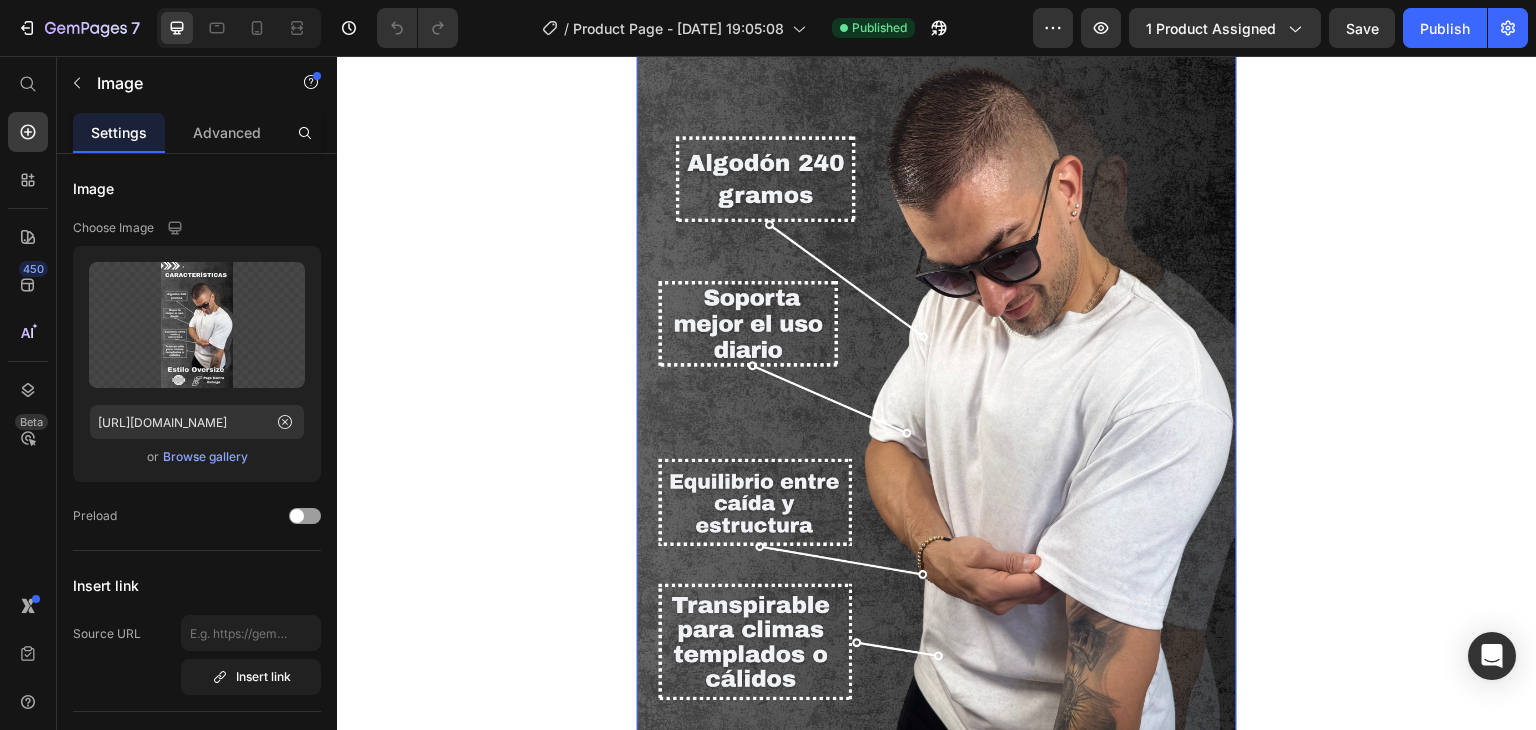 click at bounding box center [937, 424] 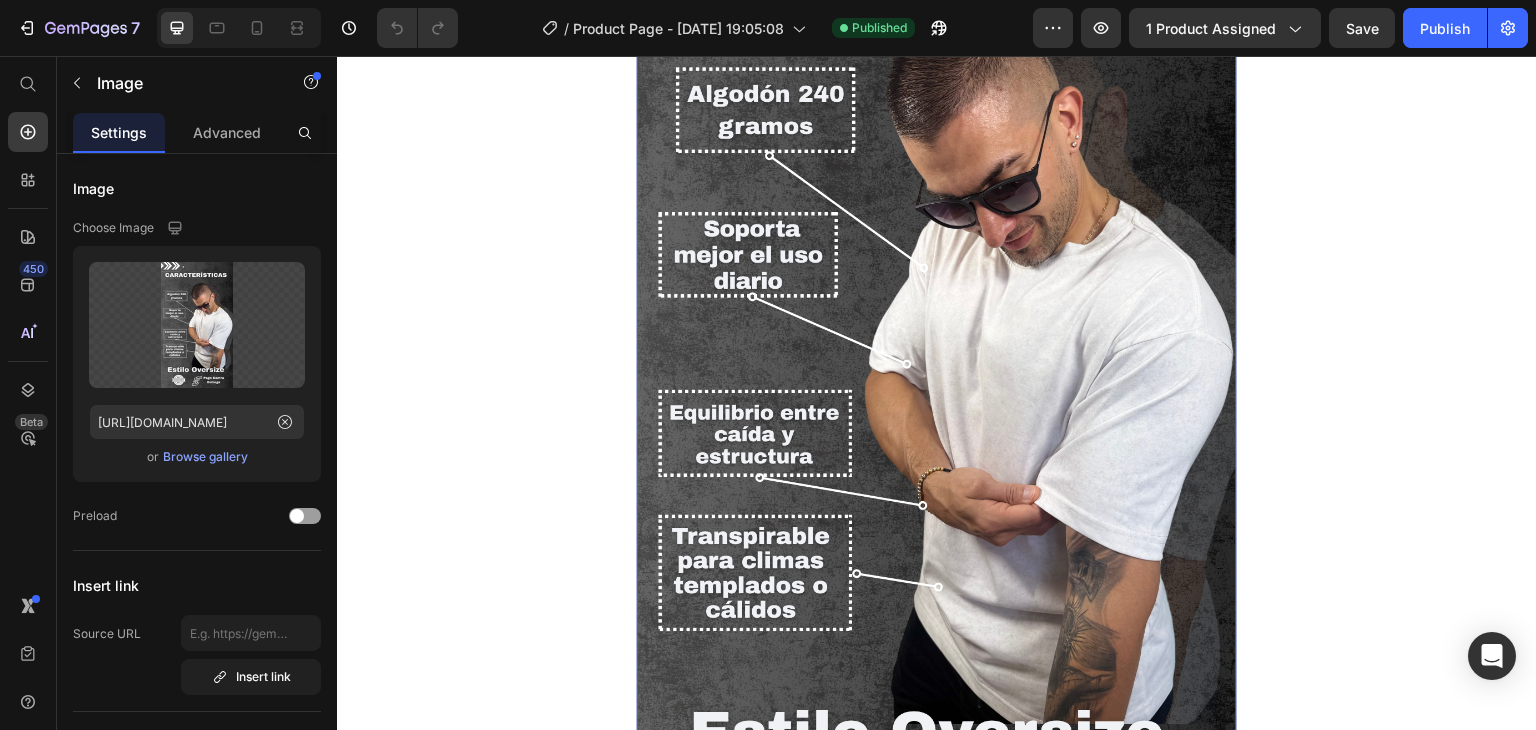 scroll, scrollTop: 4200, scrollLeft: 0, axis: vertical 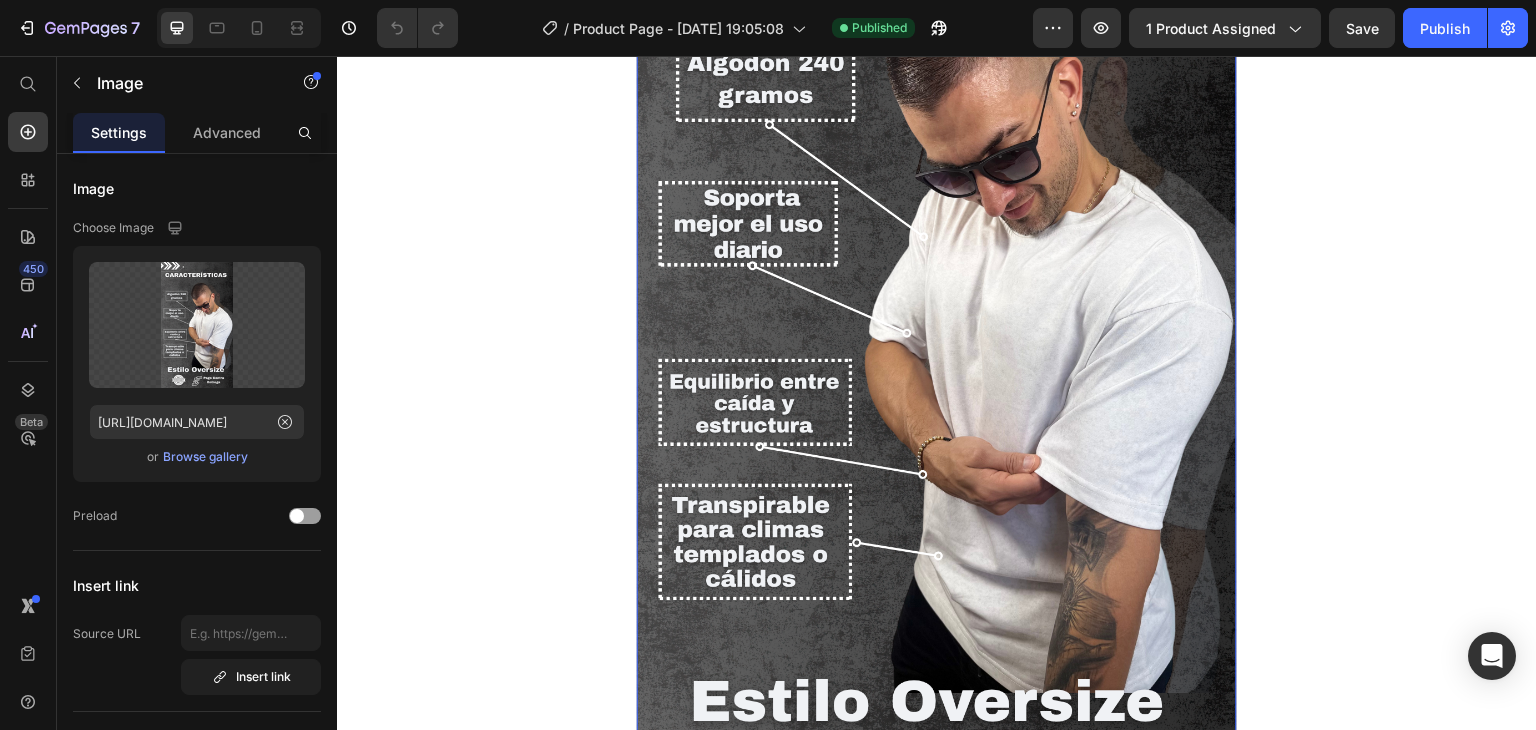 click at bounding box center [937, 324] 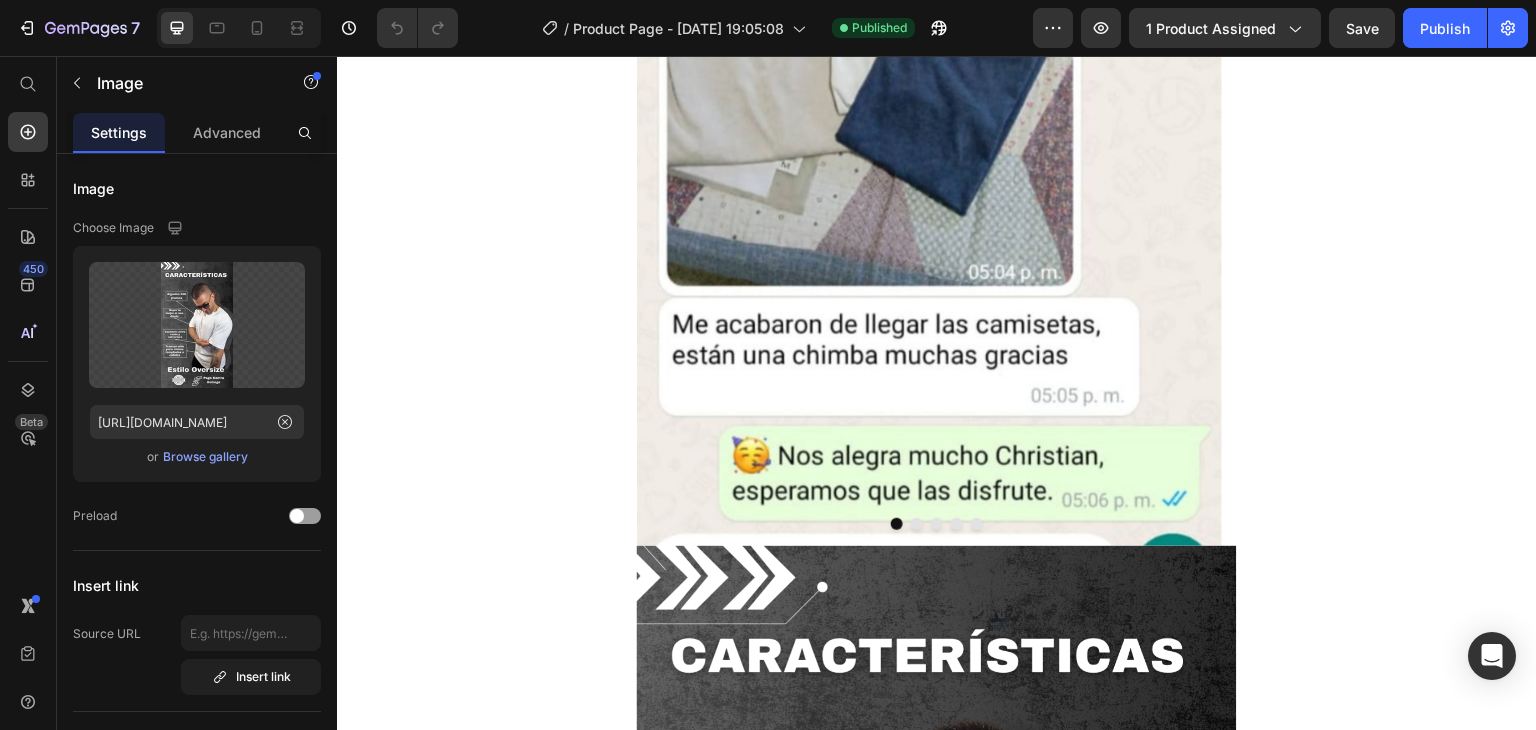 scroll, scrollTop: 3200, scrollLeft: 0, axis: vertical 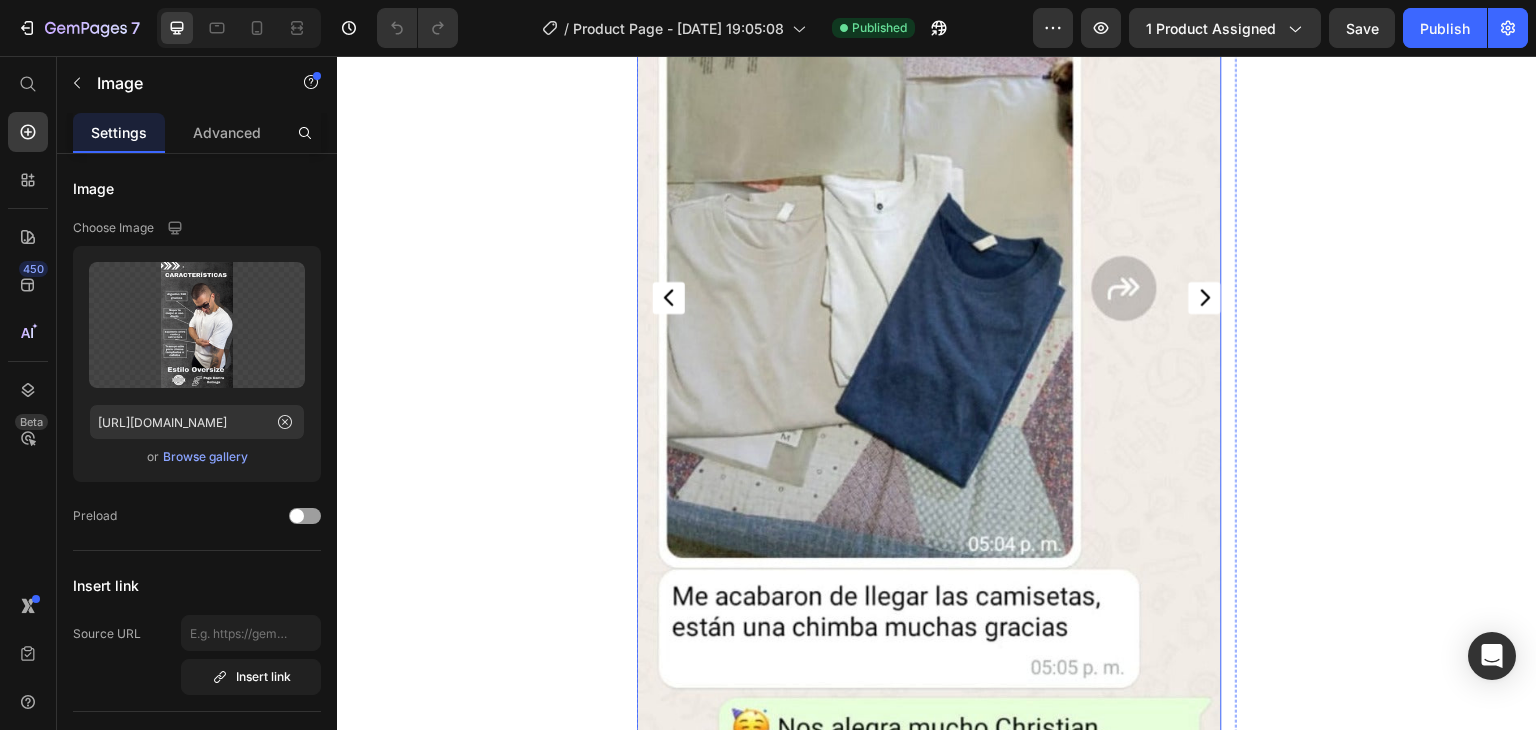 click at bounding box center [929, 298] 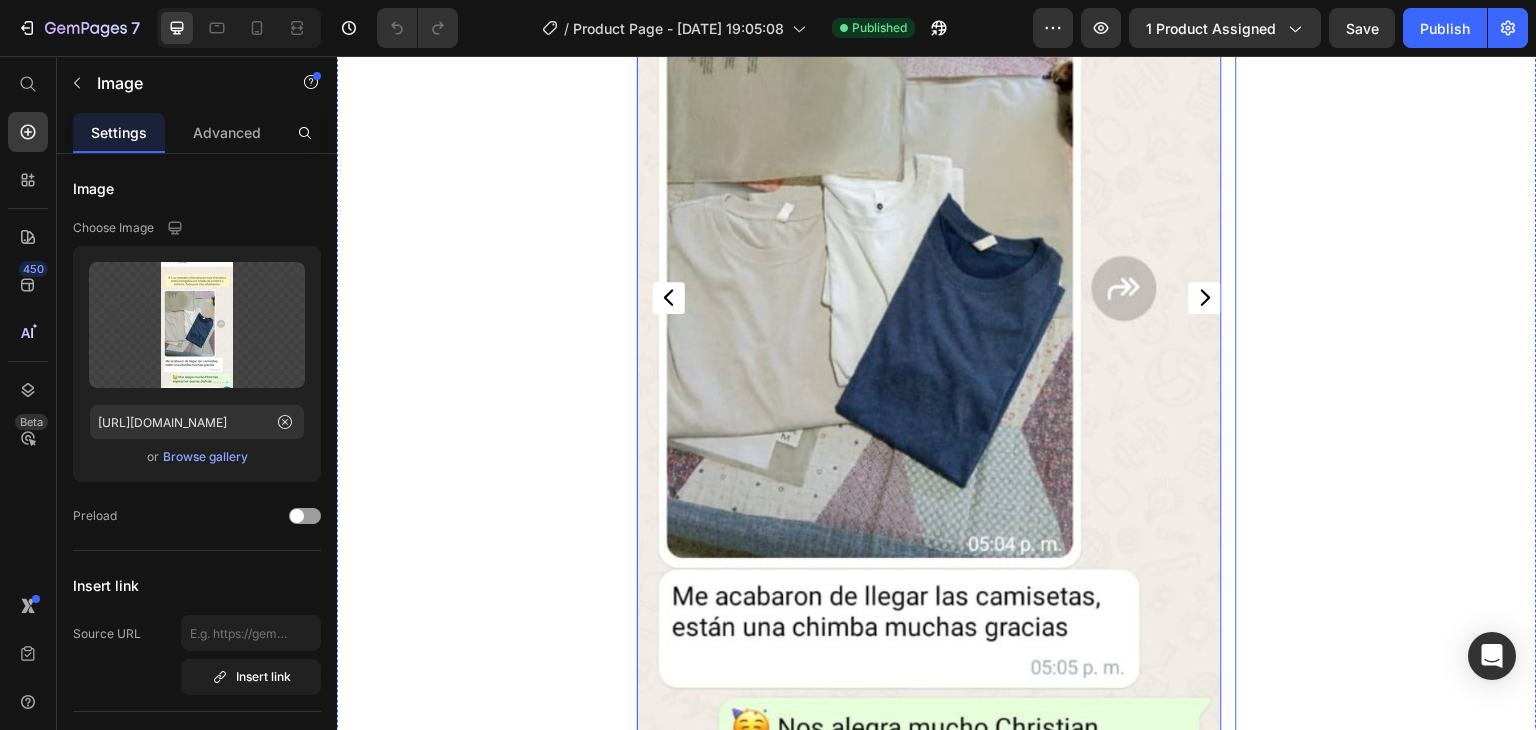 click 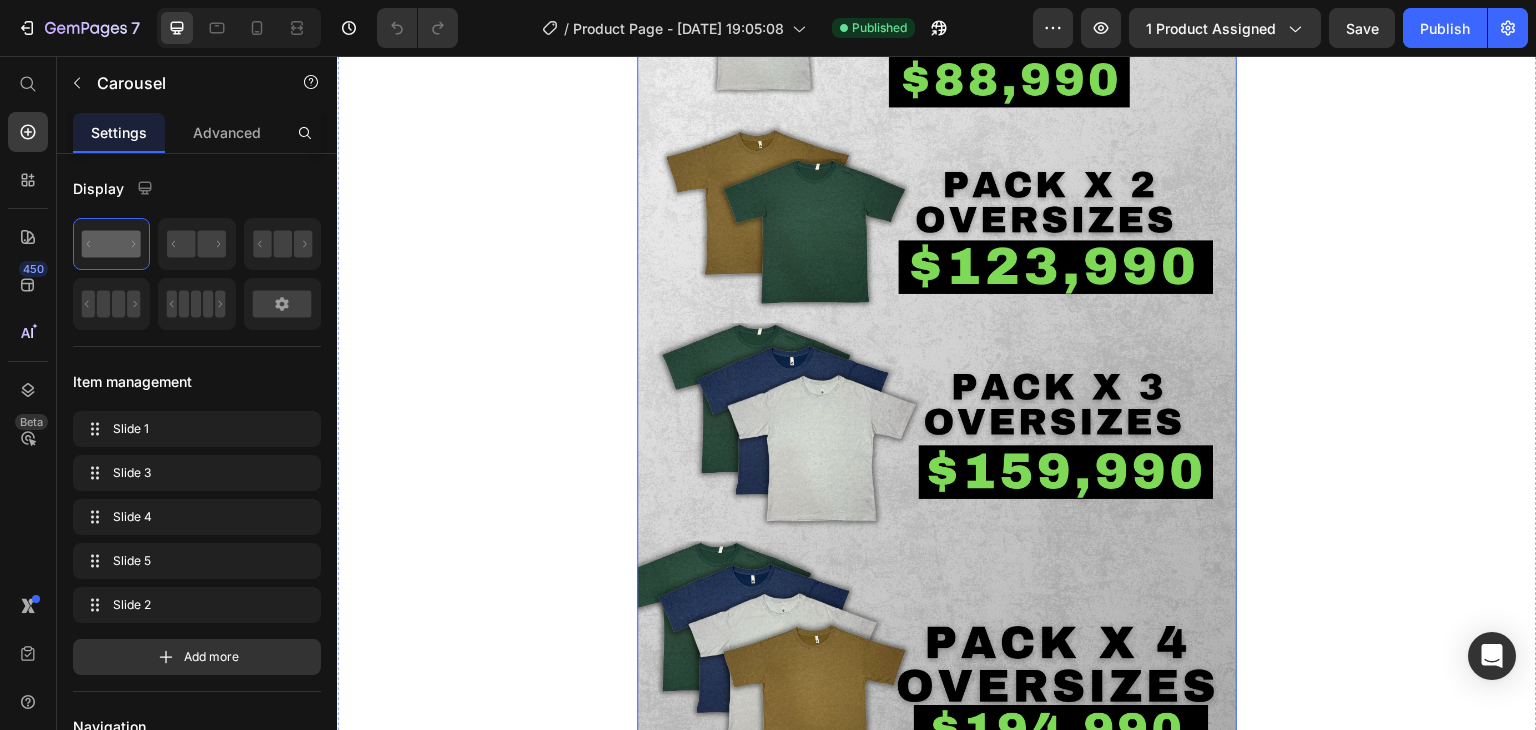 scroll, scrollTop: 10259, scrollLeft: 0, axis: vertical 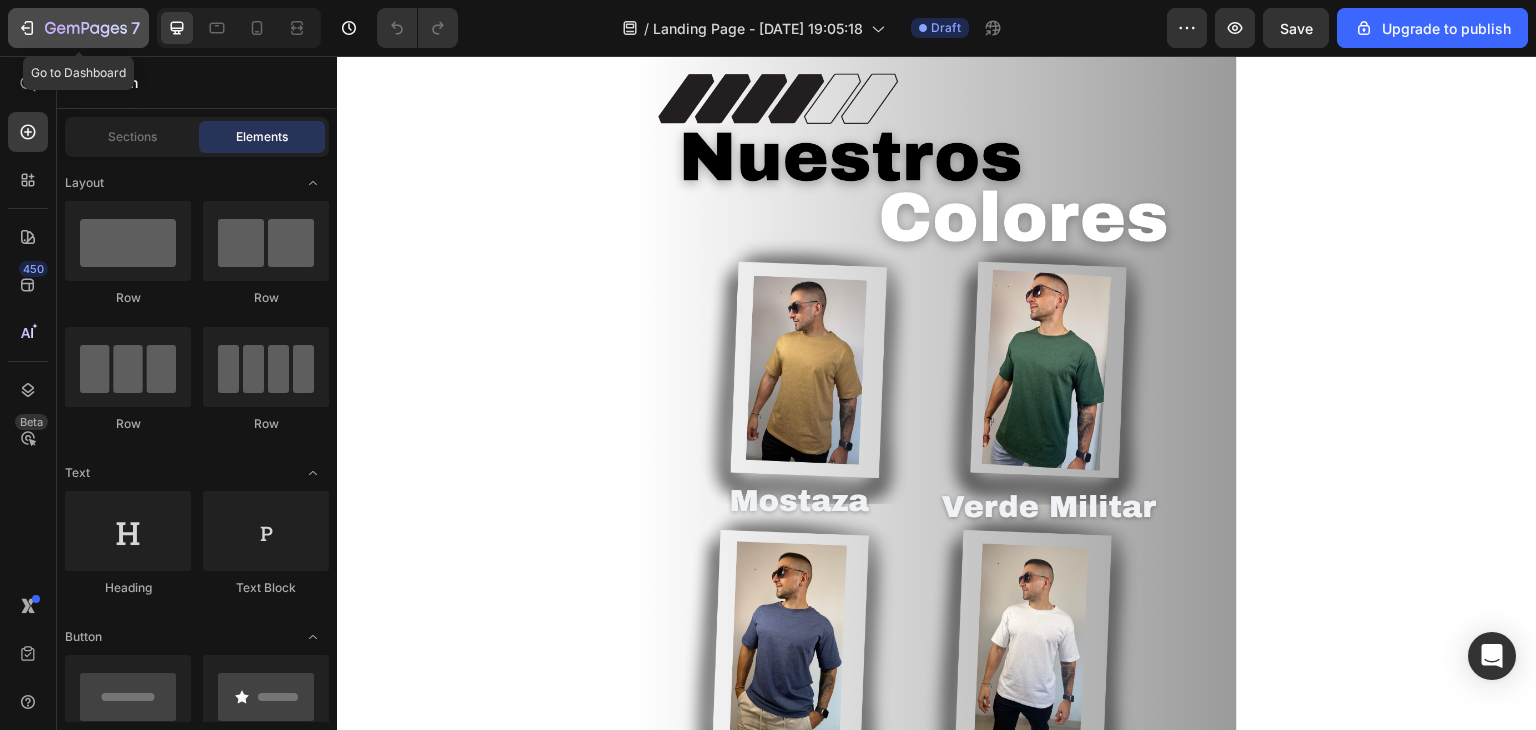 click on "7" 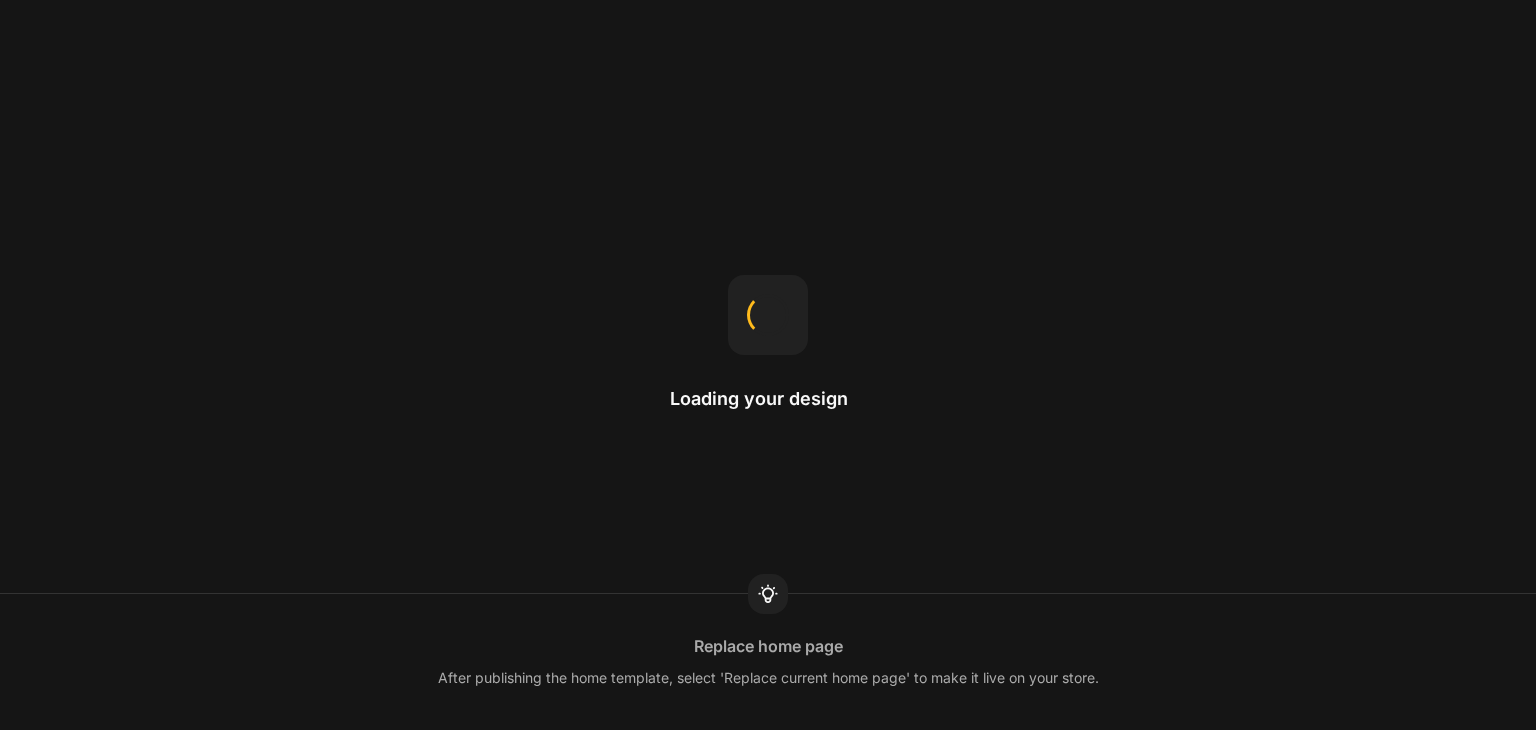 scroll, scrollTop: 0, scrollLeft: 0, axis: both 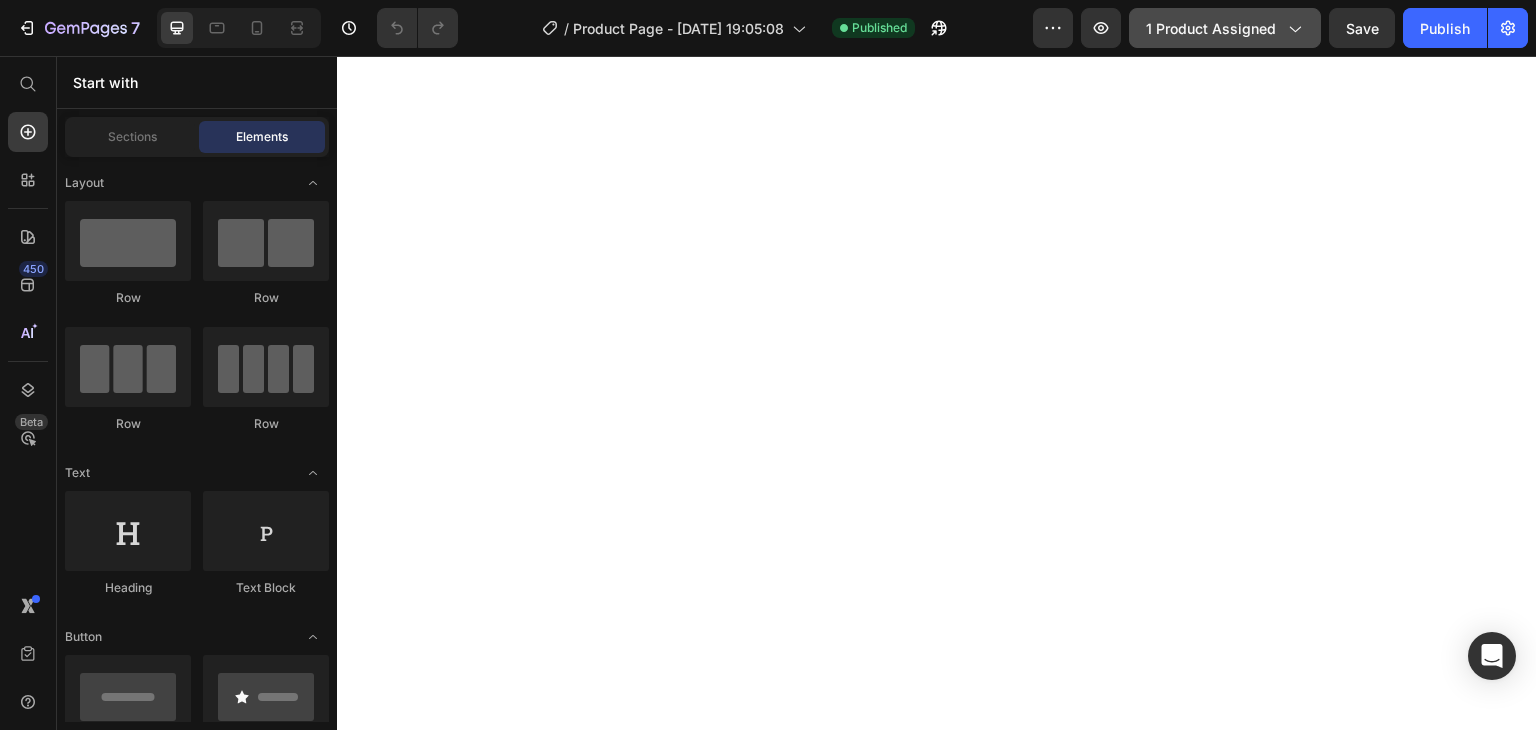 click on "1 product assigned" 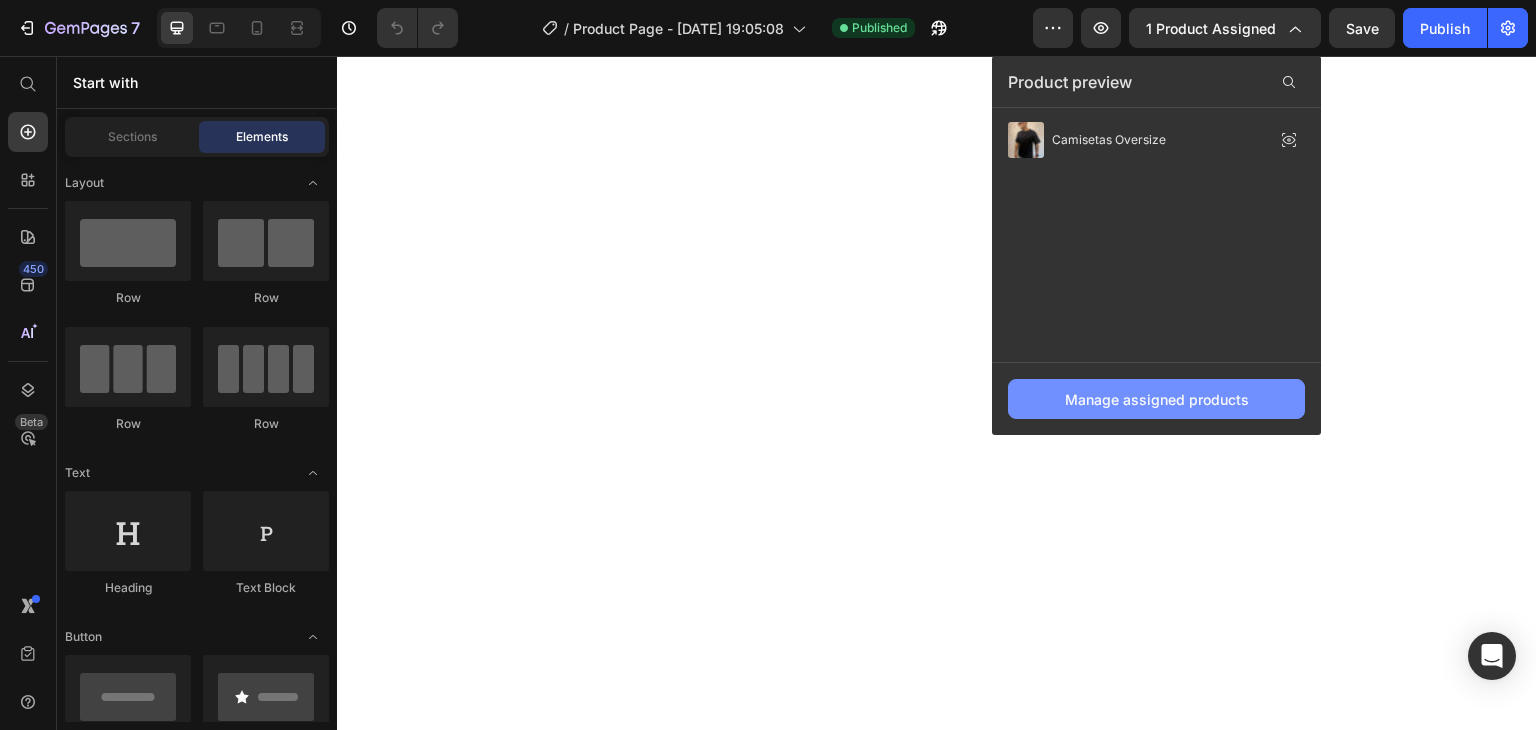 click on "Manage assigned products" at bounding box center [1157, 399] 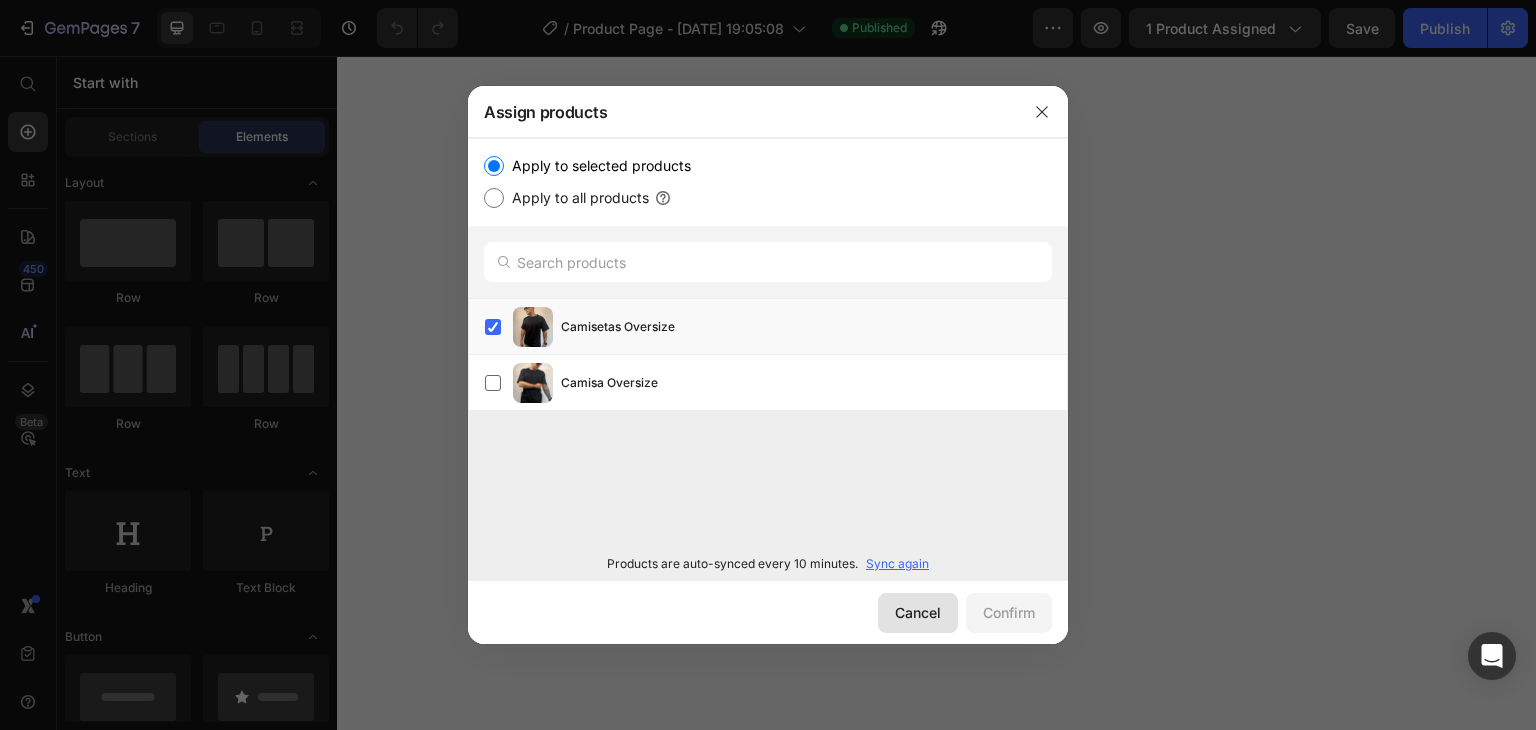 click on "Cancel" at bounding box center [918, 612] 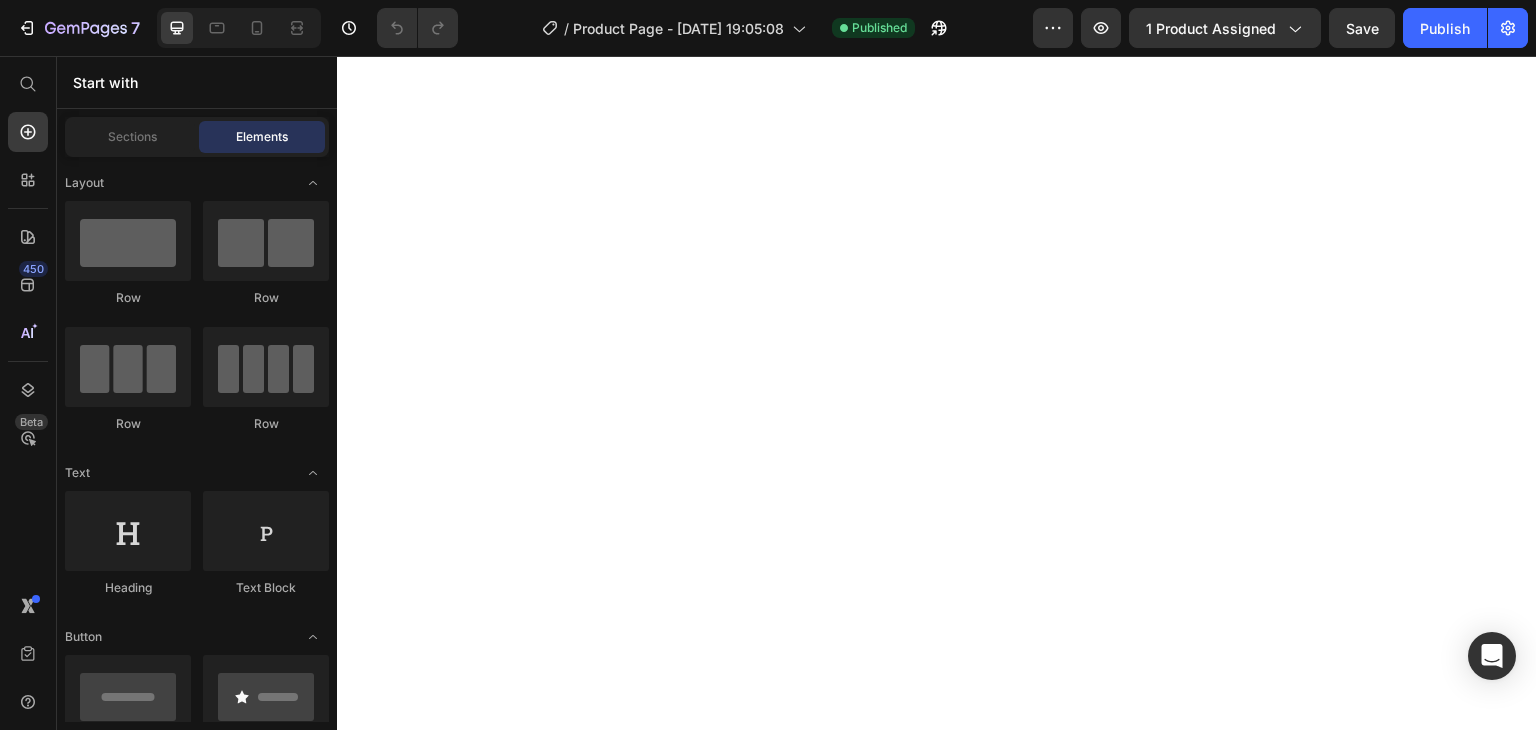 click at bounding box center [239, 28] 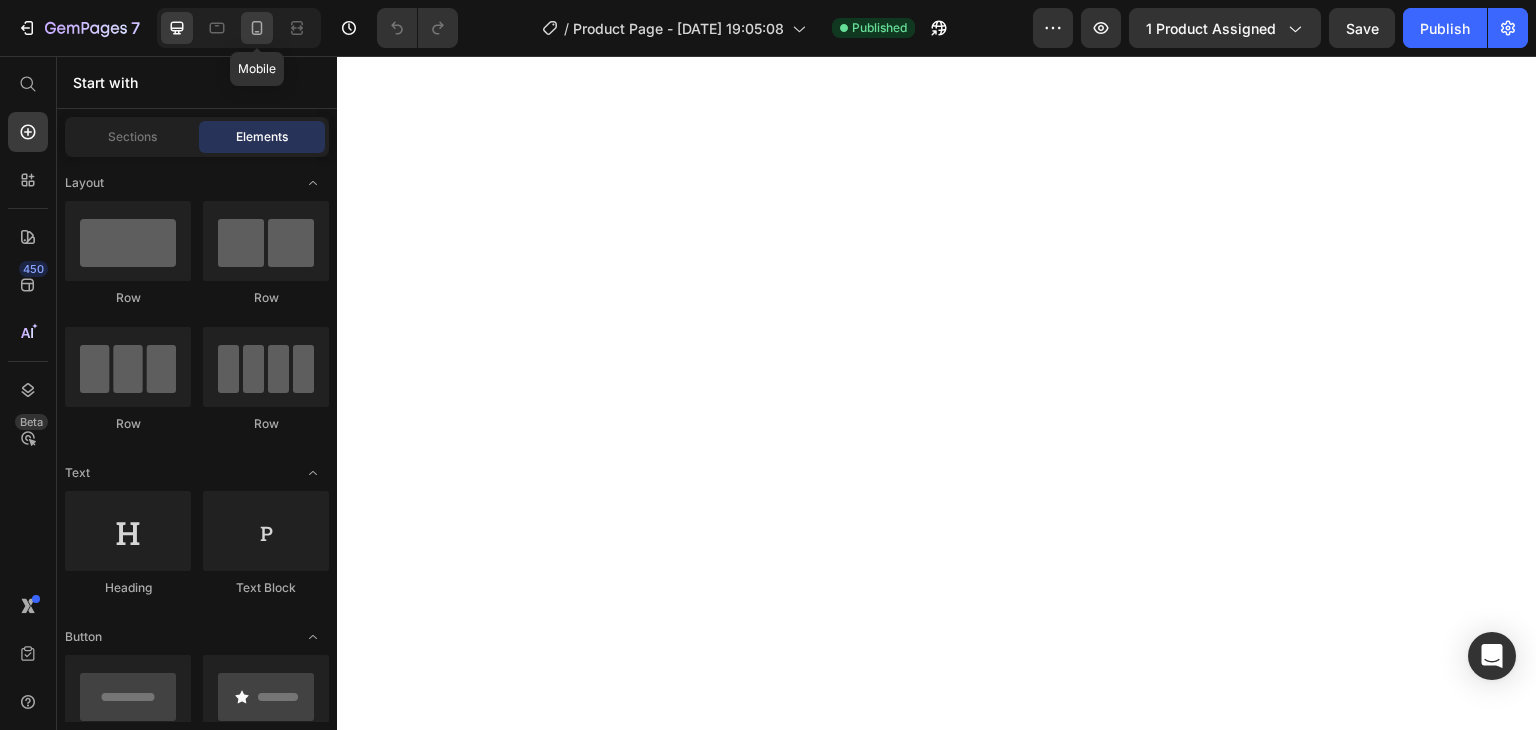 click 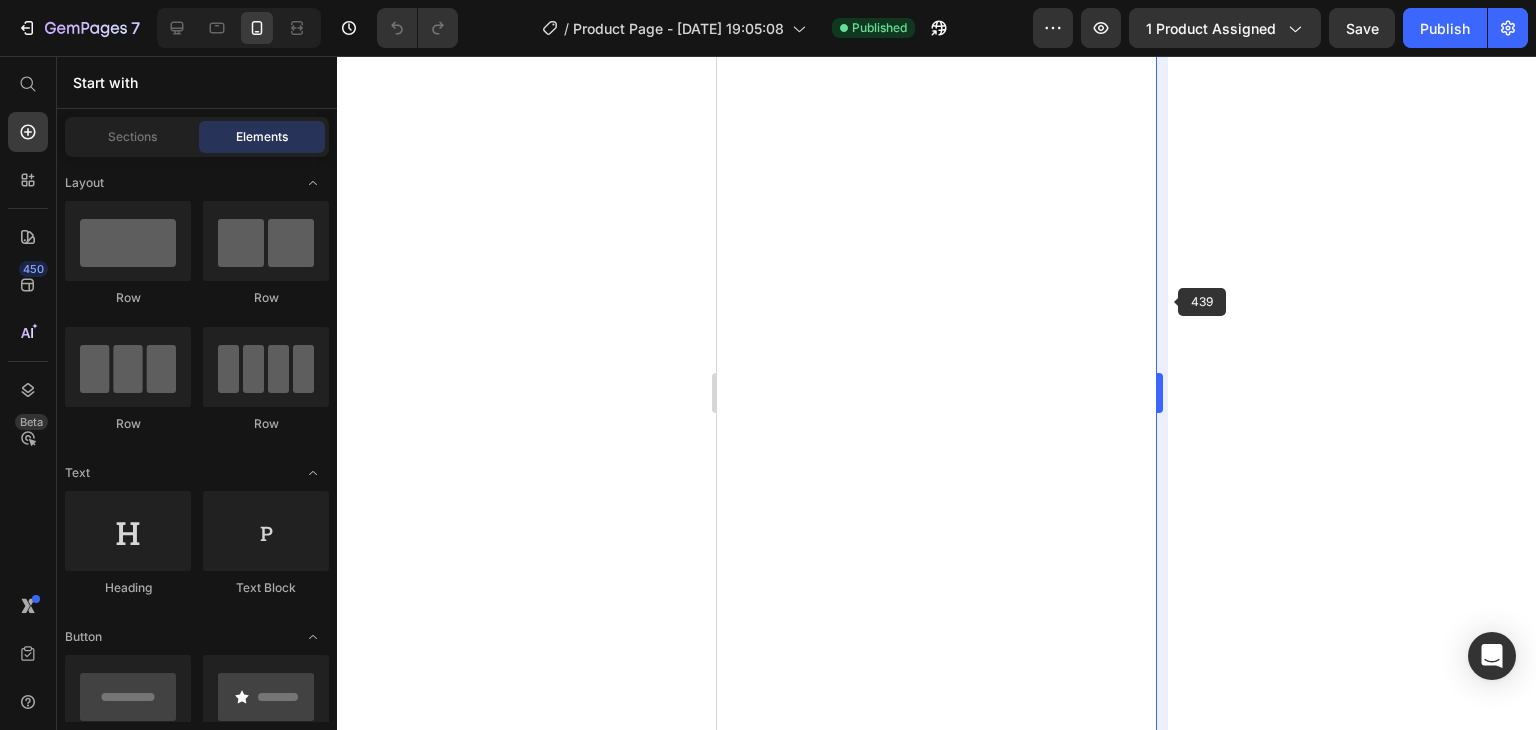 scroll, scrollTop: 700, scrollLeft: 0, axis: vertical 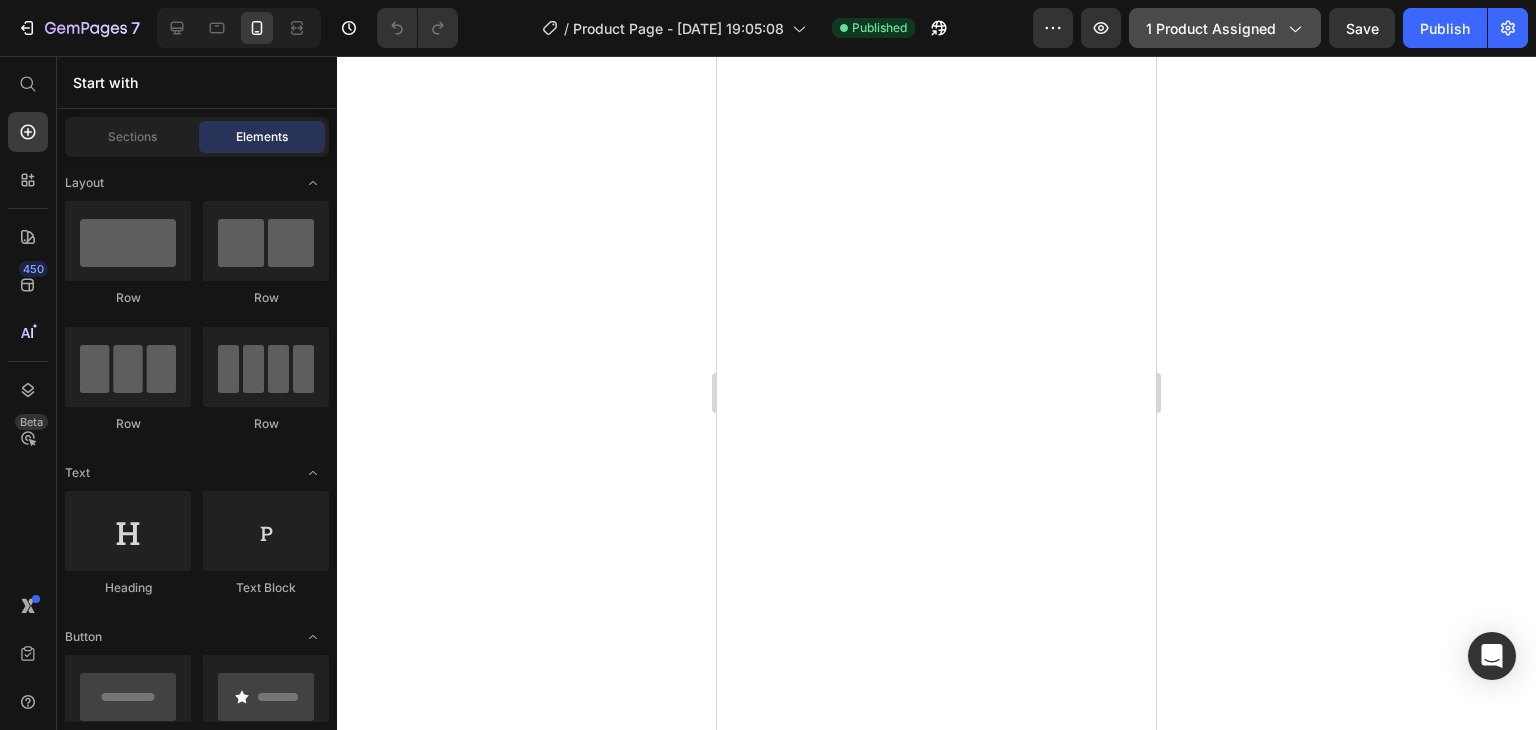 click on "1 product assigned" at bounding box center (1225, 28) 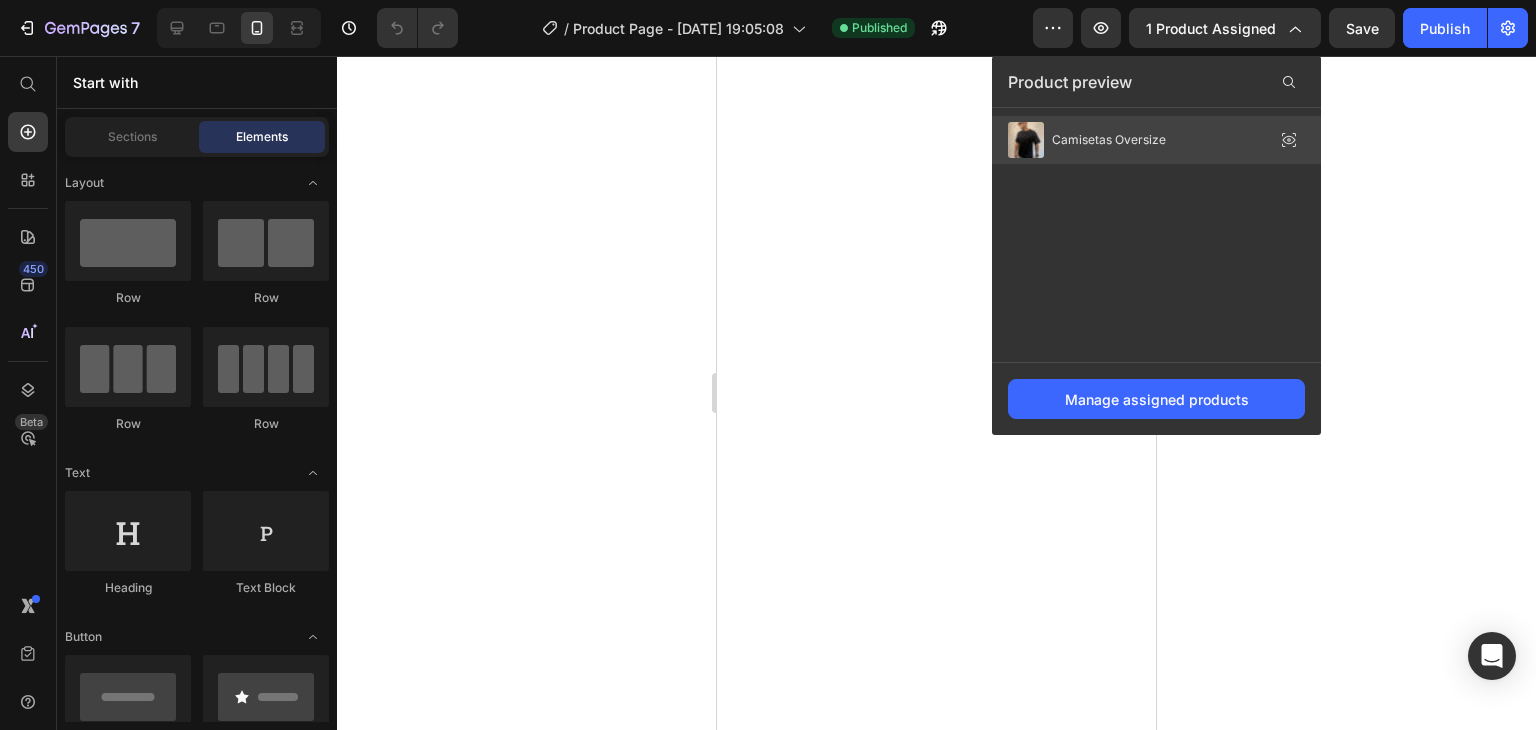 click on "Camisetas Oversize" 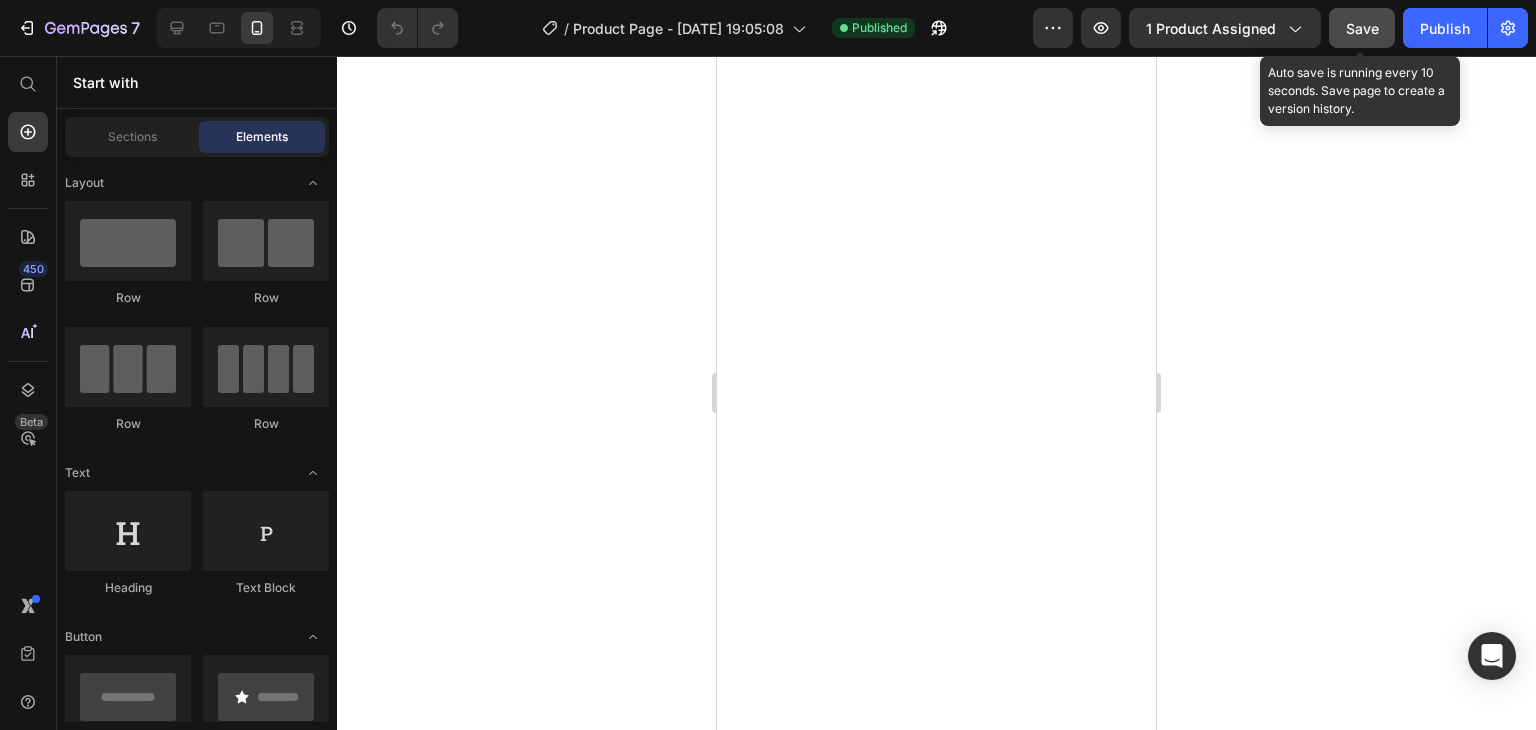 click on "Save" at bounding box center (1362, 28) 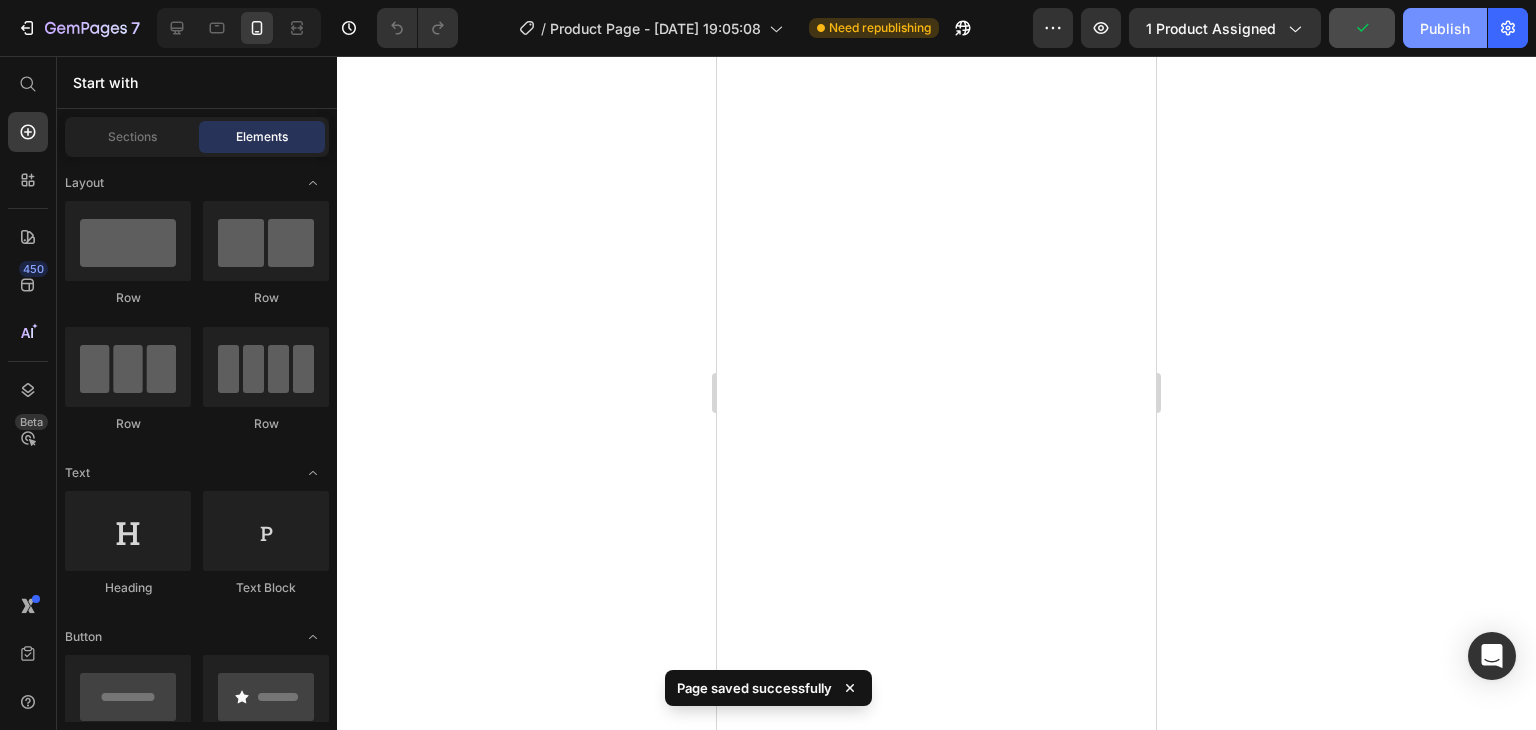 click on "Publish" at bounding box center [1445, 28] 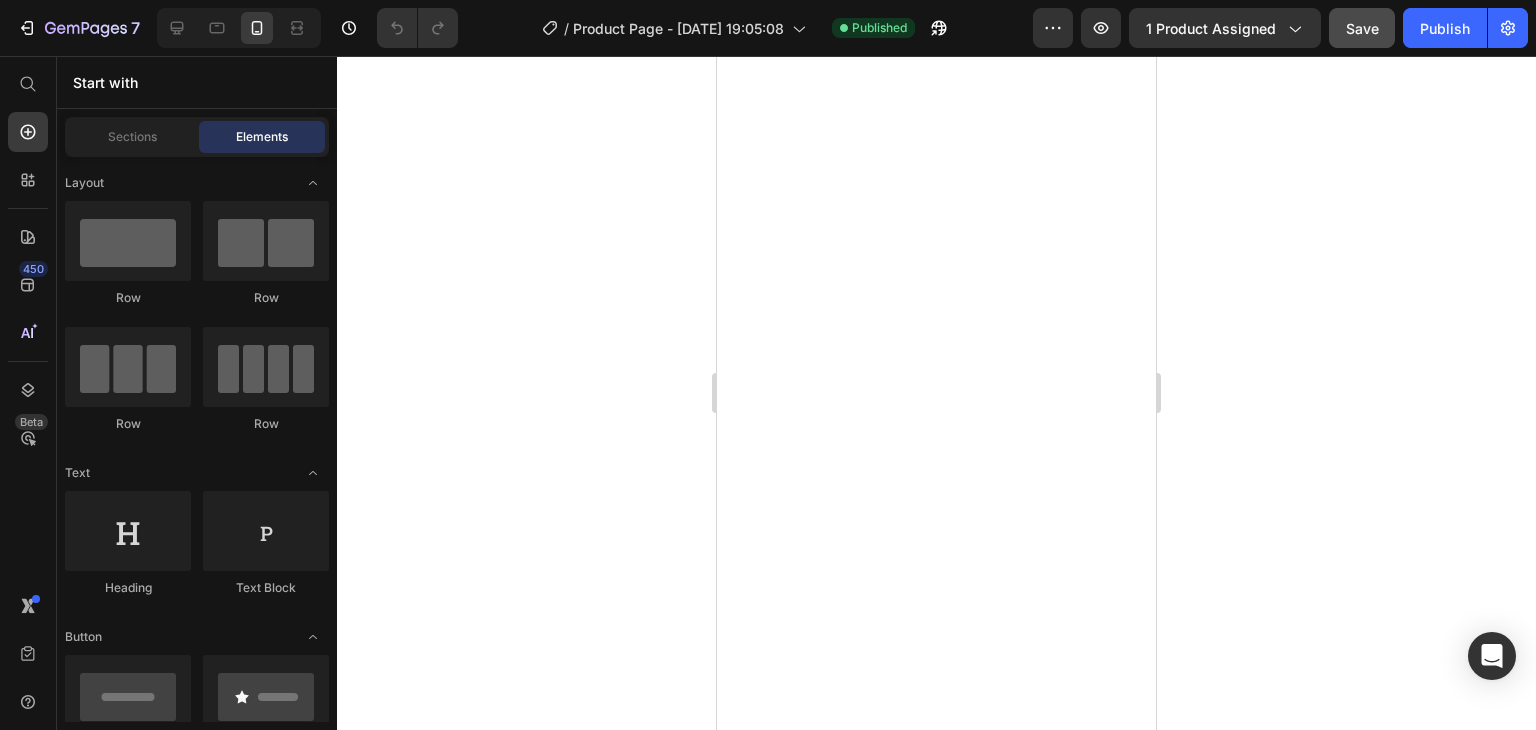 scroll, scrollTop: 7196, scrollLeft: 0, axis: vertical 